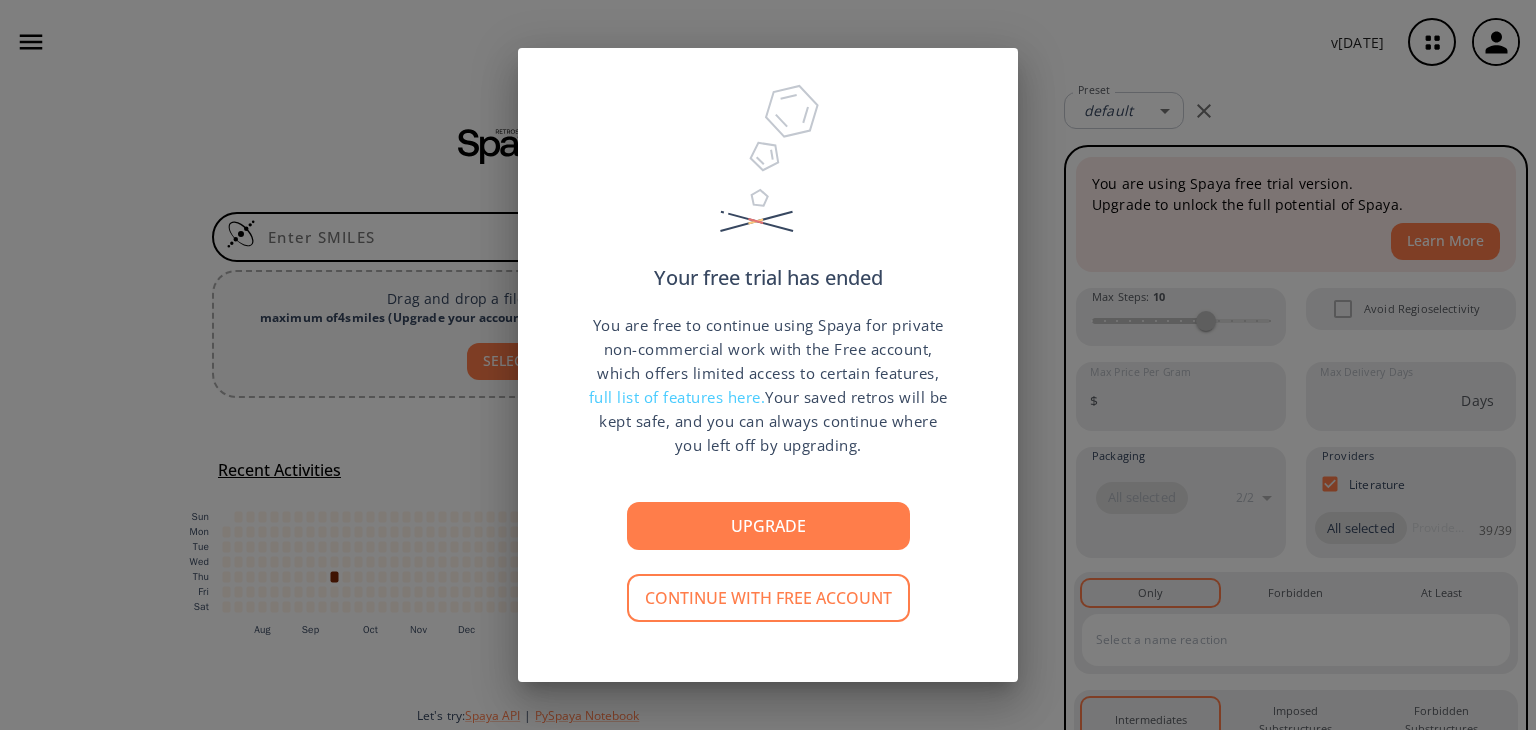 scroll, scrollTop: 0, scrollLeft: 0, axis: both 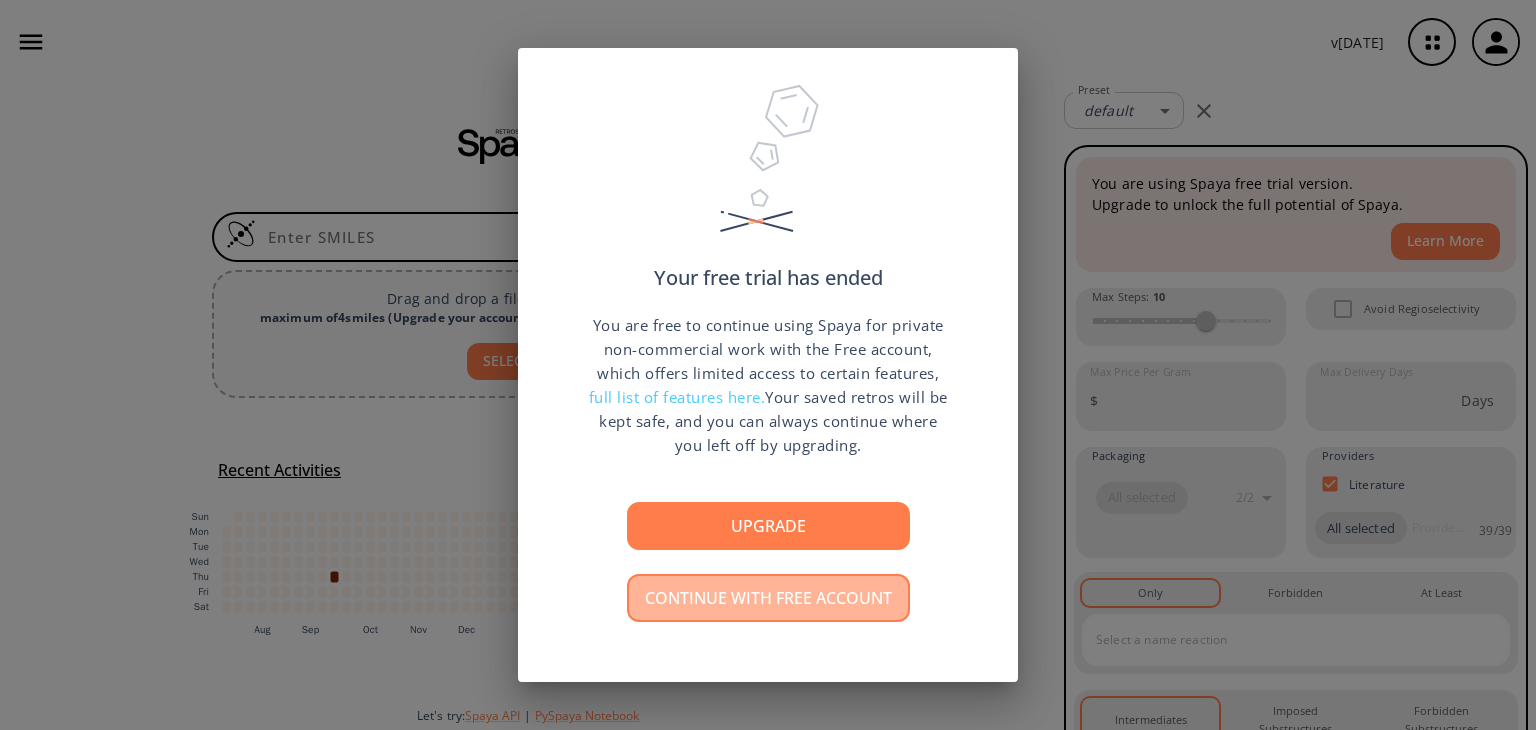 click on "Continue with free account" at bounding box center (768, 598) 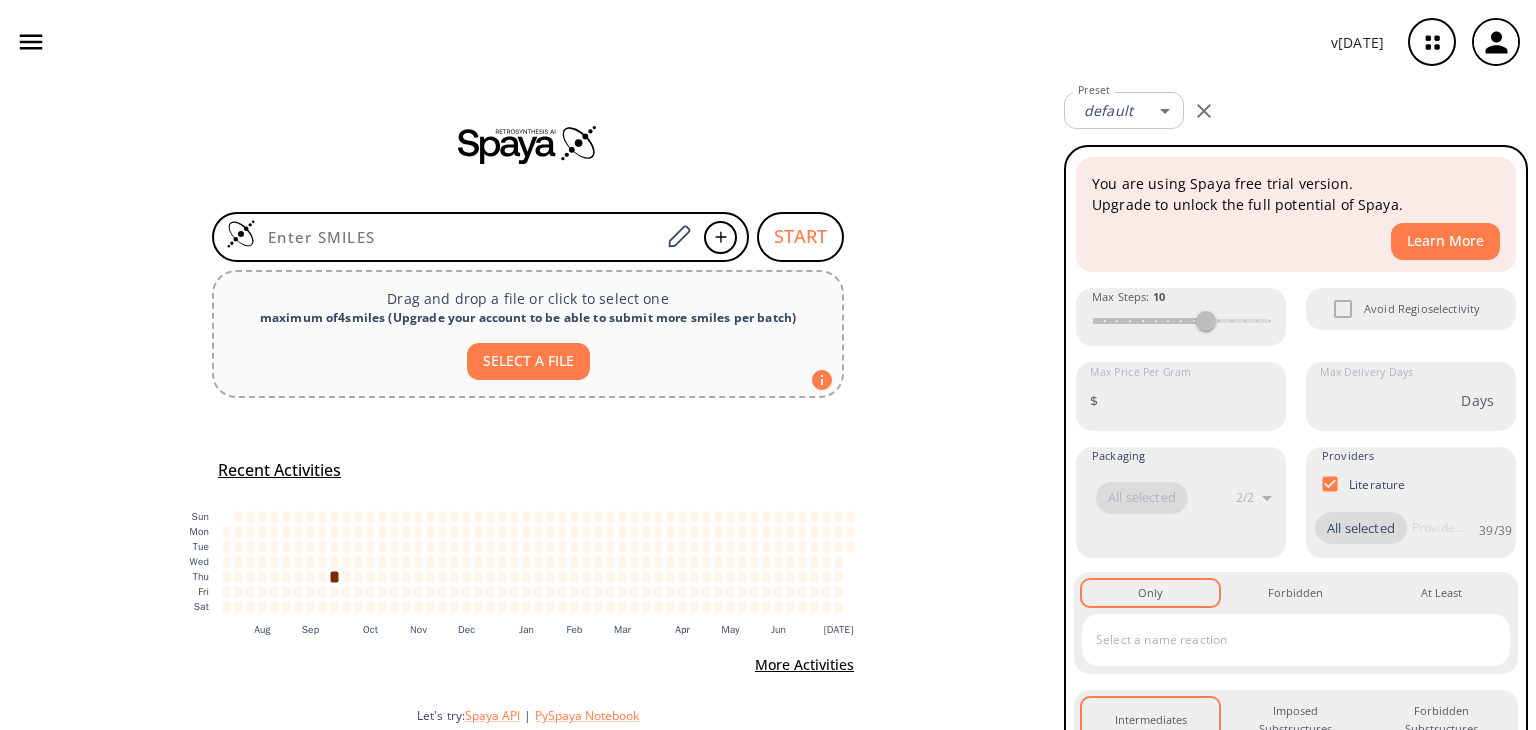 click on "[DATE]: 2 jobs" 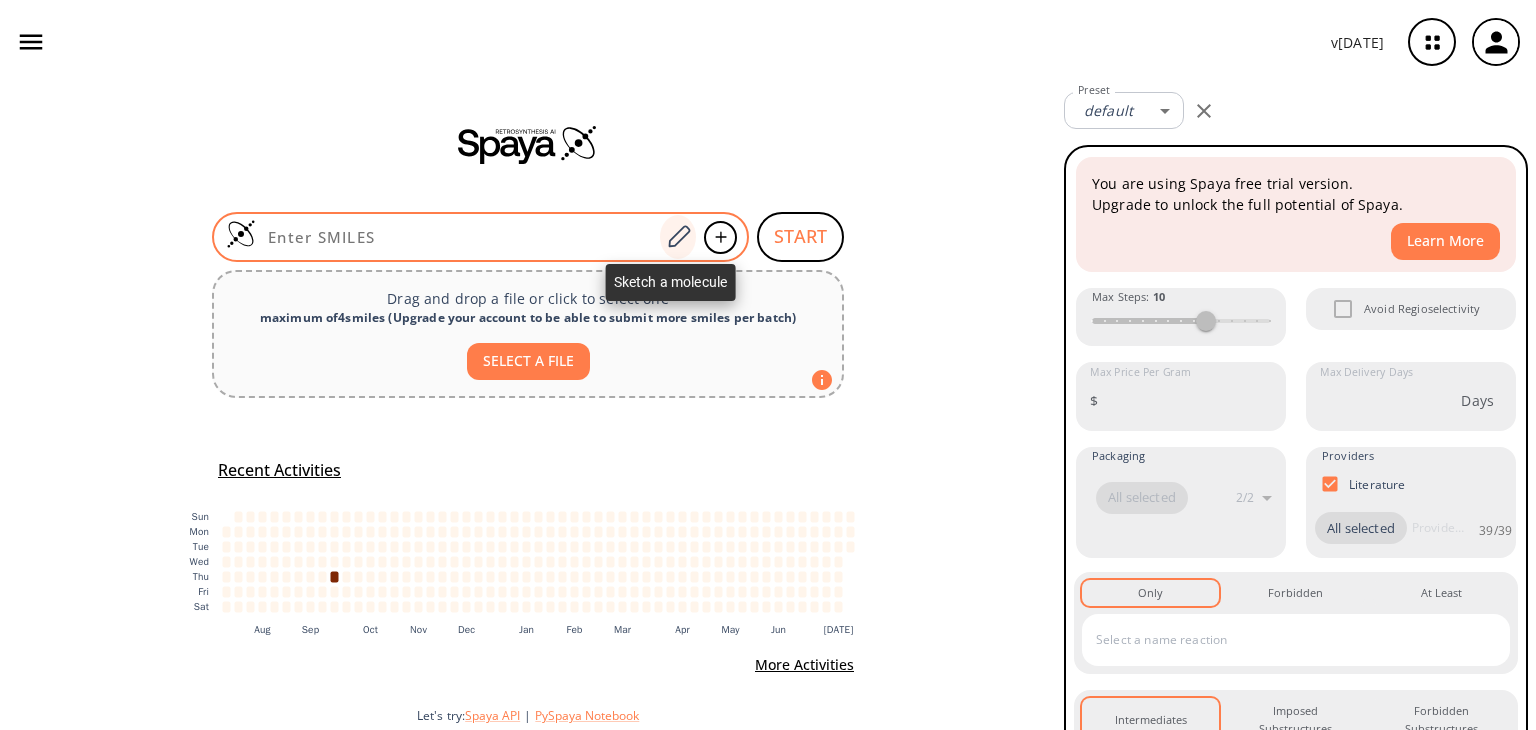 click 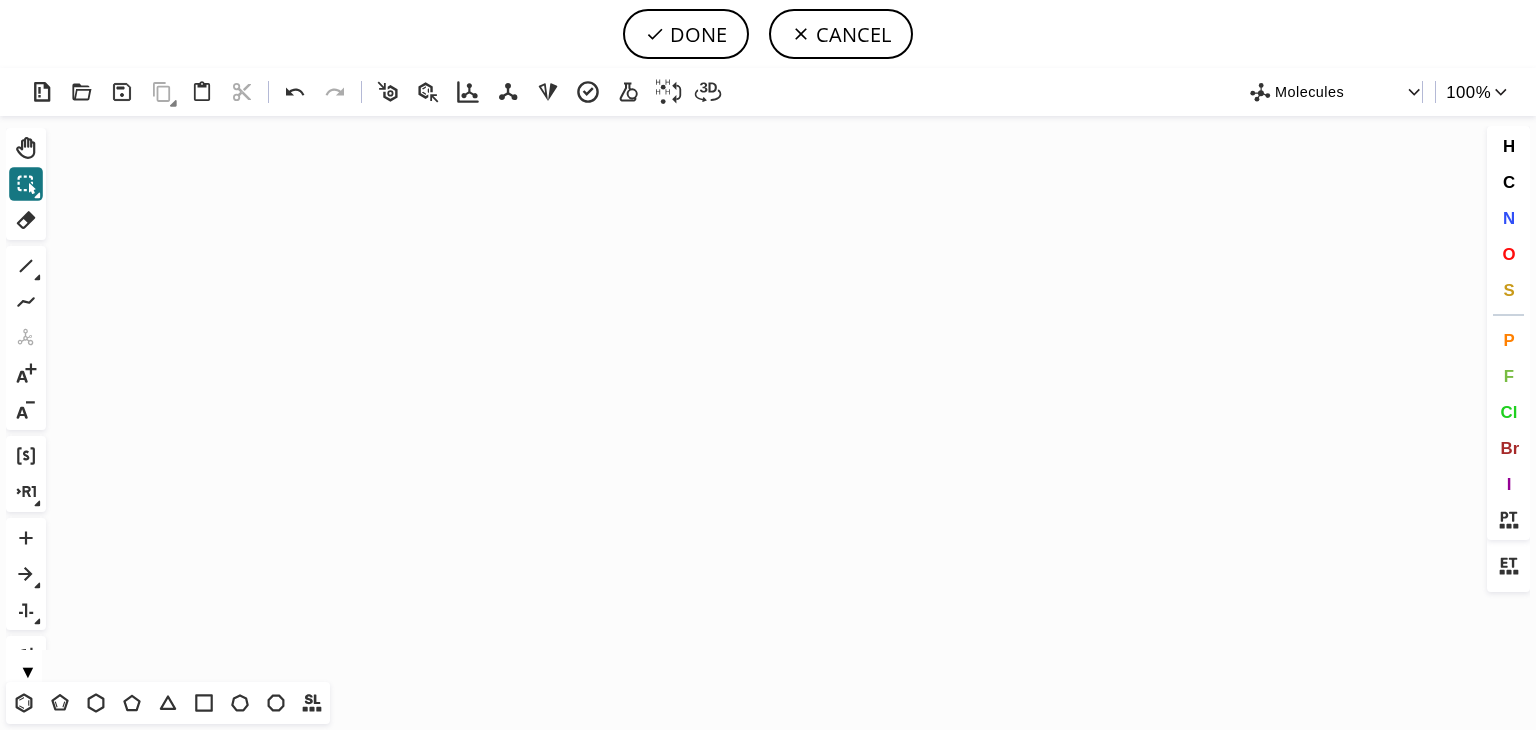 drag, startPoint x: 599, startPoint y: 92, endPoint x: 523, endPoint y: 336, distance: 255.56212 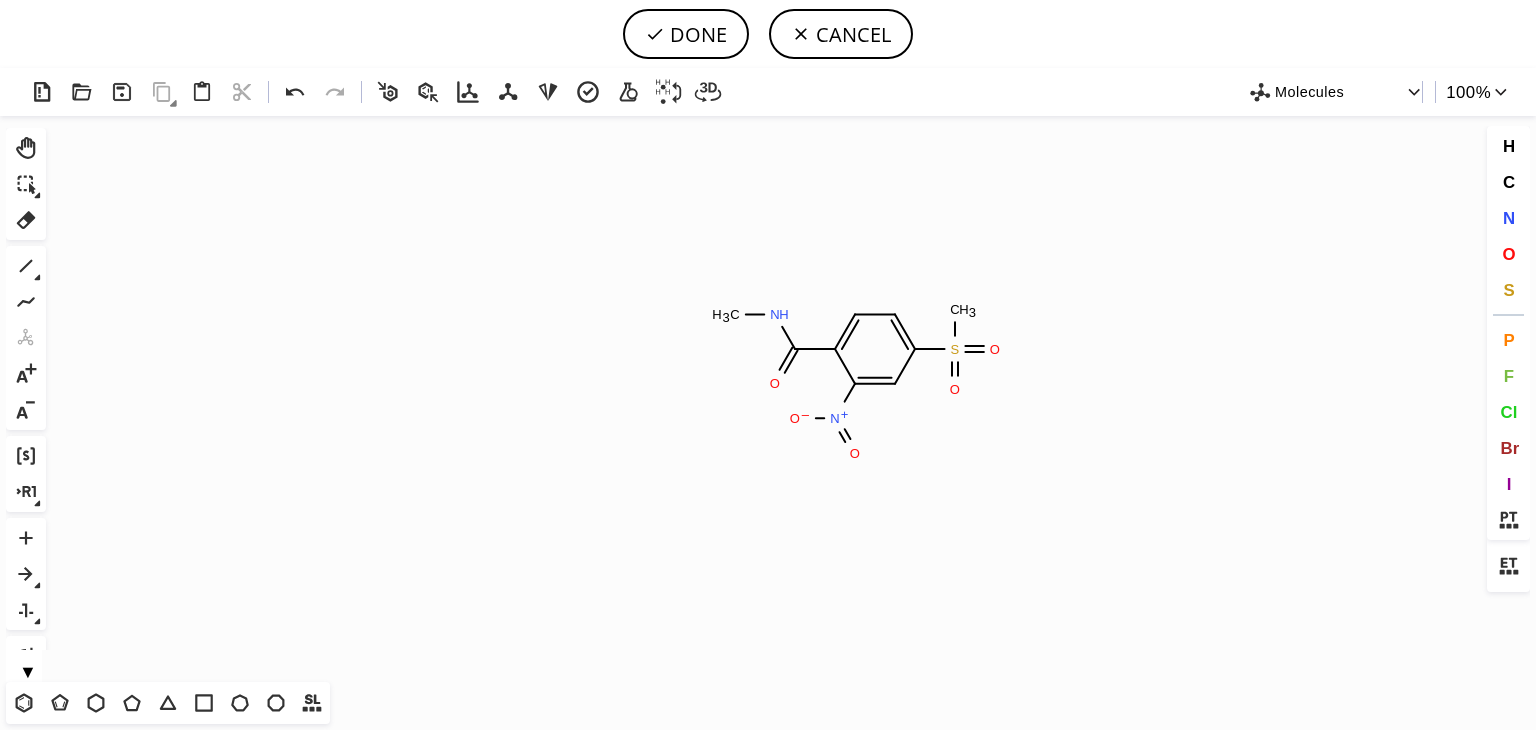 click on "Created with [PERSON_NAME] 2.3.0 O N H C H 3 S O C H 3 O N + O – O" 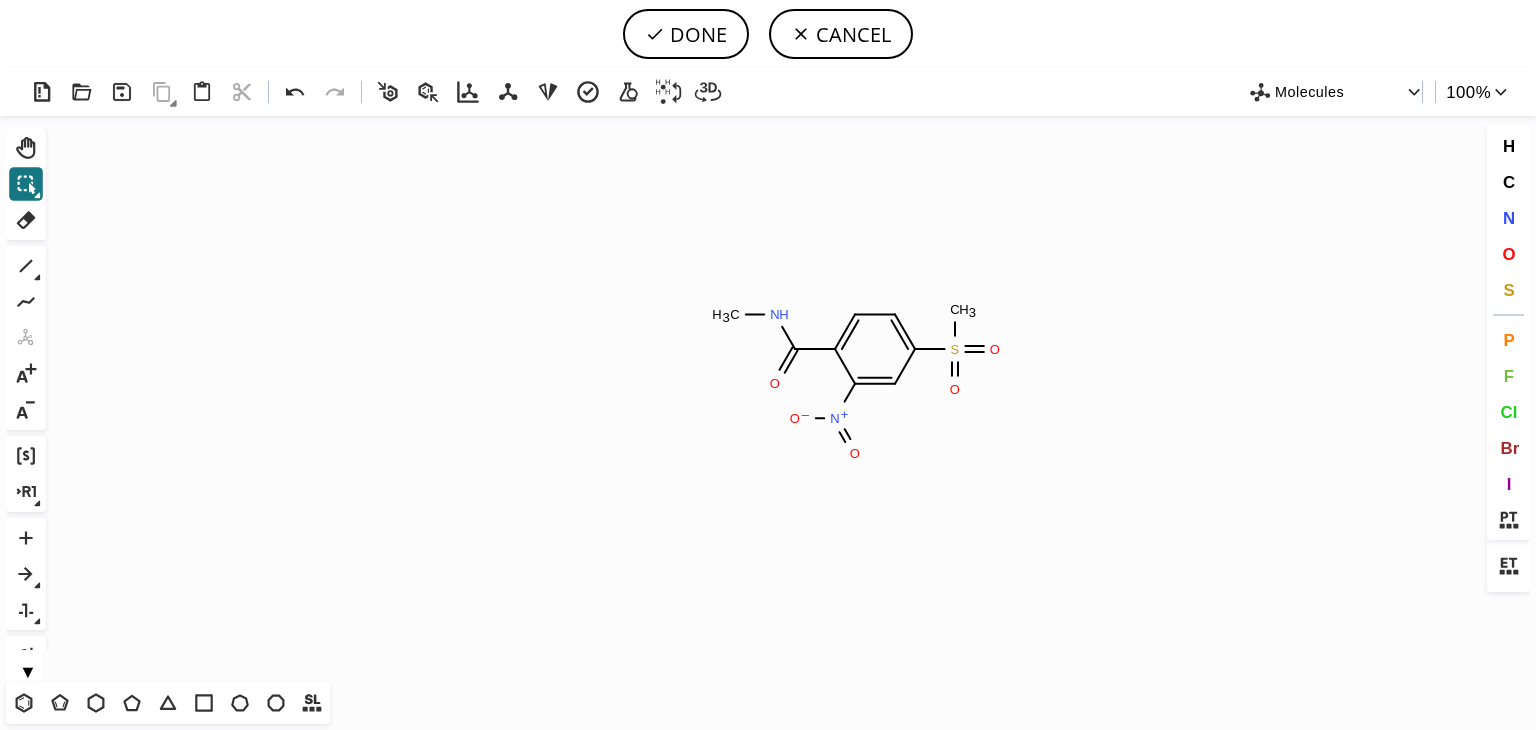 scroll, scrollTop: 0, scrollLeft: 0, axis: both 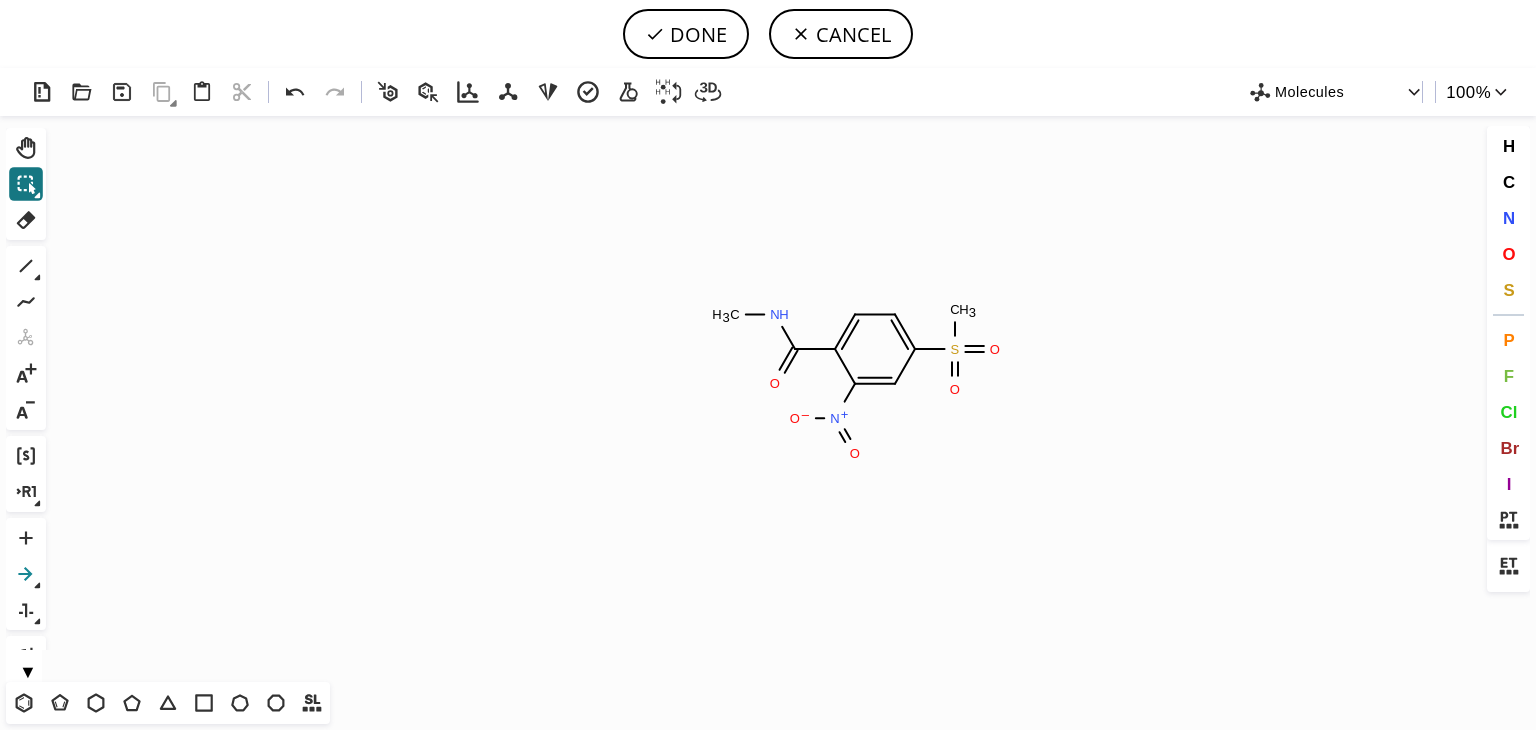 click 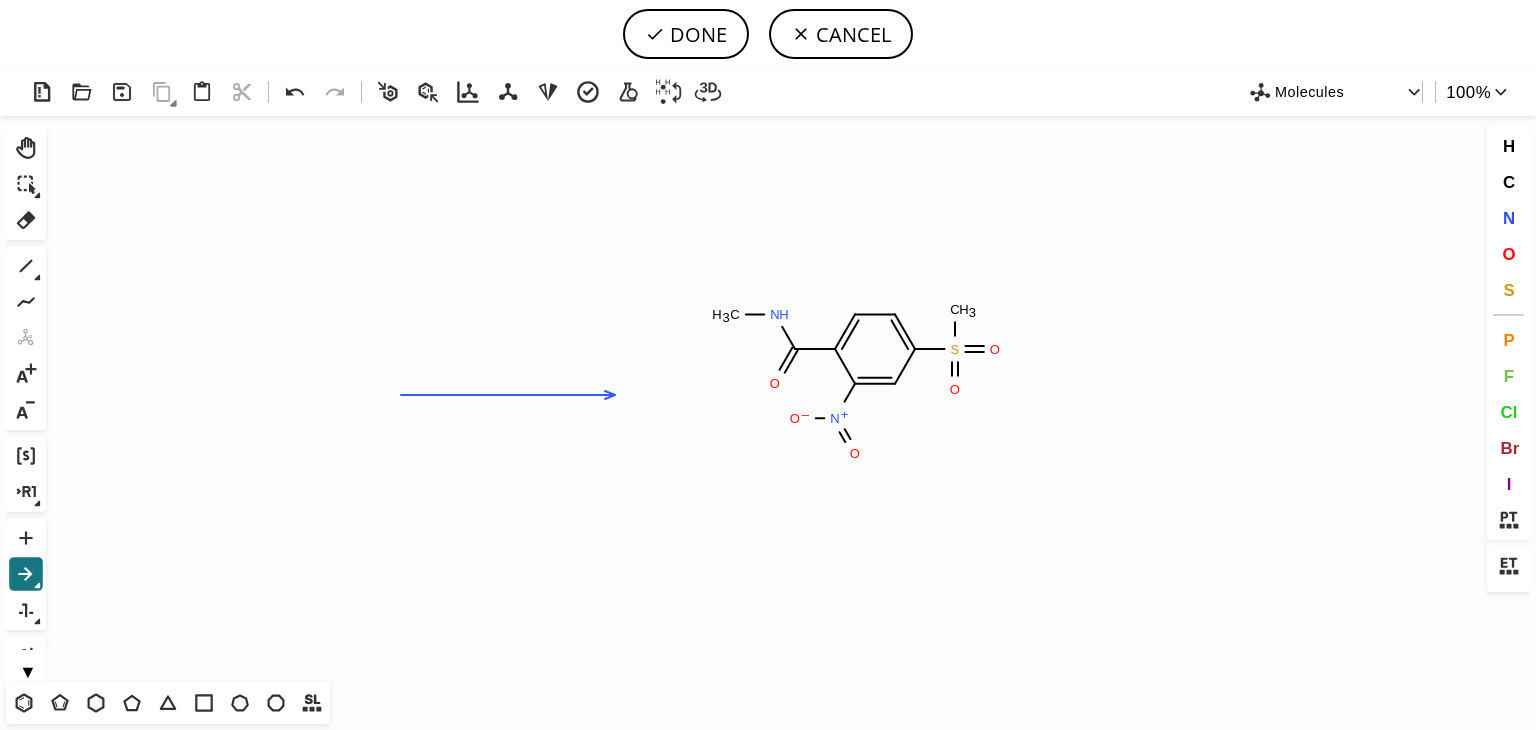drag, startPoint x: 401, startPoint y: 395, endPoint x: 615, endPoint y: 392, distance: 214.02103 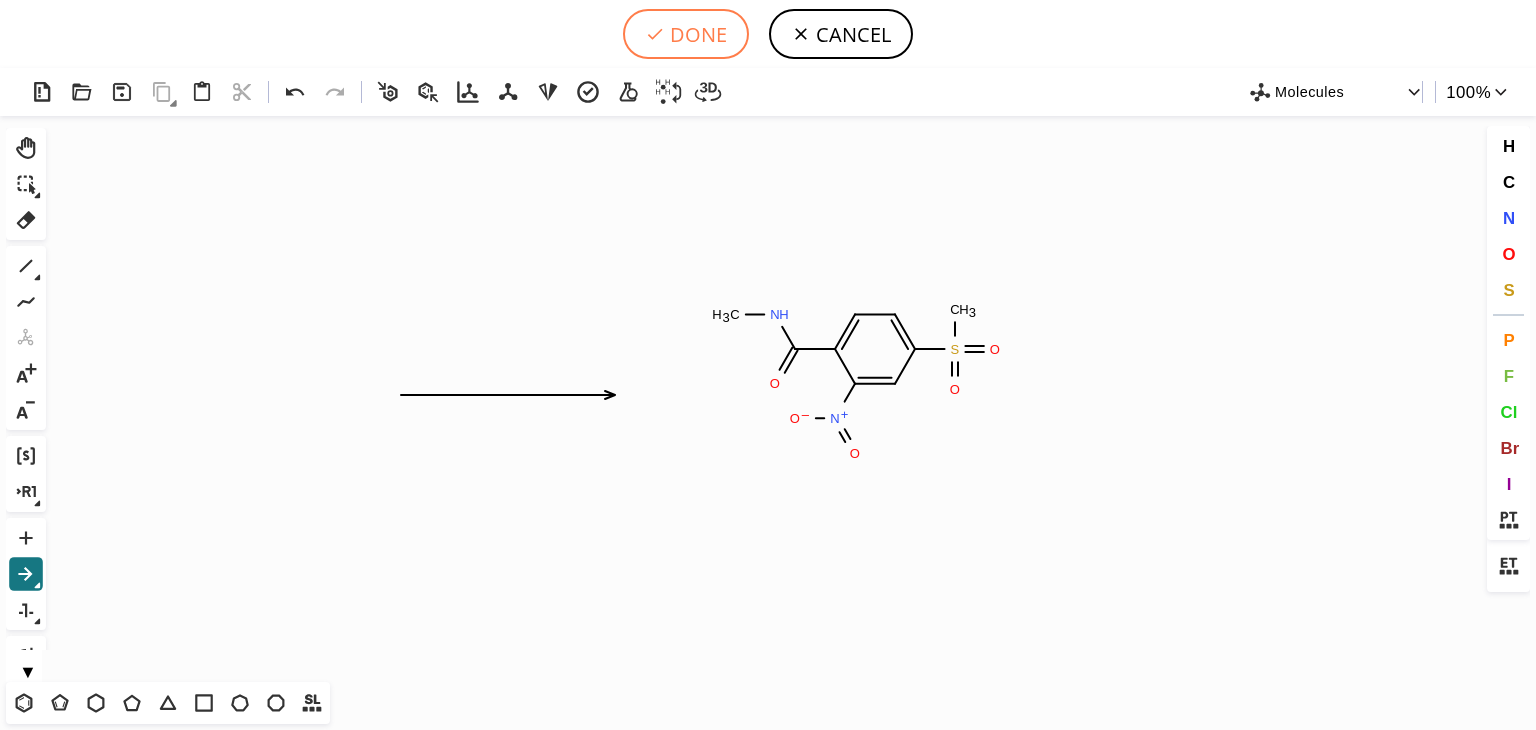 click on "DONE" at bounding box center [686, 34] 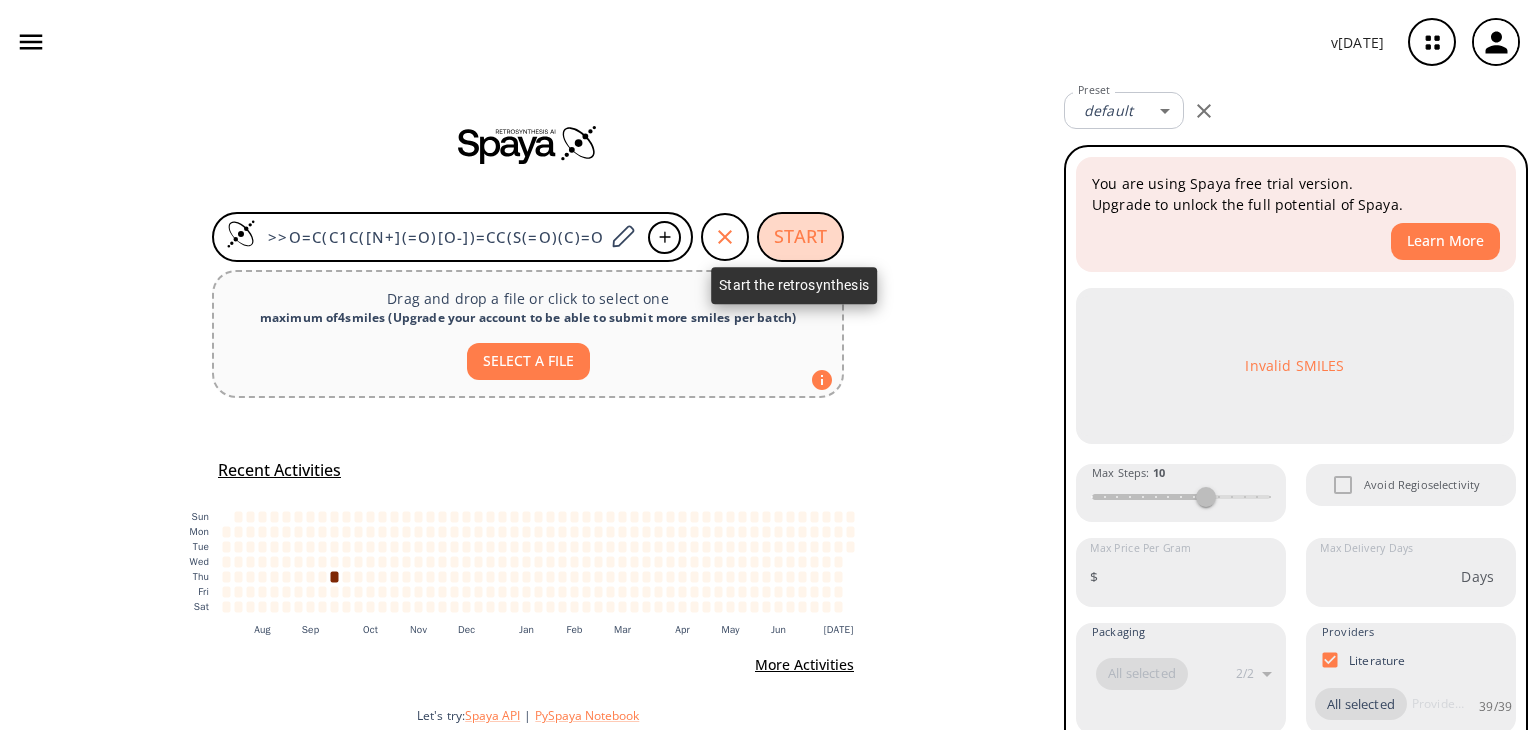 click on "START" at bounding box center (800, 237) 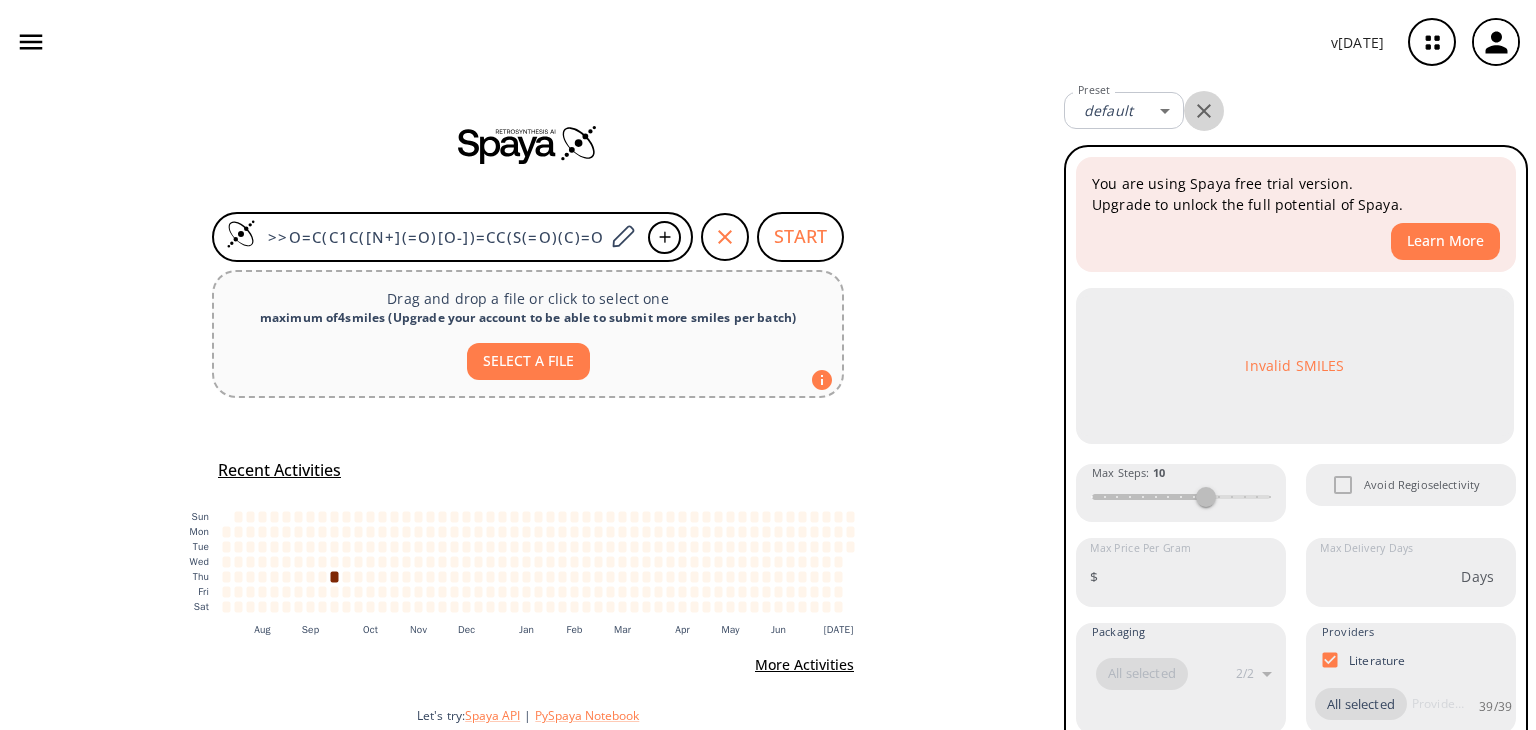 click 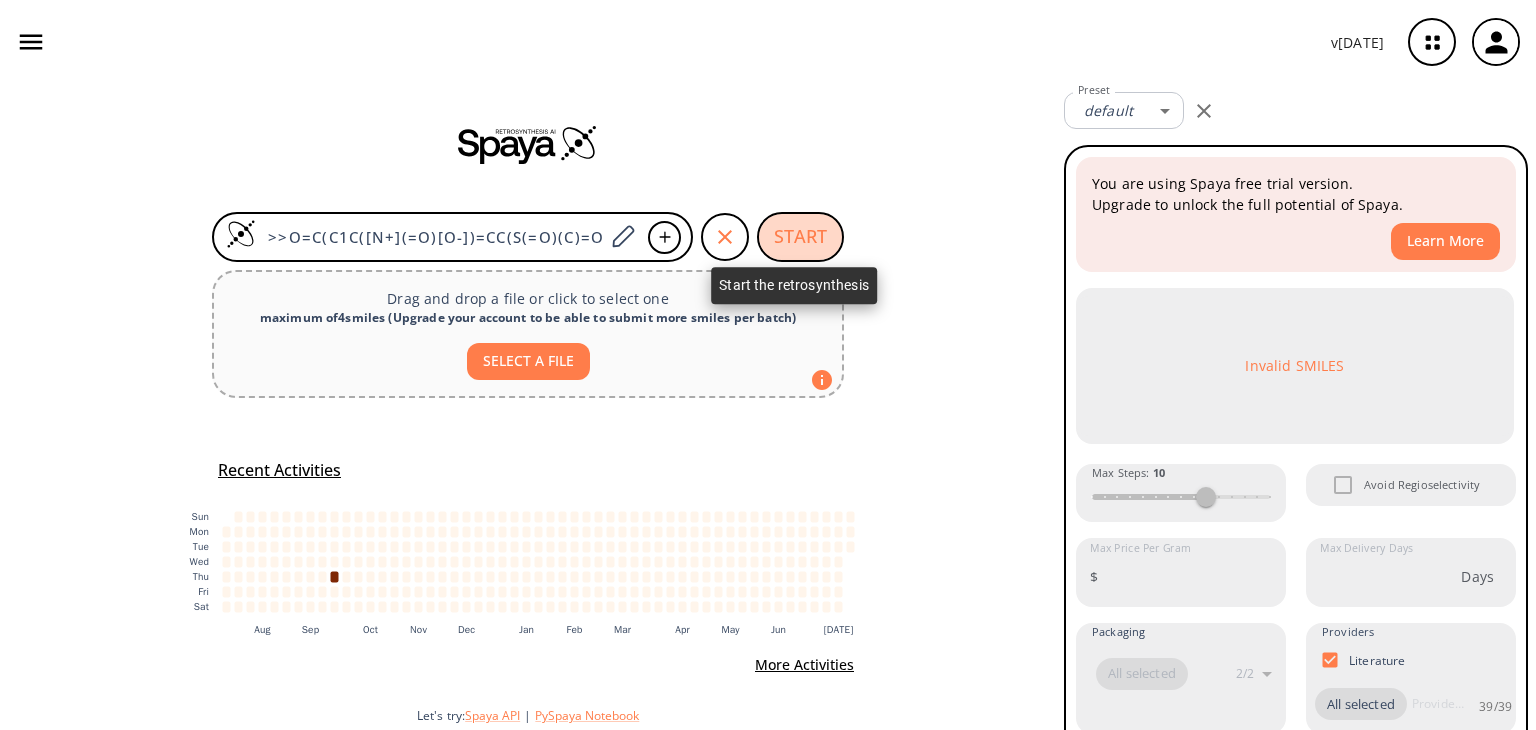 click on "START" at bounding box center (800, 237) 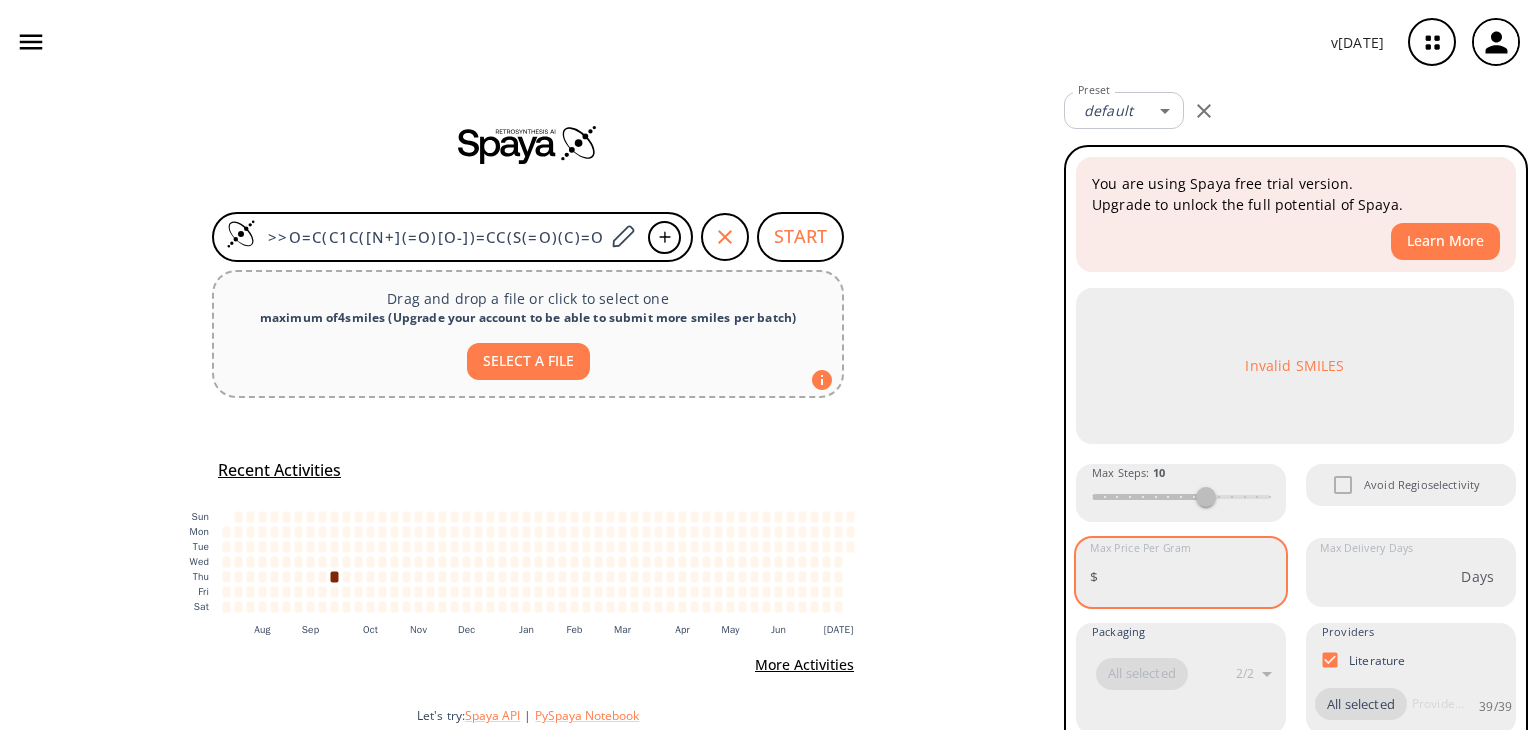 type 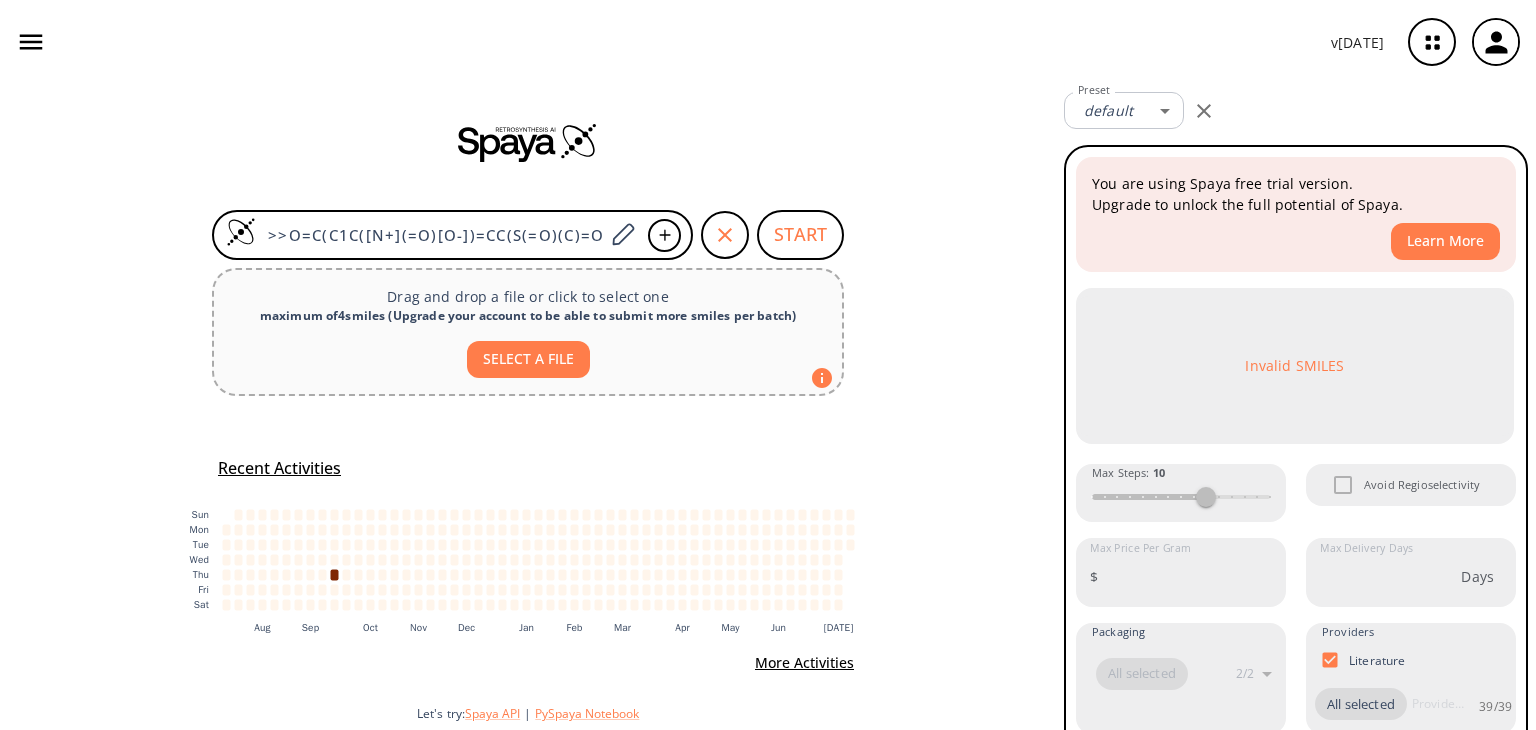 click on "Invalid SMILES" at bounding box center [1296, 366] 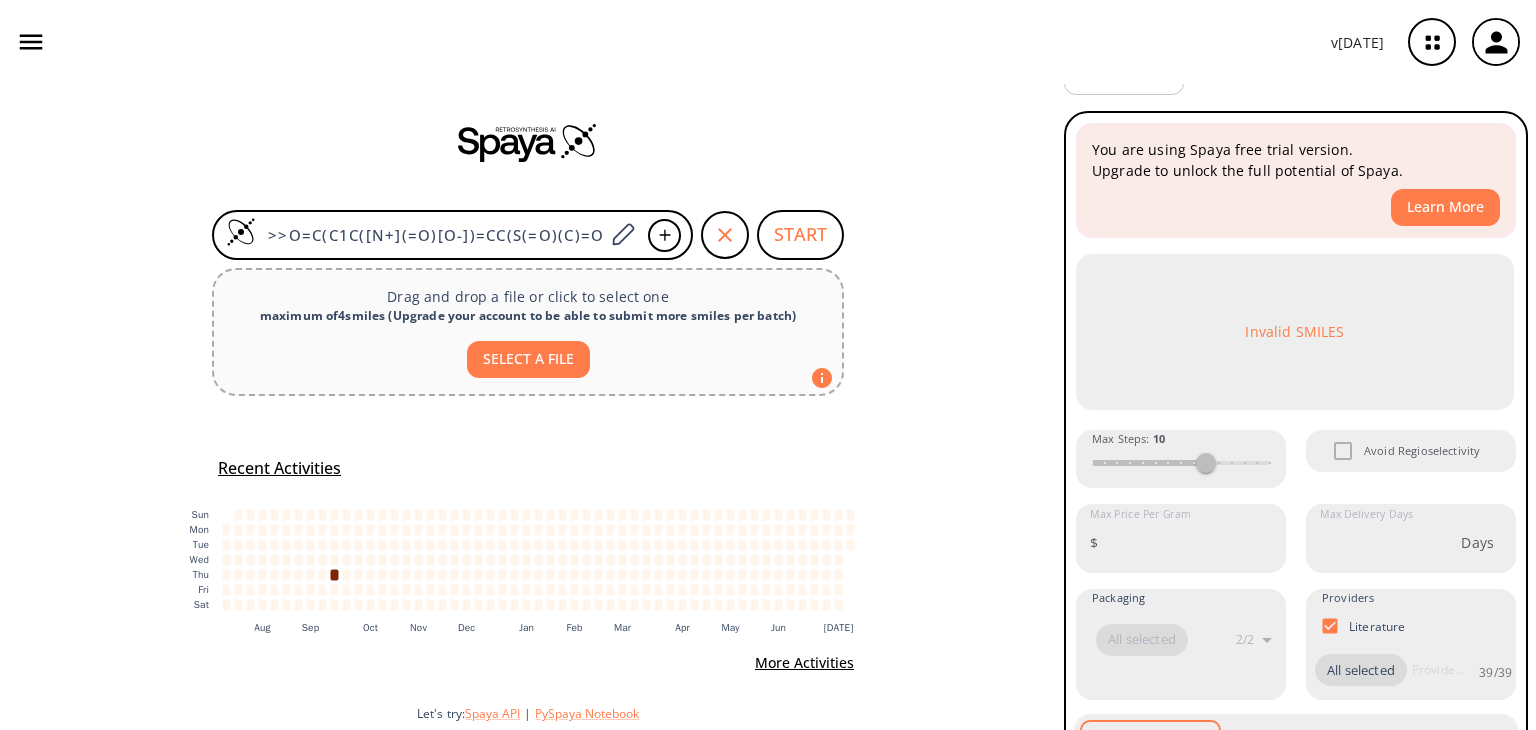 scroll, scrollTop: 0, scrollLeft: 0, axis: both 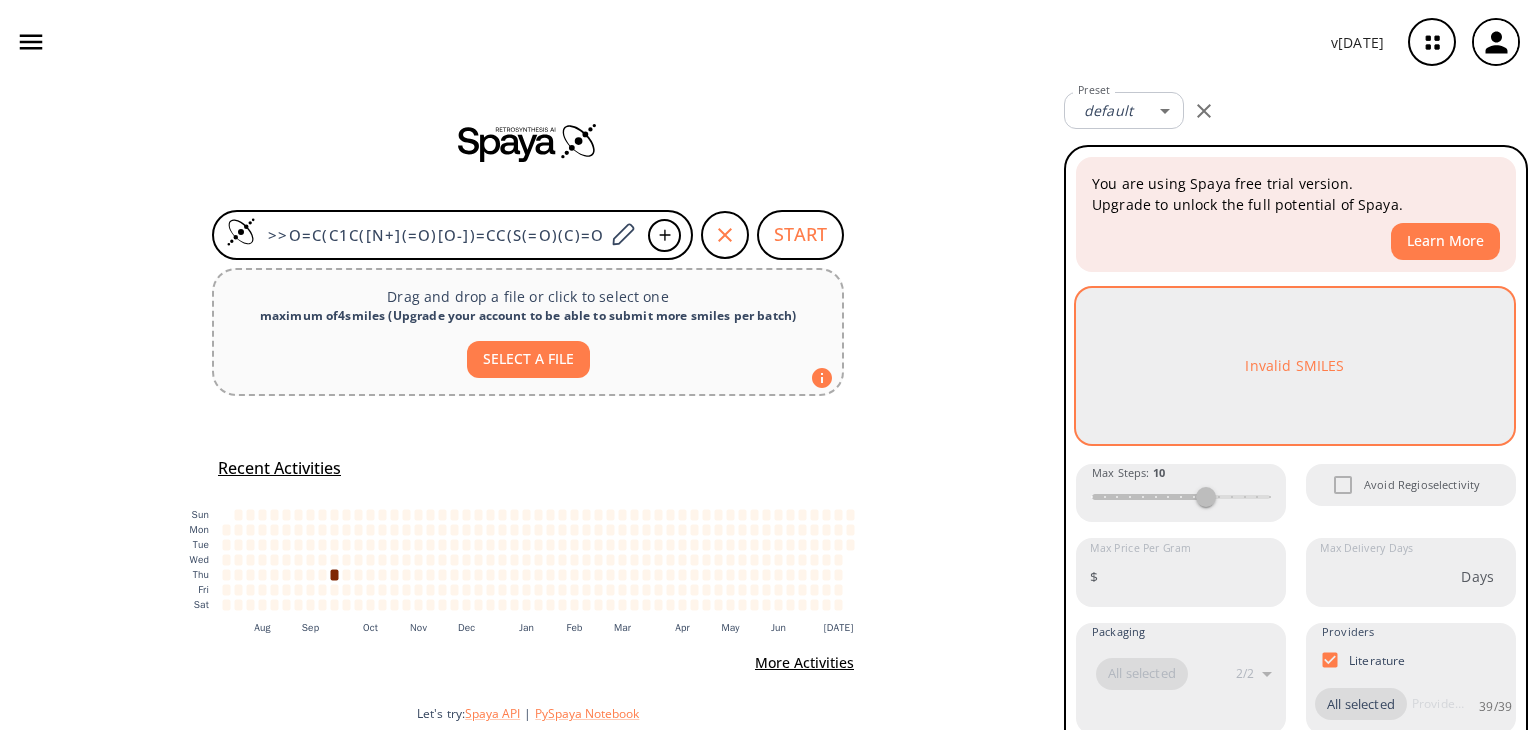 click on "Invalid SMILES" at bounding box center (1295, 366) 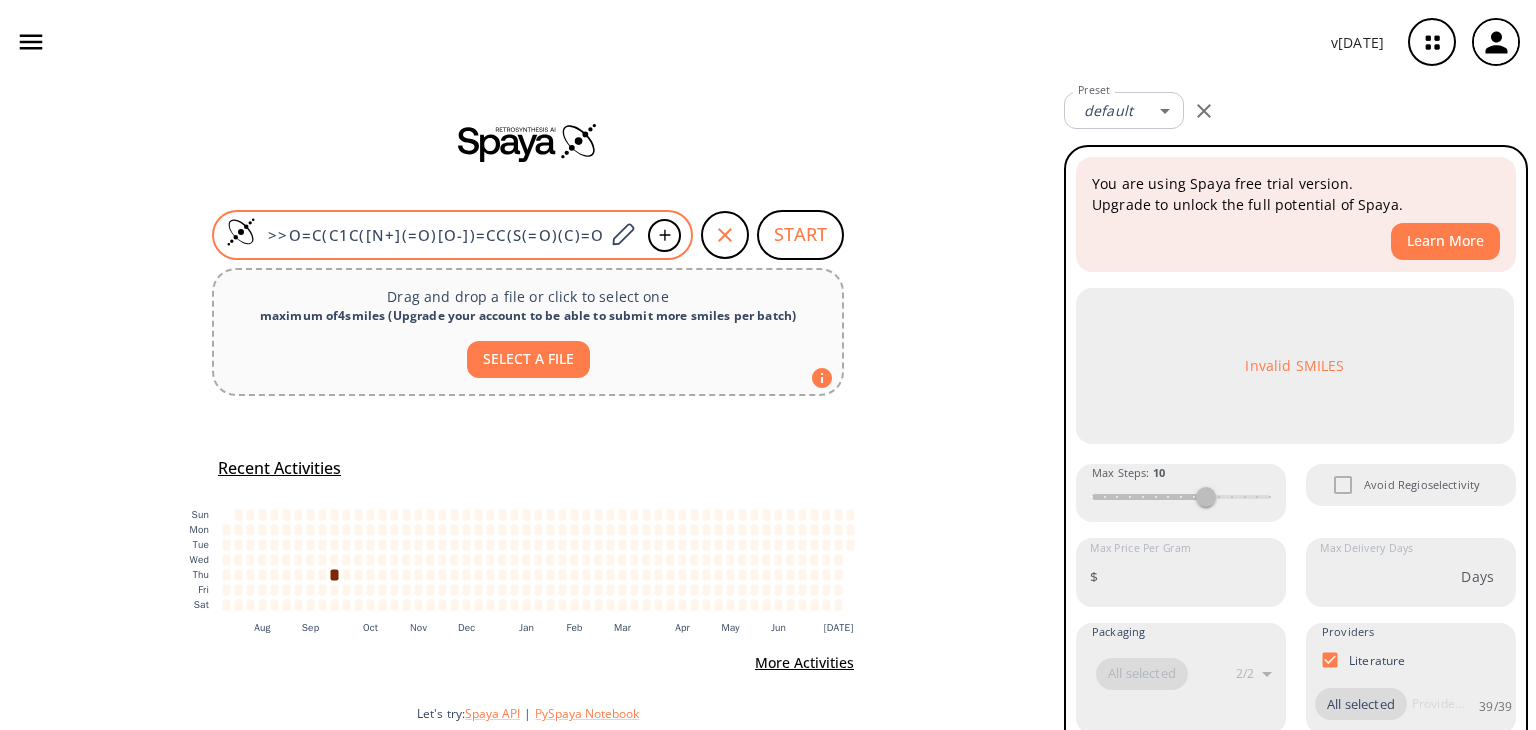 click on ">>O=C(C1C([N+](=O)[O-])=CC(S(=O)(C)=O)=CC=1)NC" at bounding box center (452, 235) 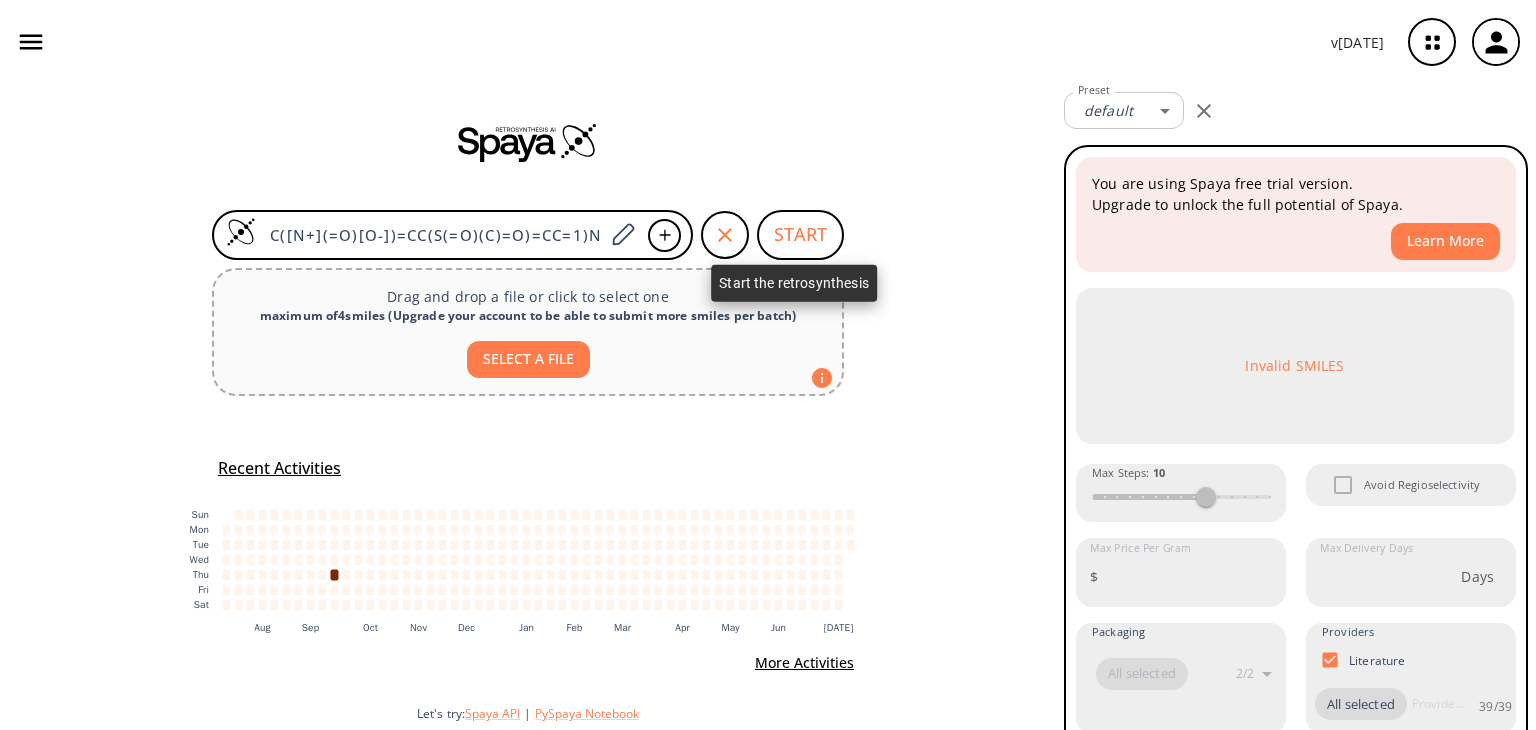 scroll, scrollTop: 0, scrollLeft: 0, axis: both 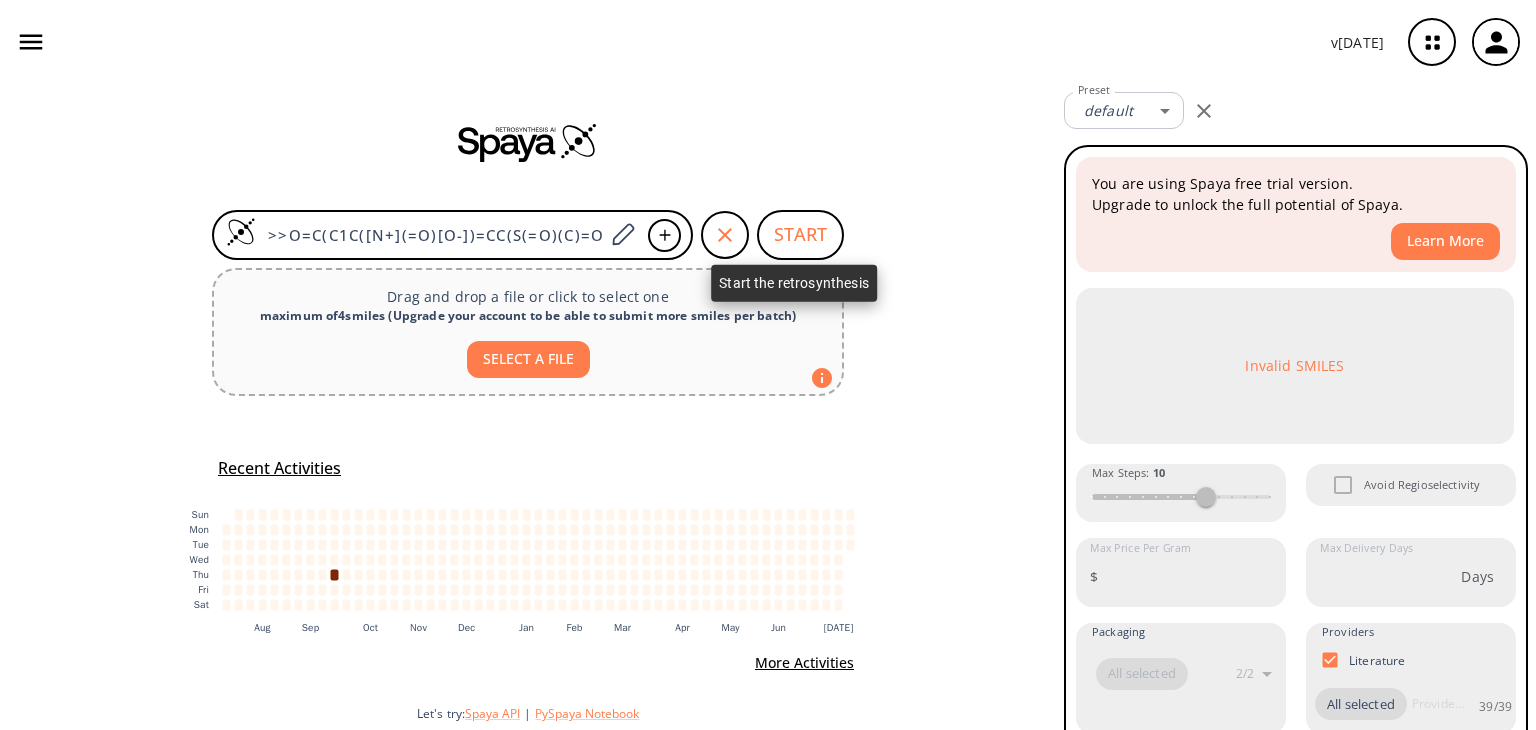 click on "START" at bounding box center [800, 235] 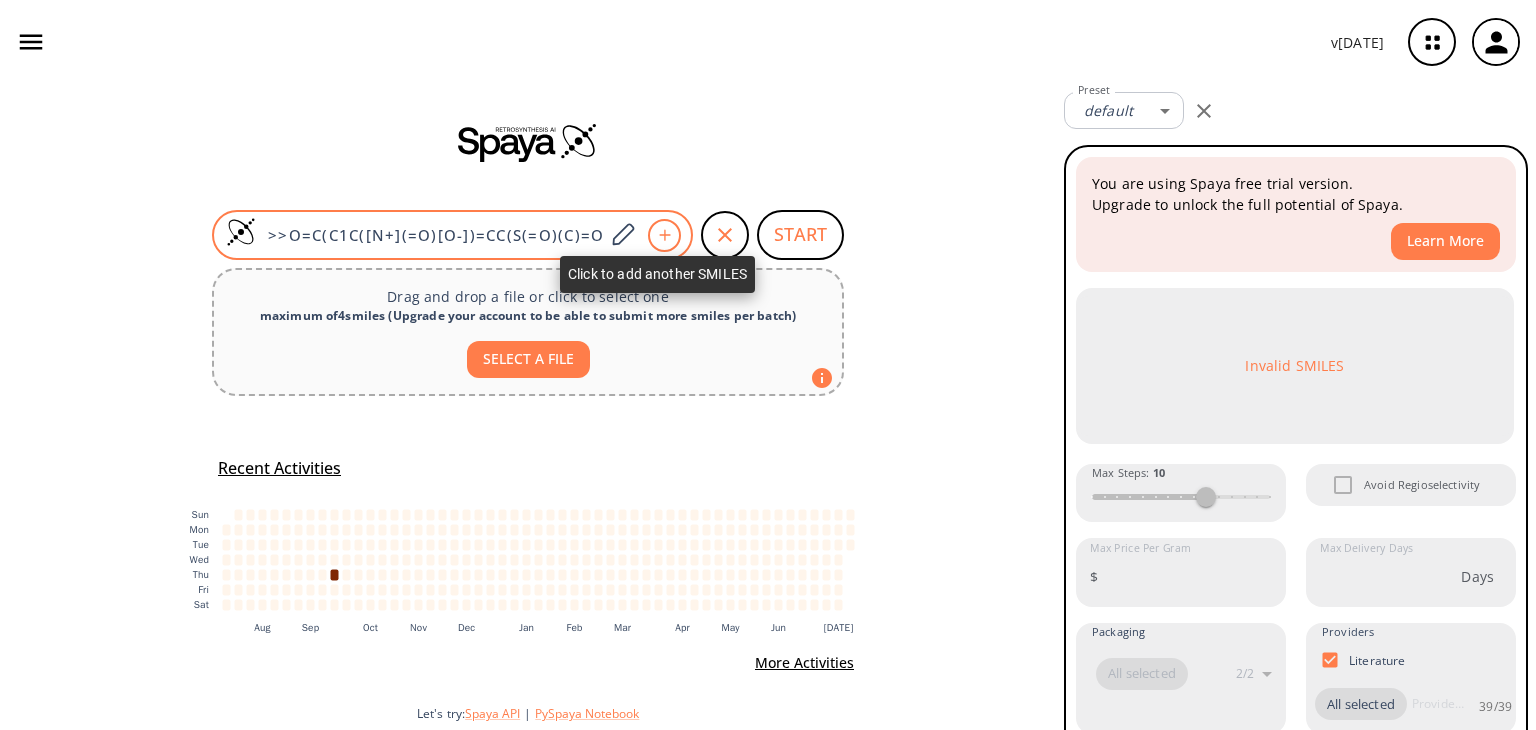 click 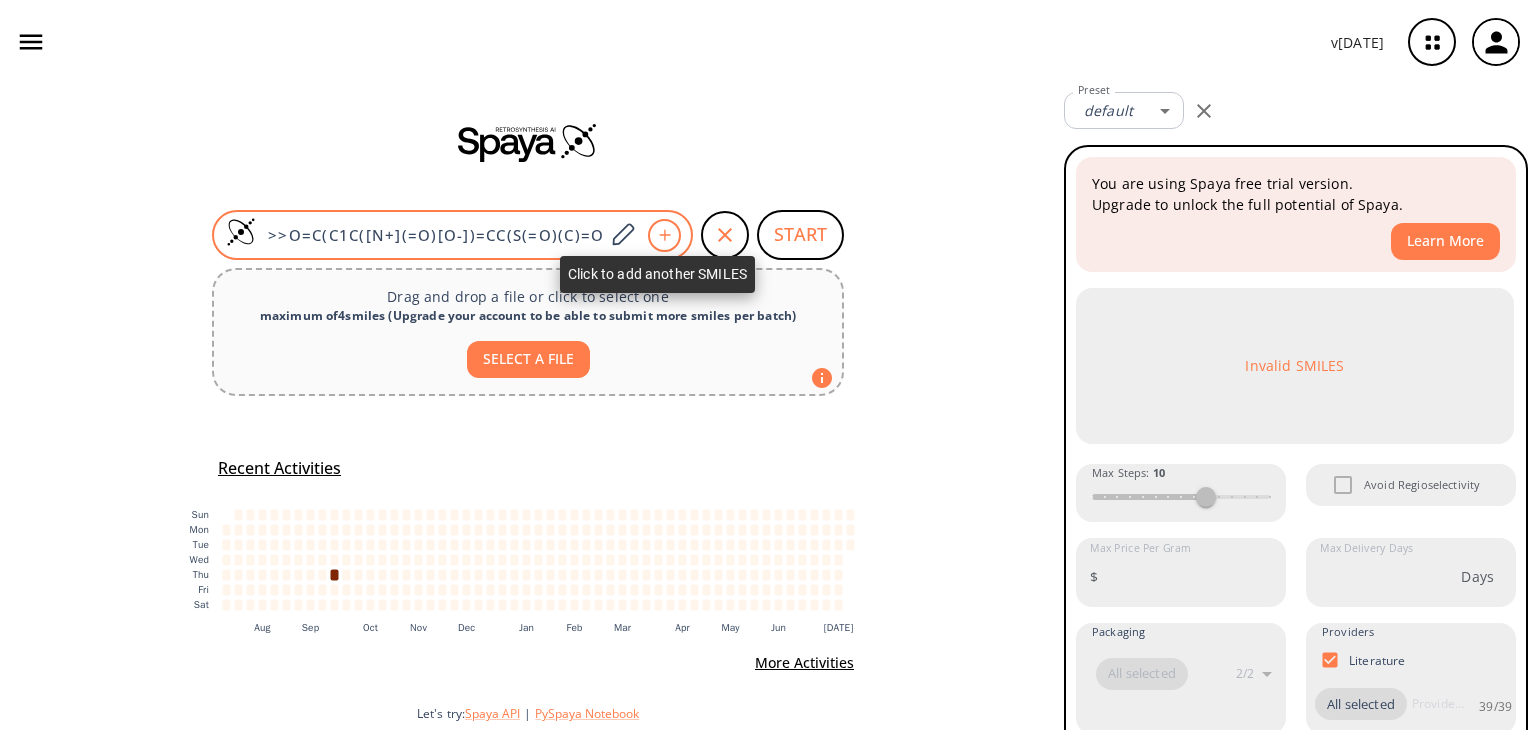 scroll, scrollTop: 0, scrollLeft: 0, axis: both 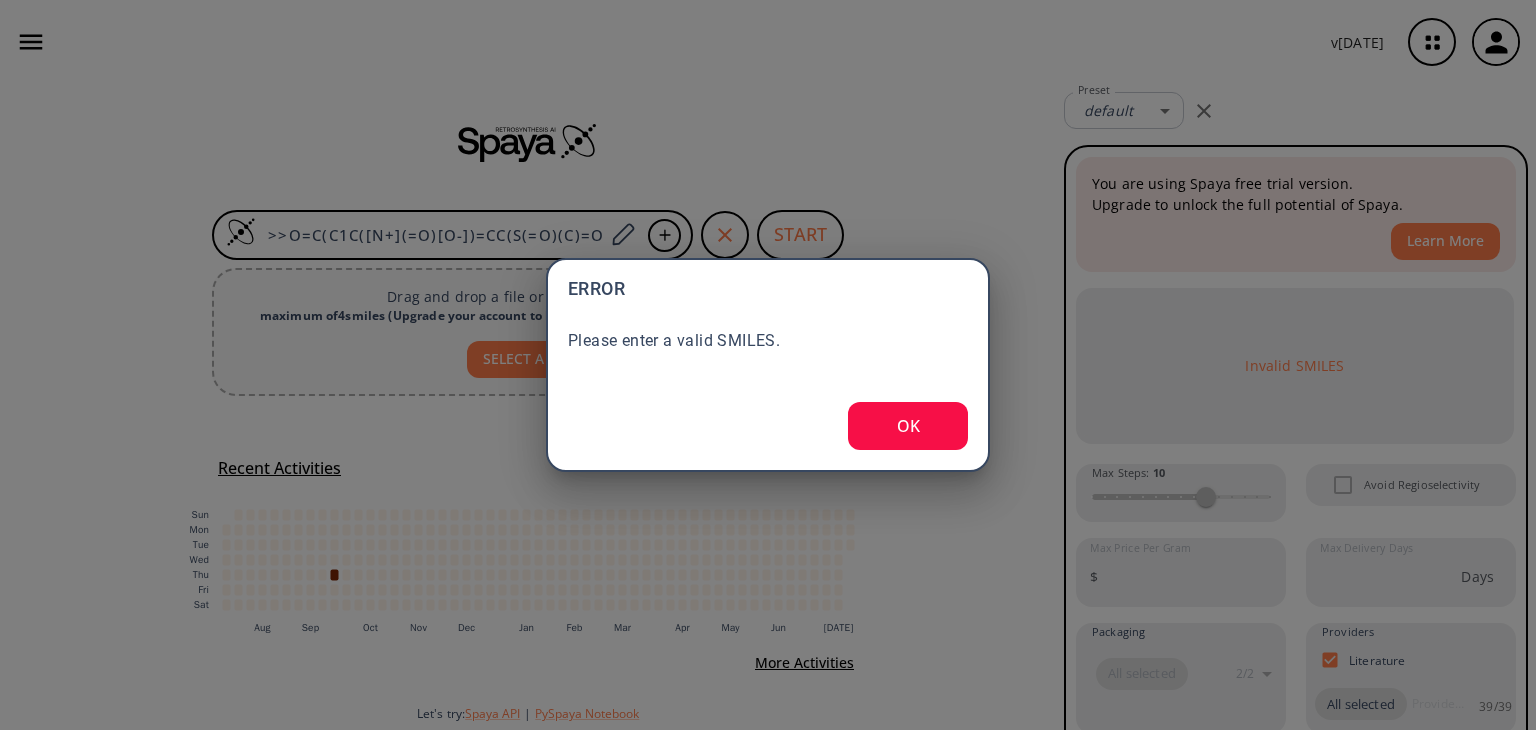 click on "OK" at bounding box center (908, 426) 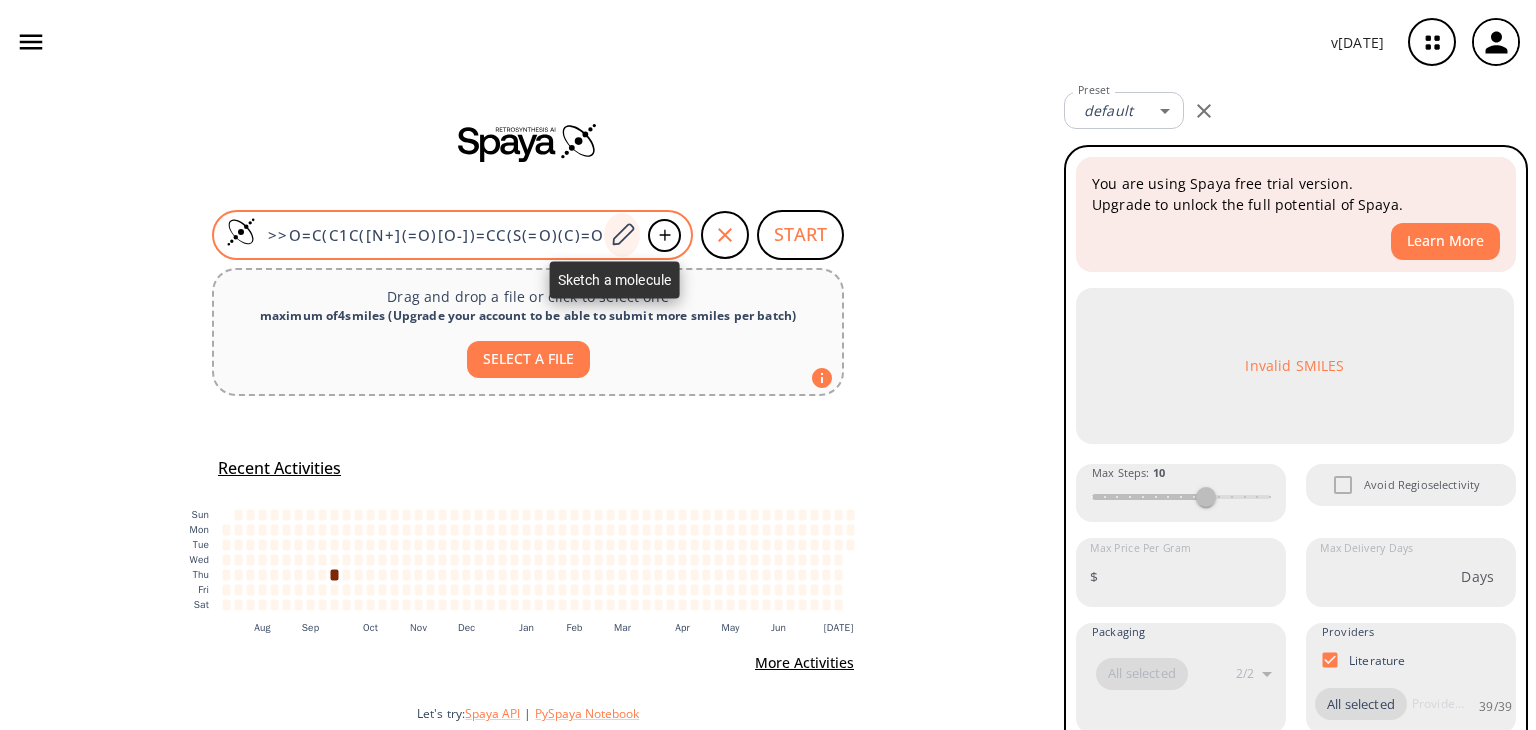 click 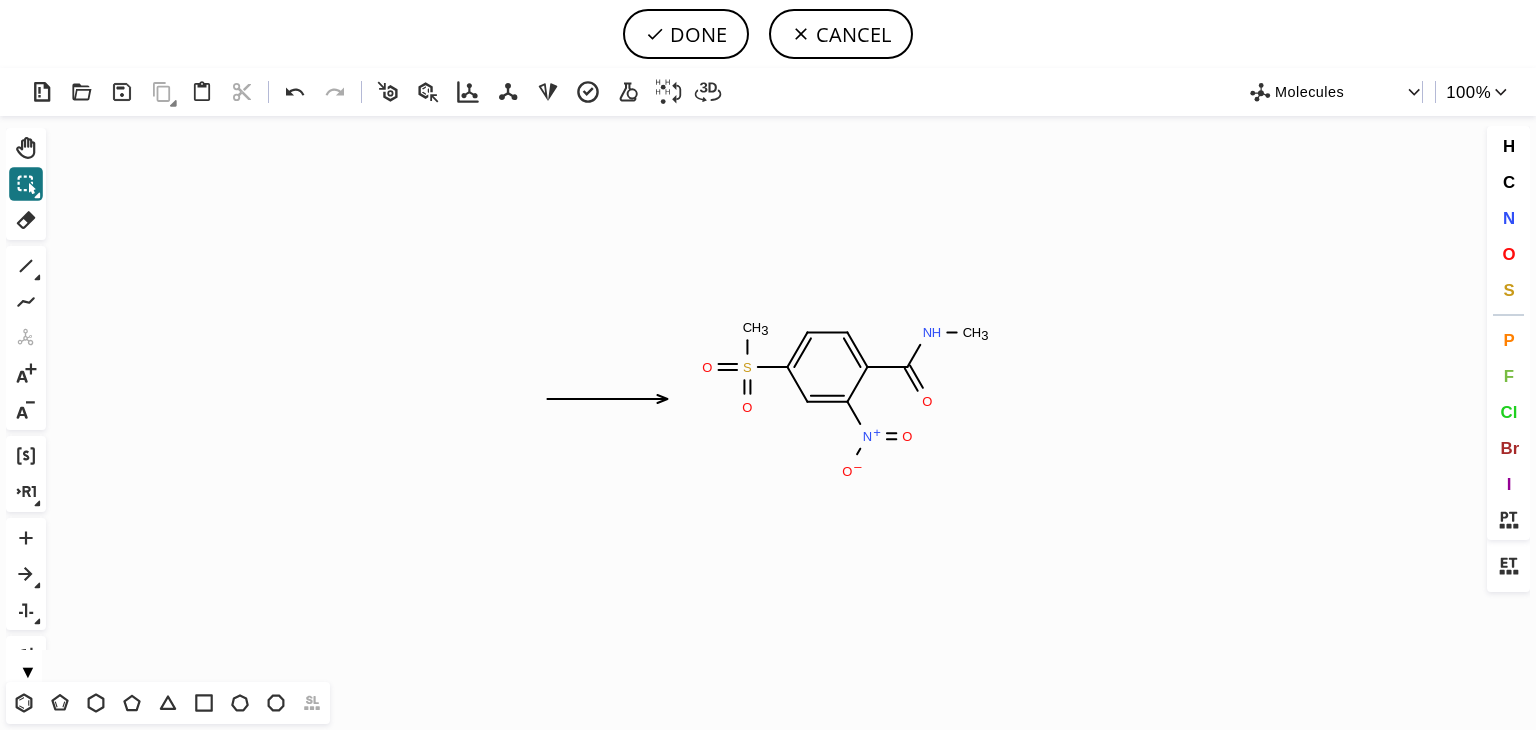 scroll, scrollTop: 0, scrollLeft: 0, axis: both 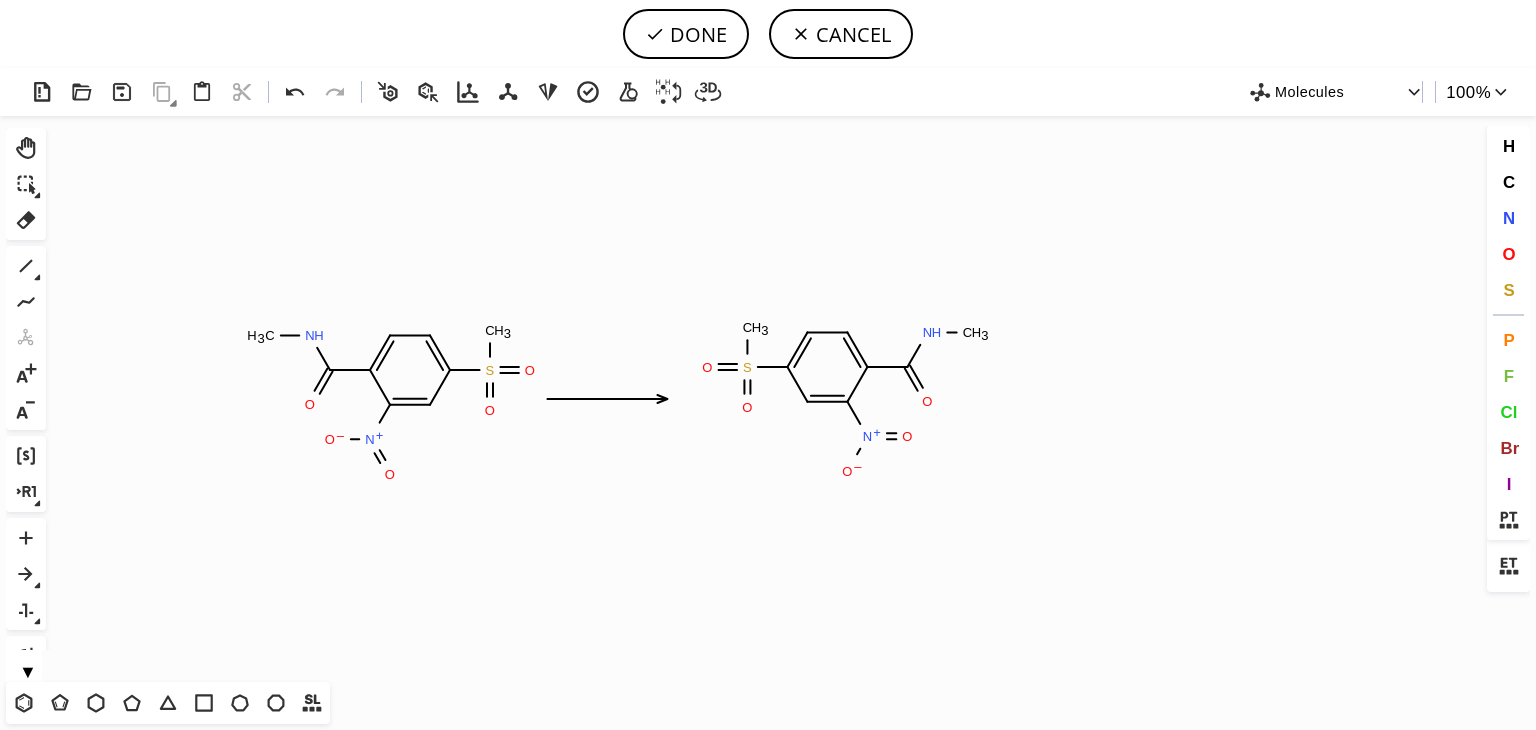 click on "Created with [PERSON_NAME] 2.3.0 O N + O O – S O C H 3 O N H C H 3 O N H C H 3 S O C H 3 O N + O – O" 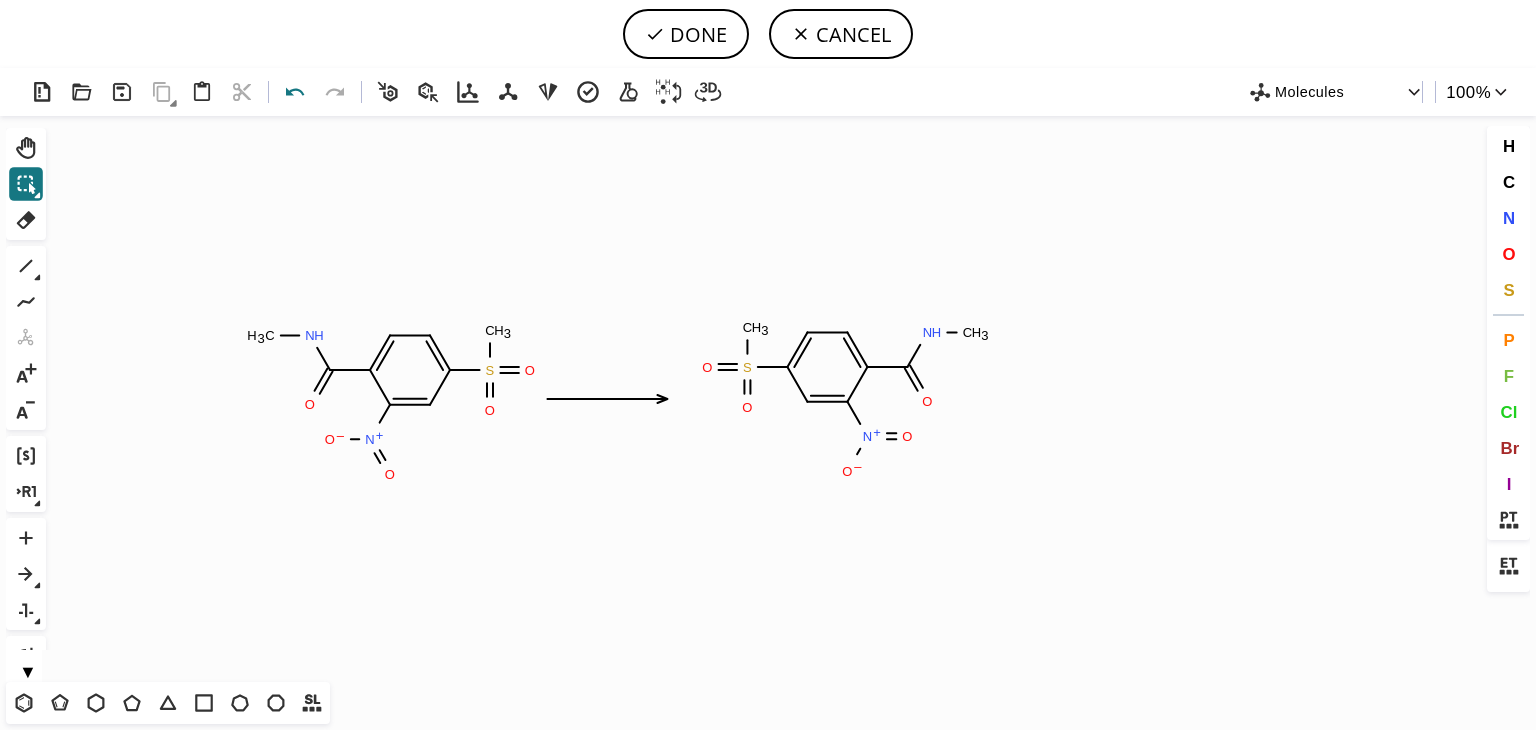 click 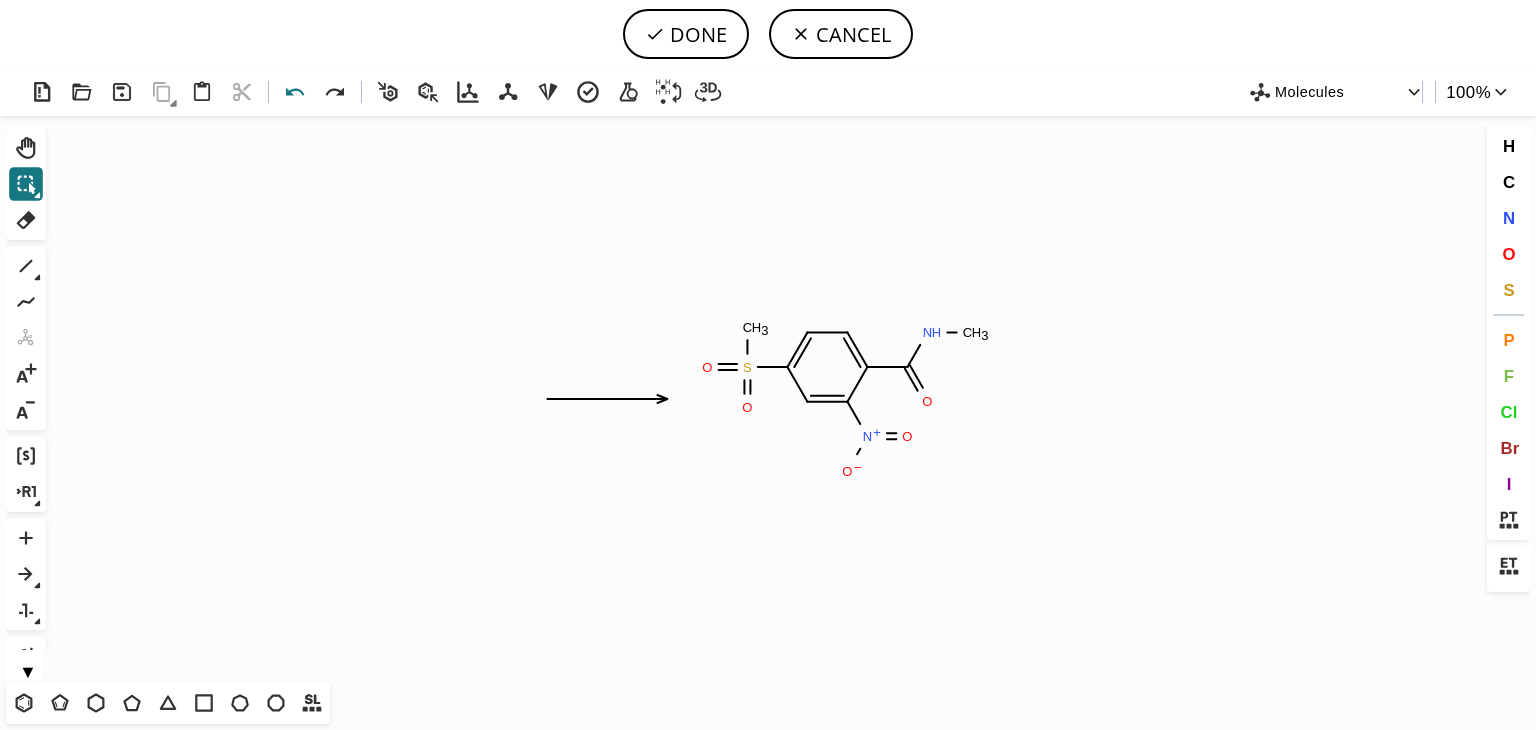click 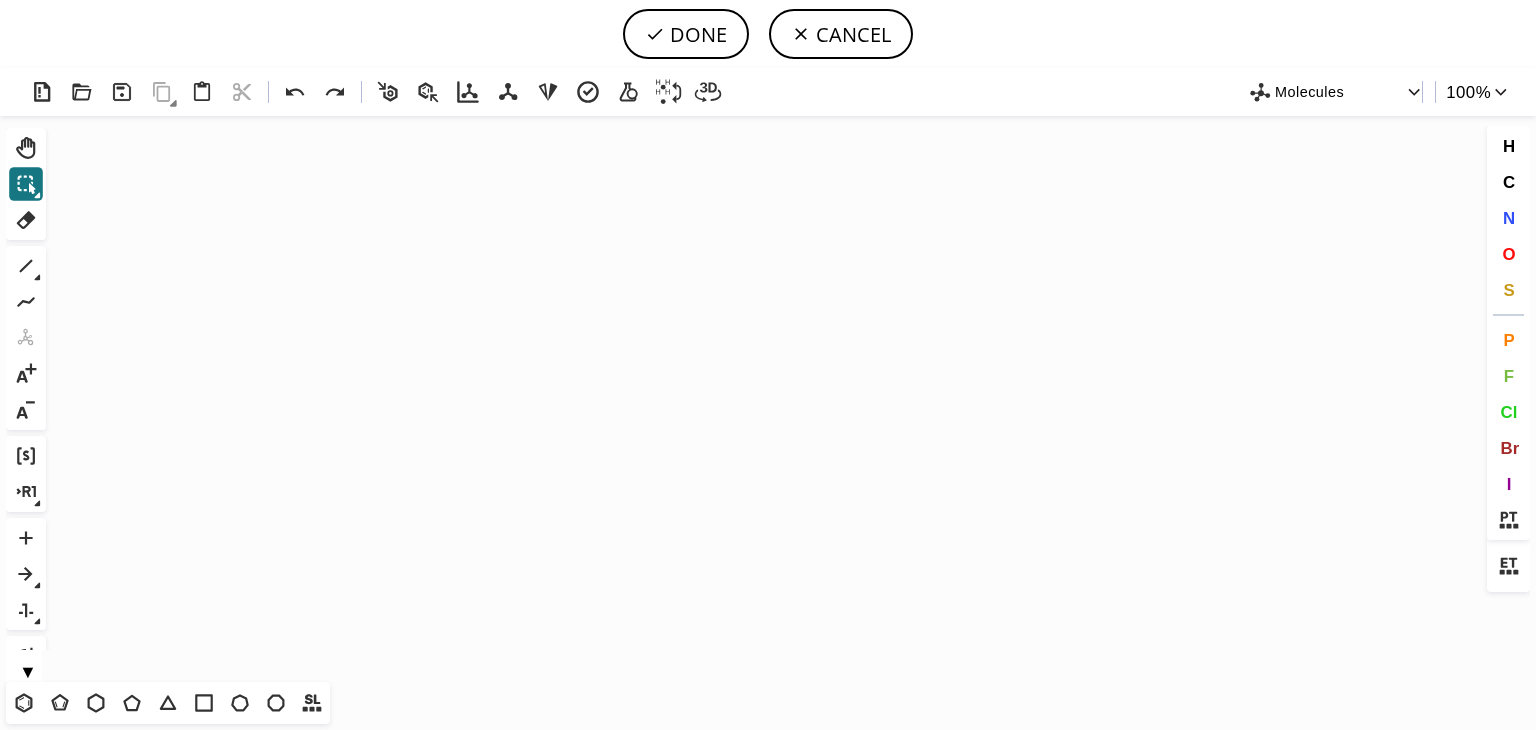 scroll, scrollTop: 656, scrollLeft: 9, axis: both 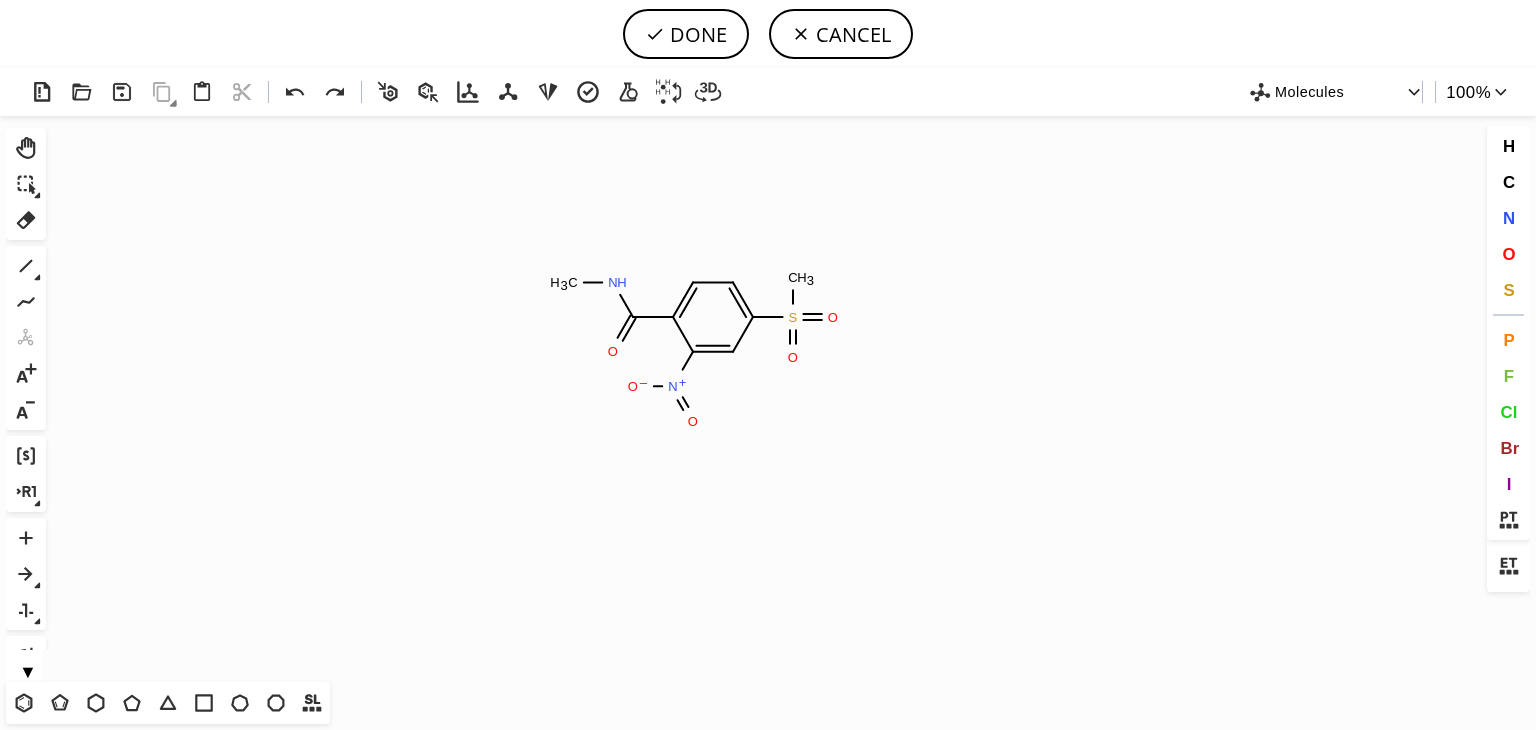 click on "Created with [PERSON_NAME] 2.3.0 O N H C H 3 S O C H 3 O N + O – O" 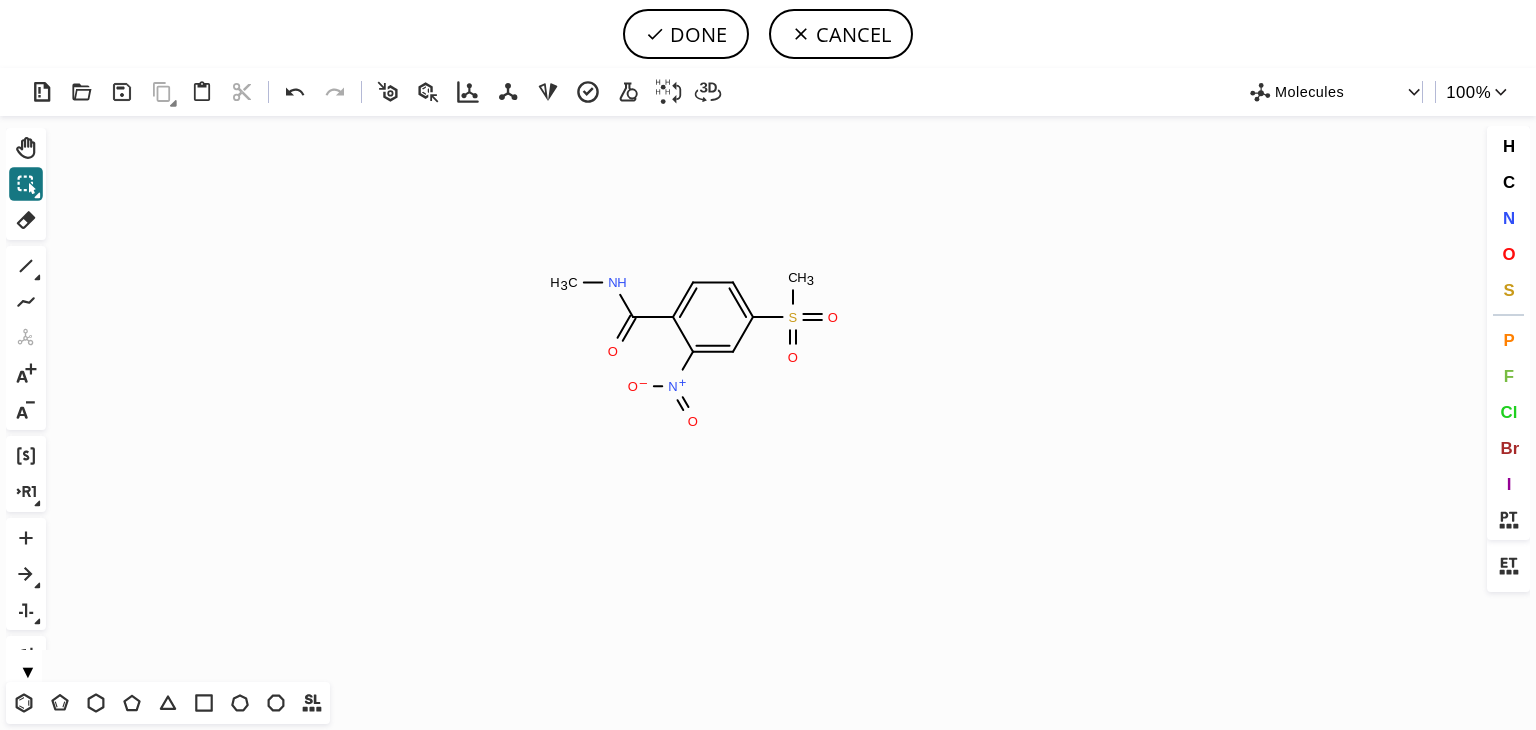 scroll, scrollTop: 0, scrollLeft: 0, axis: both 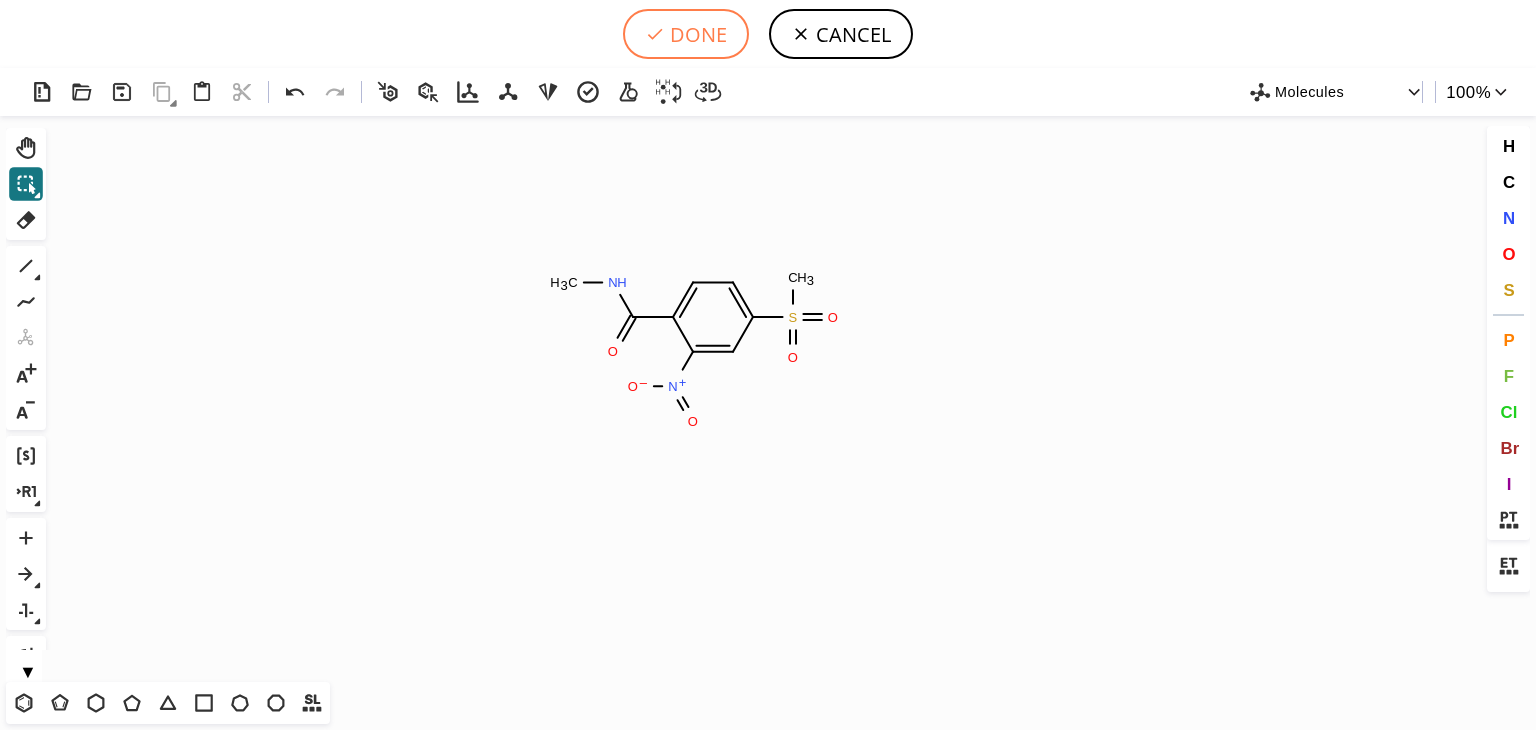 click on "DONE" at bounding box center (686, 34) 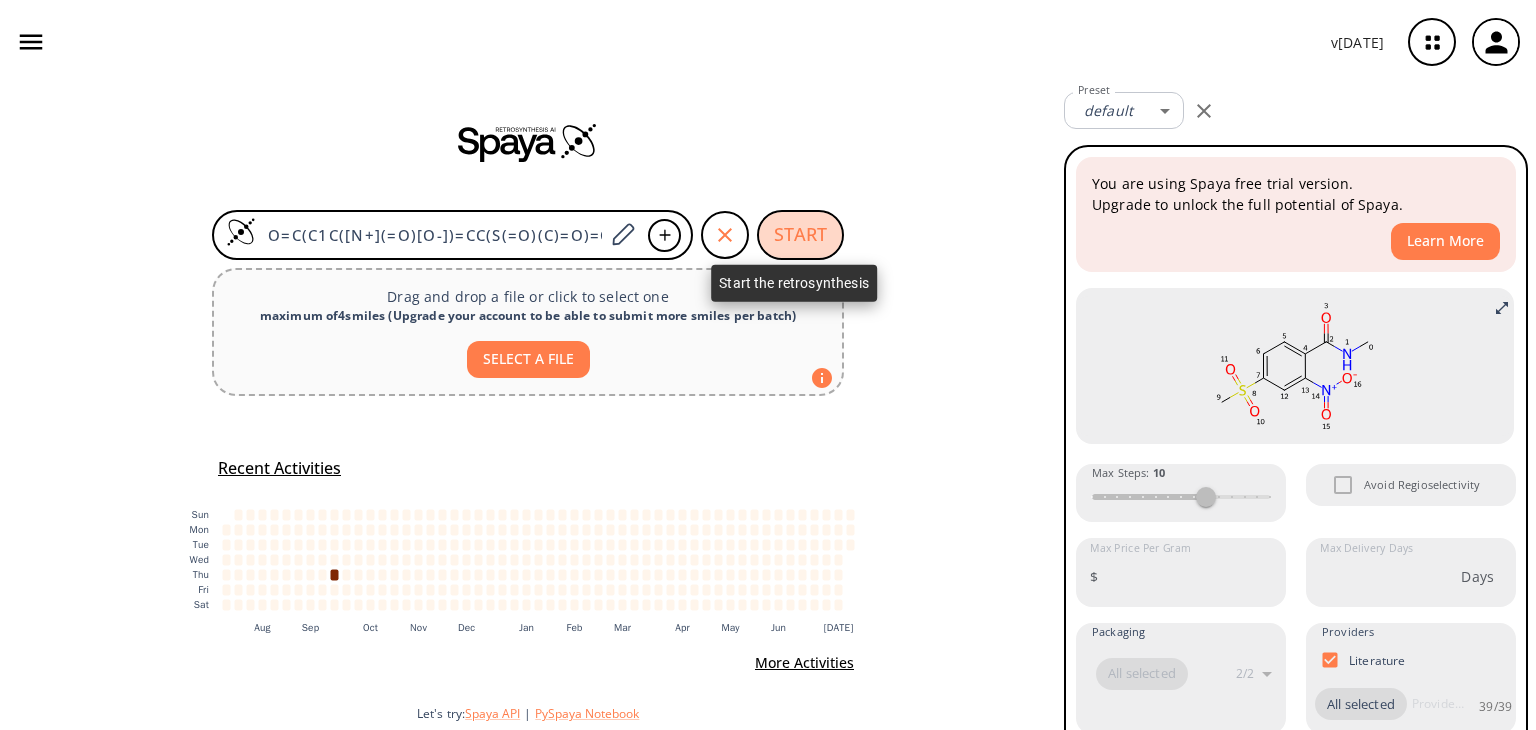 click on "START" at bounding box center [800, 235] 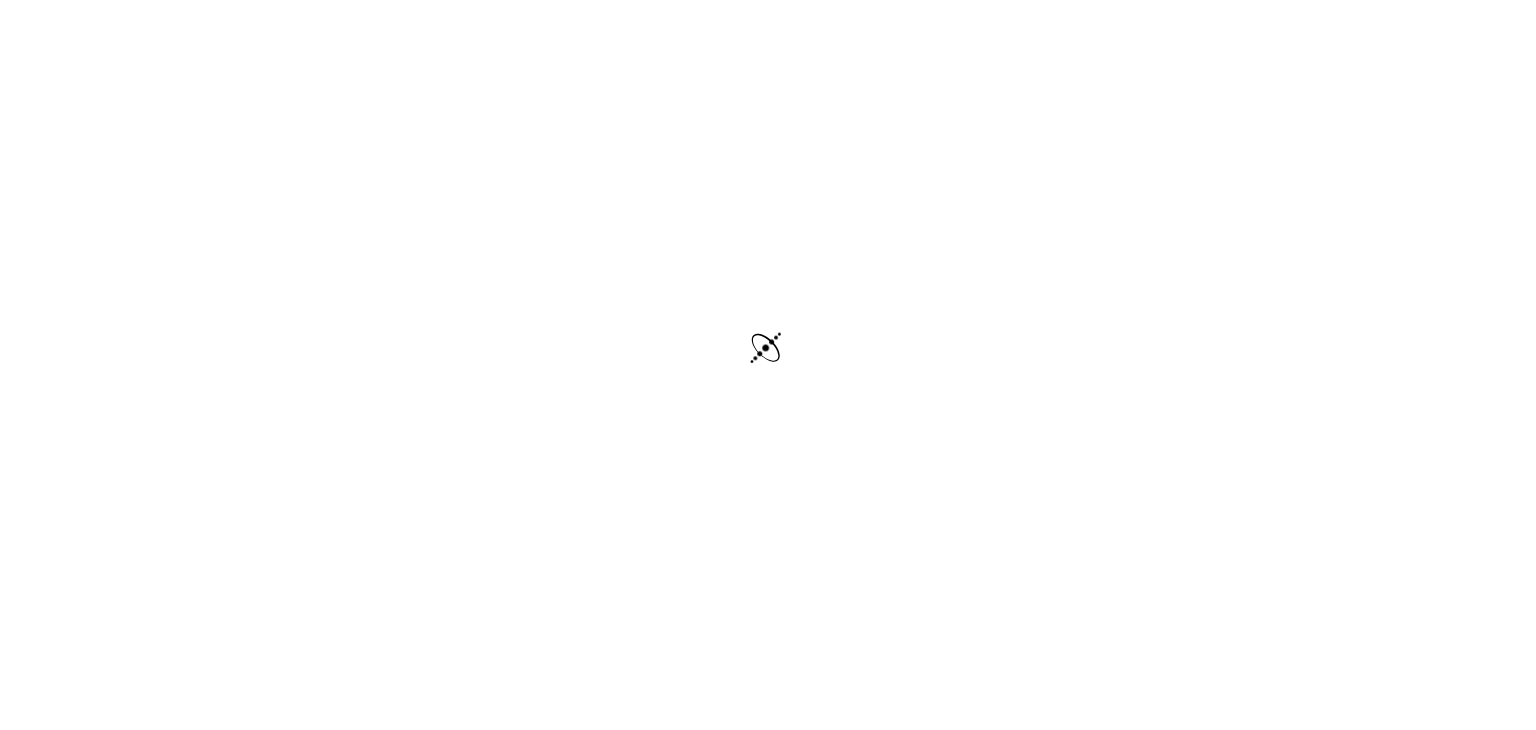 scroll, scrollTop: 0, scrollLeft: 0, axis: both 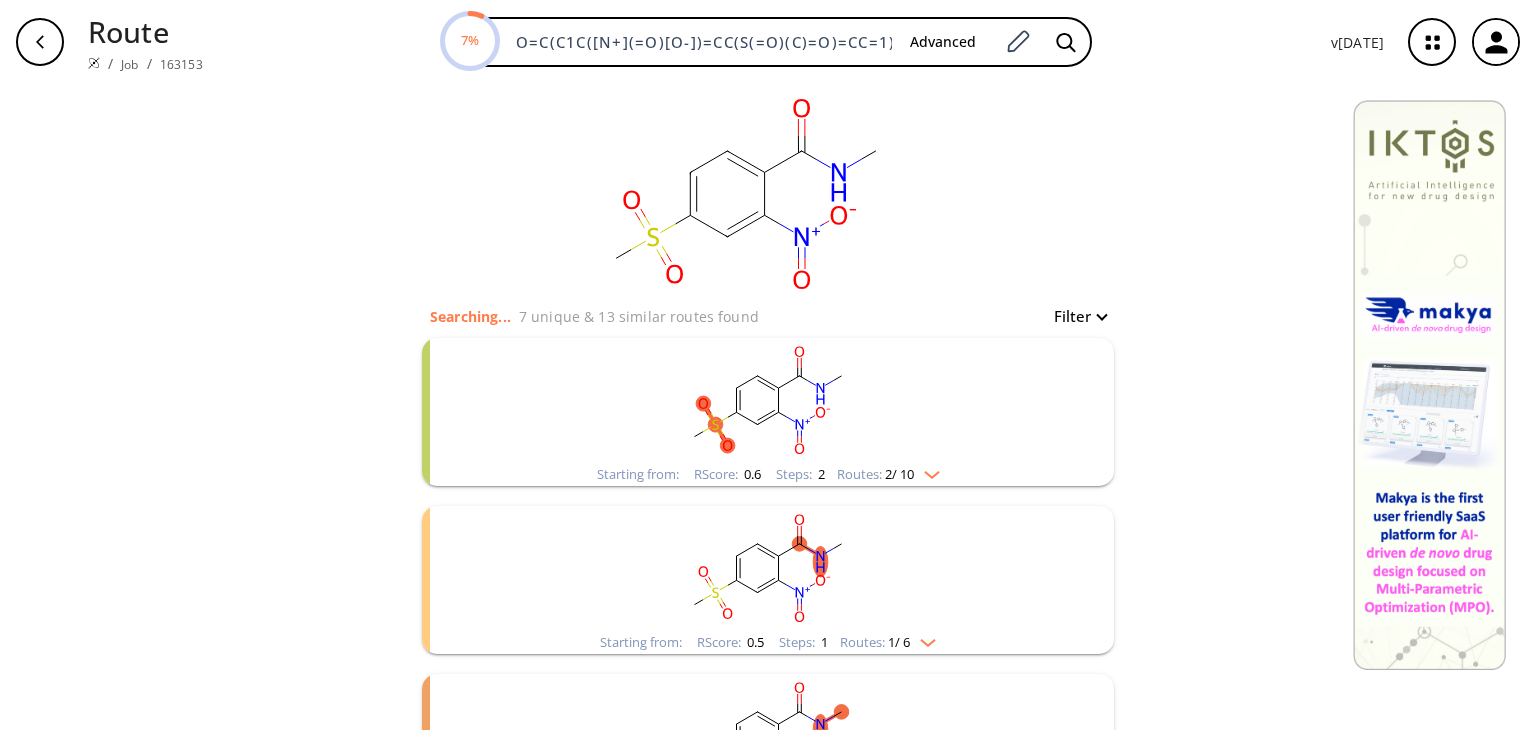 click at bounding box center [927, 471] 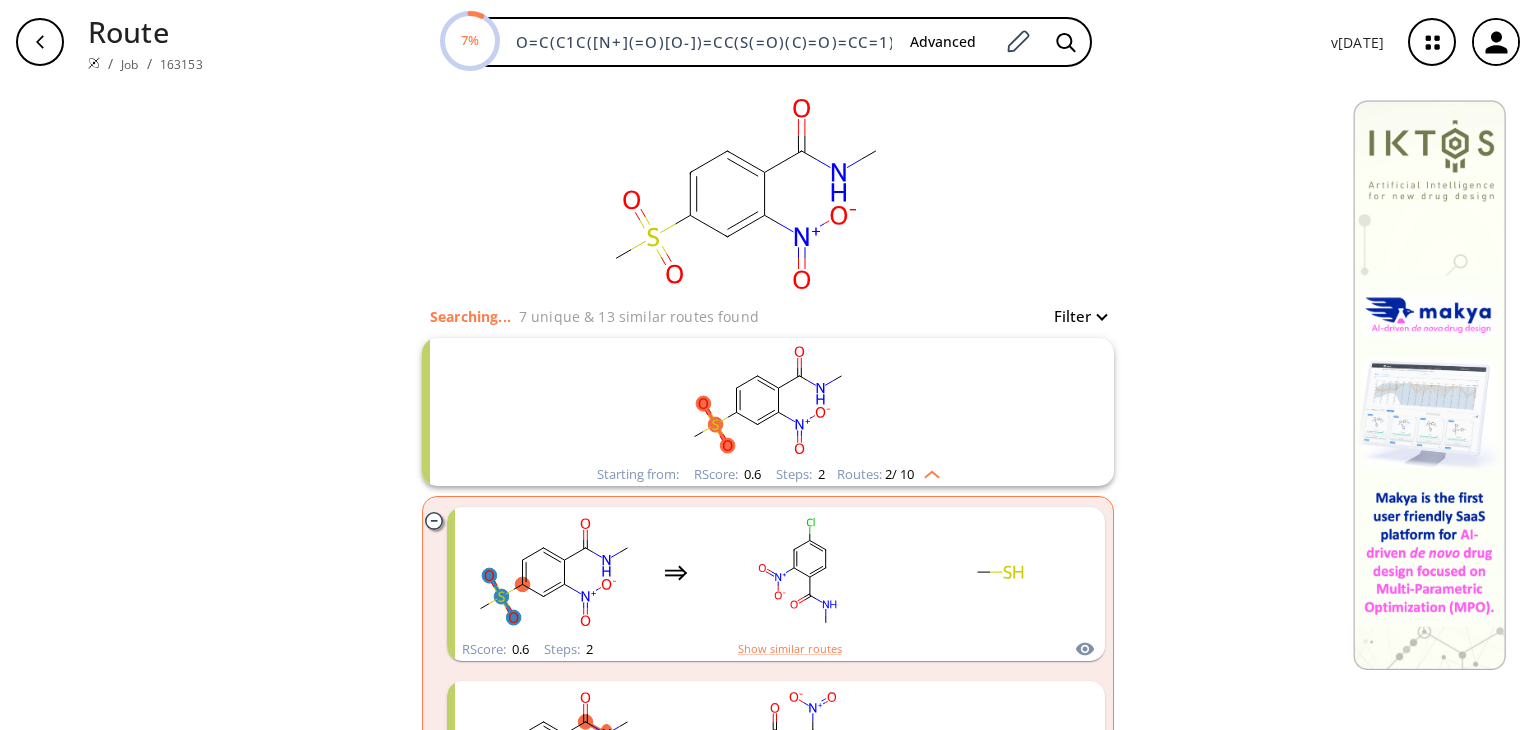 type 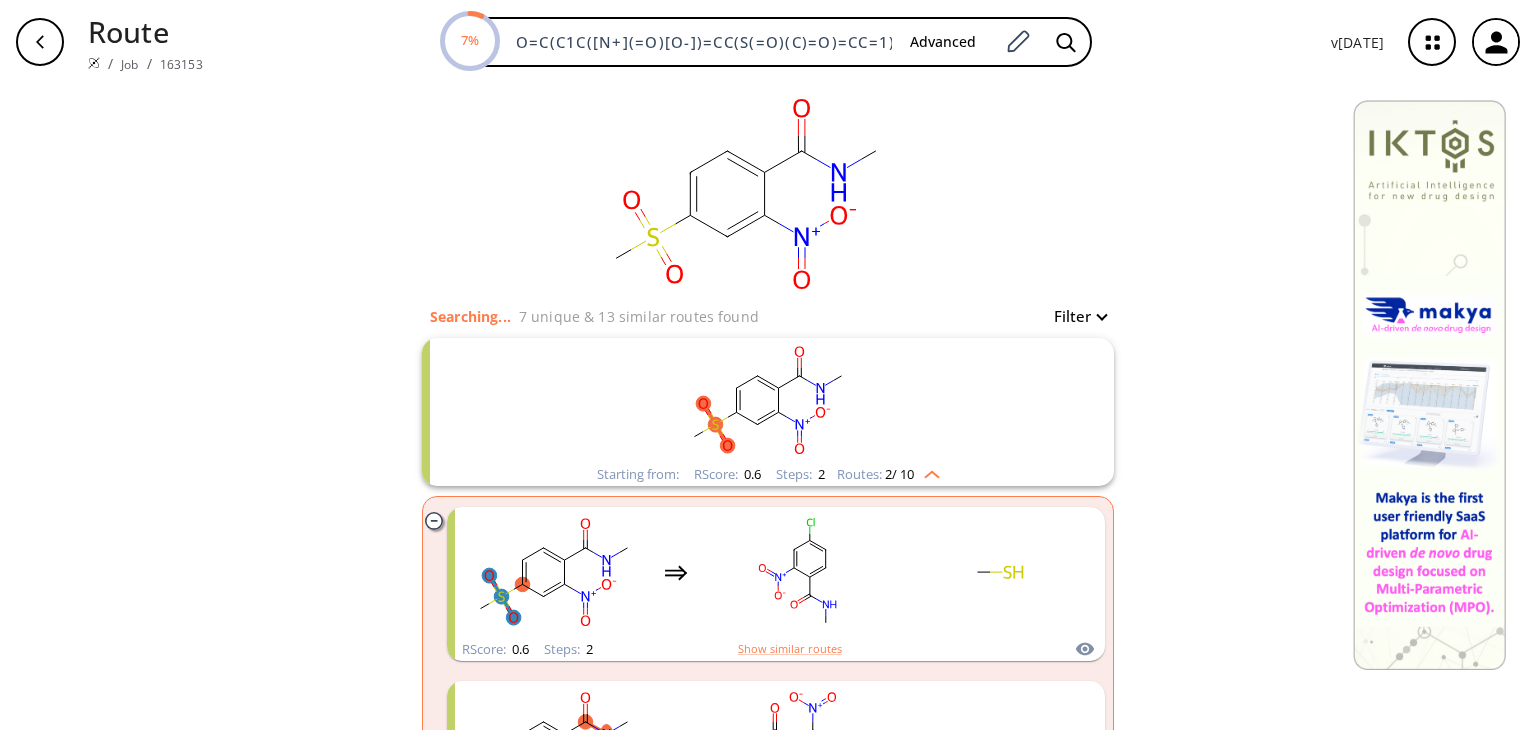 scroll, scrollTop: 116, scrollLeft: 0, axis: vertical 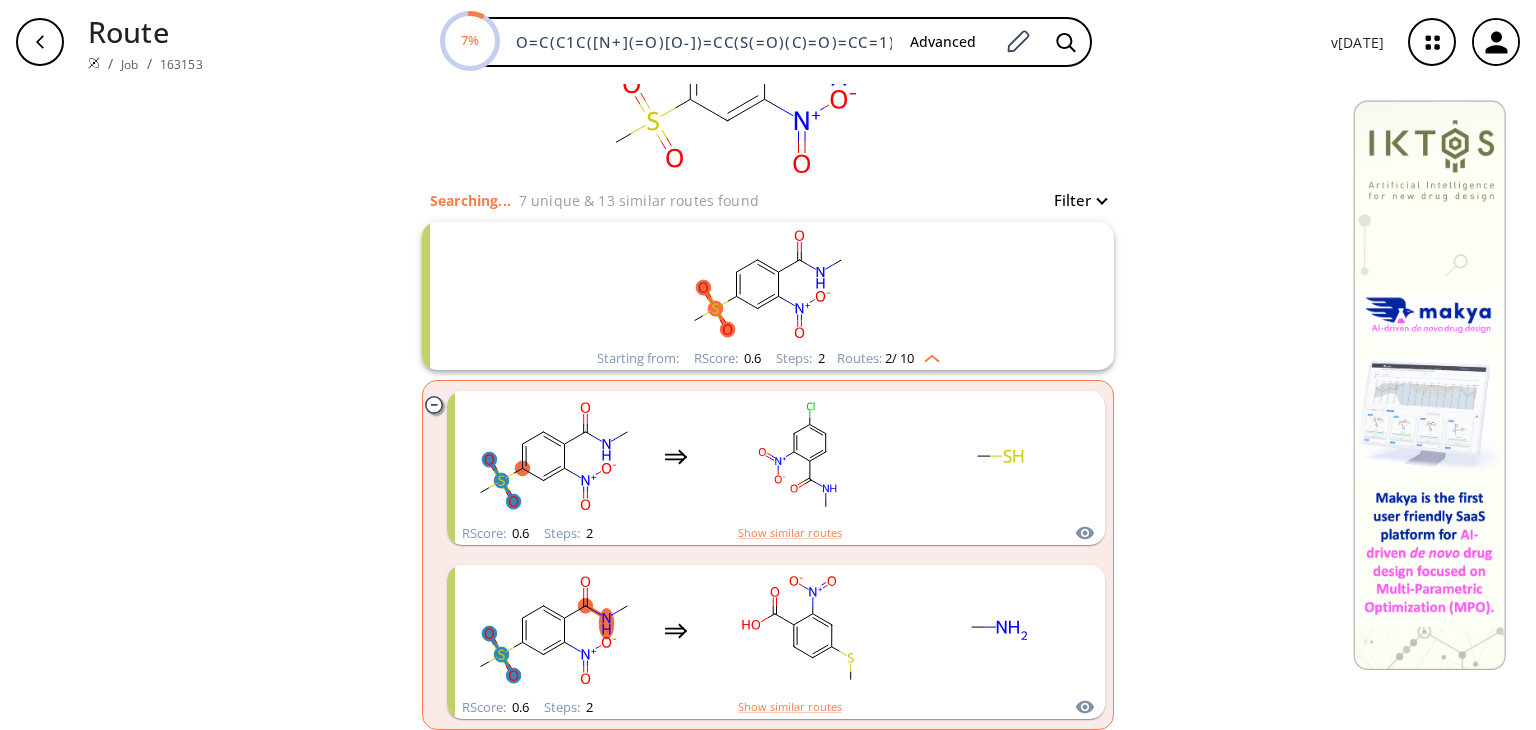type 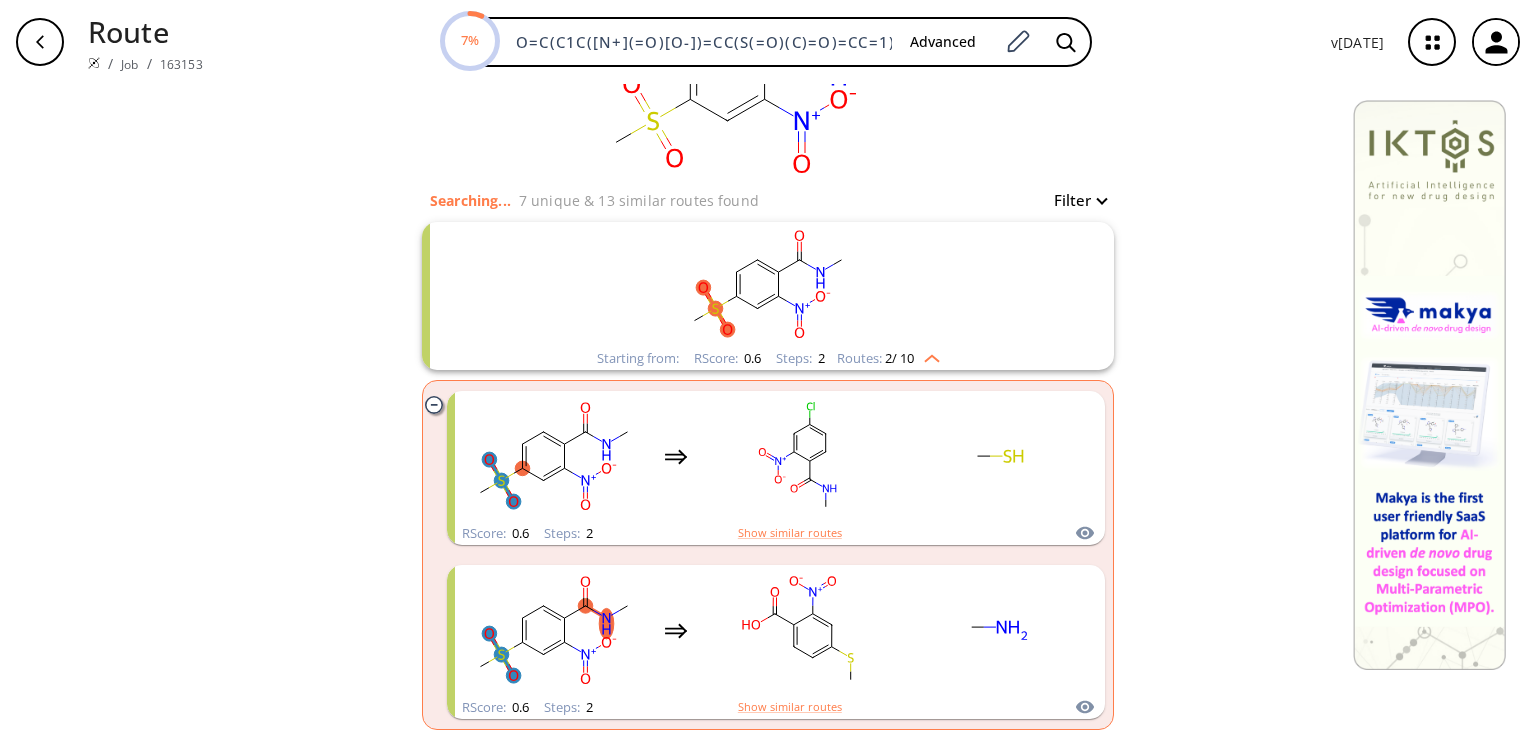 scroll, scrollTop: 575, scrollLeft: 0, axis: vertical 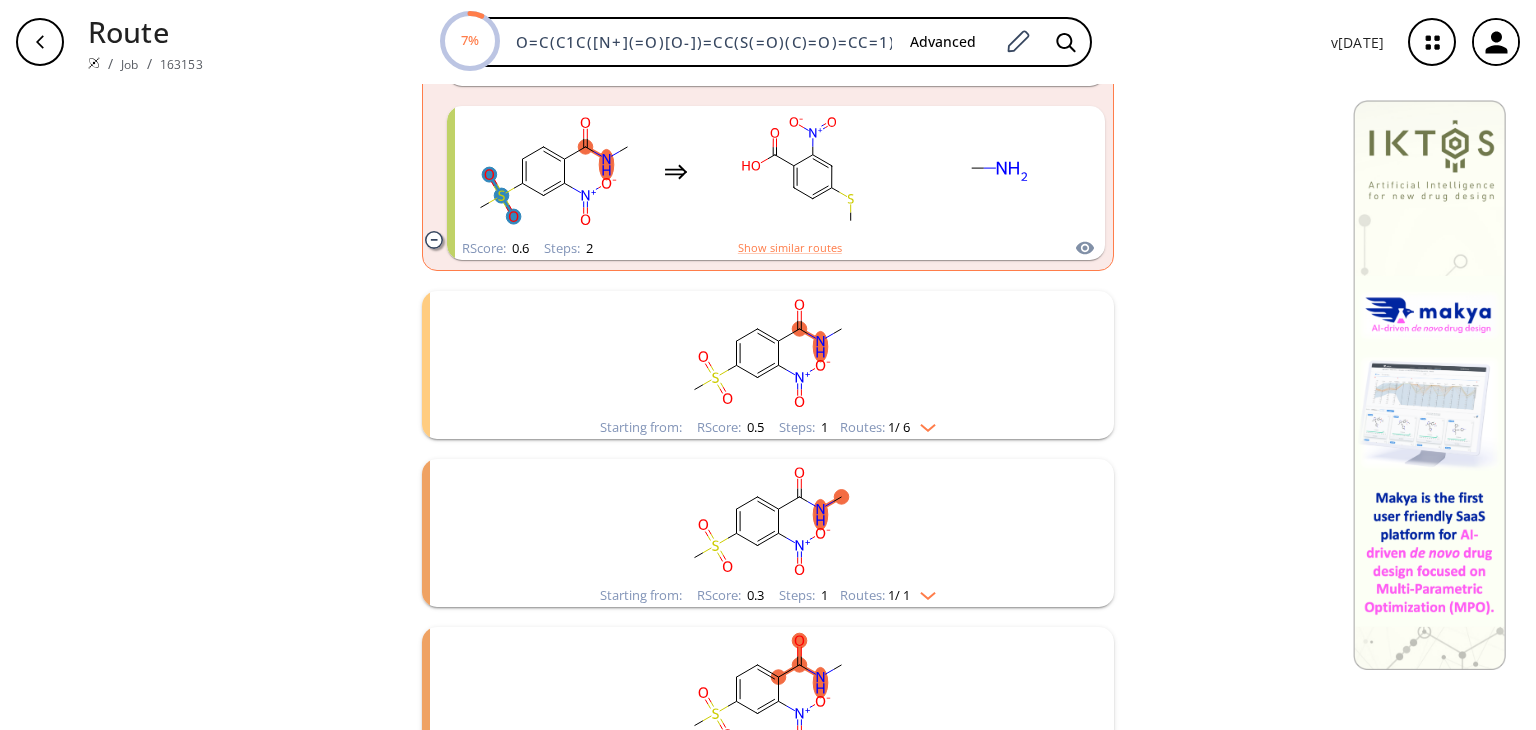 type 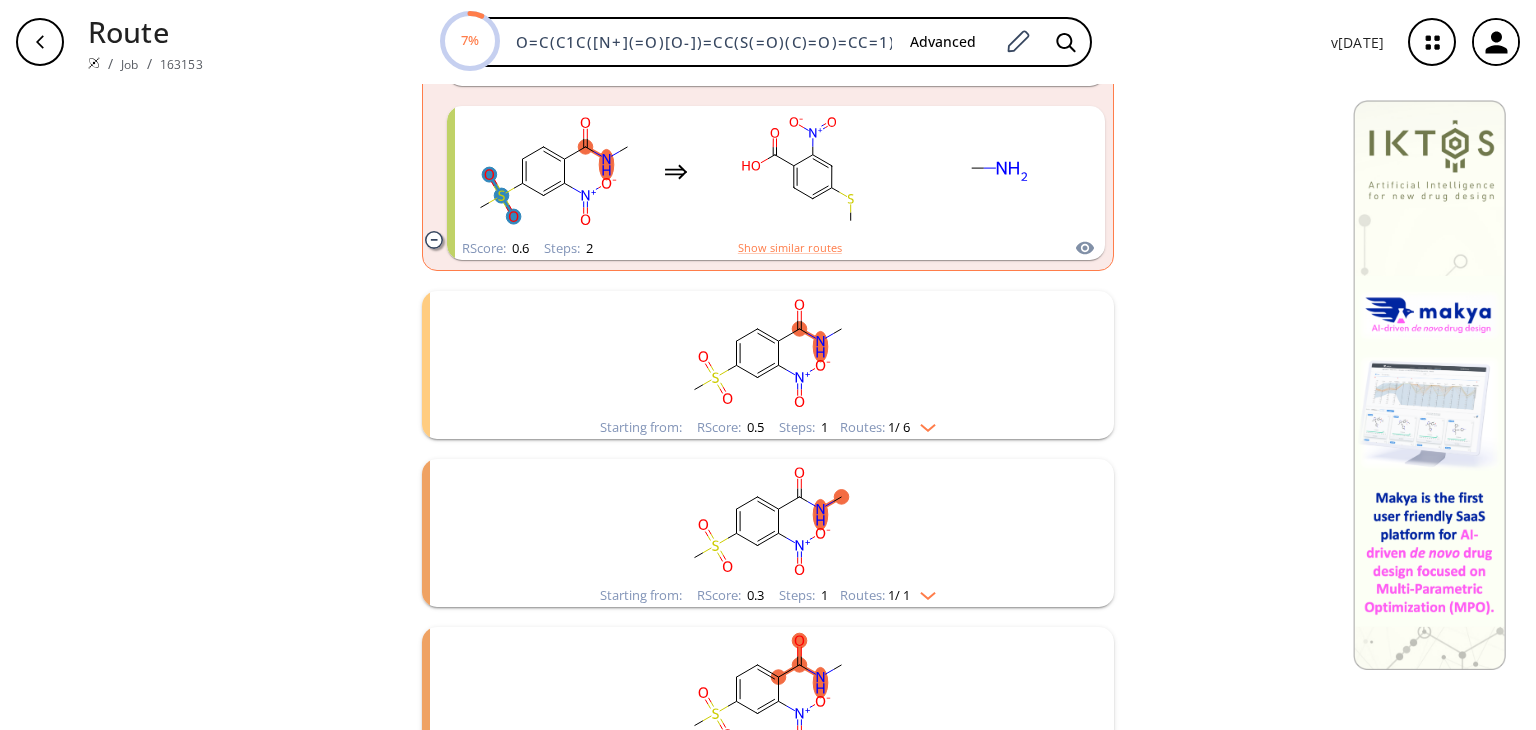 type 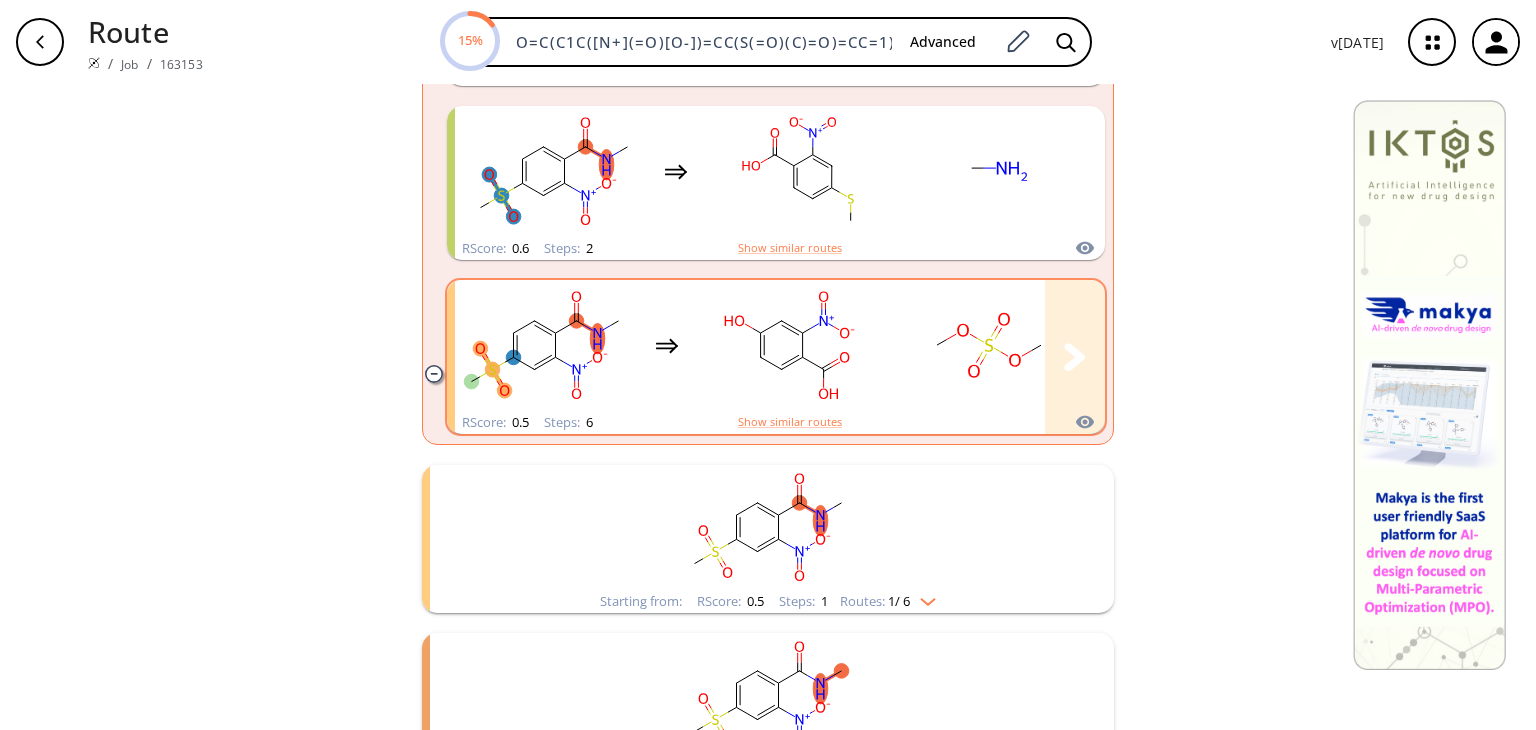 click 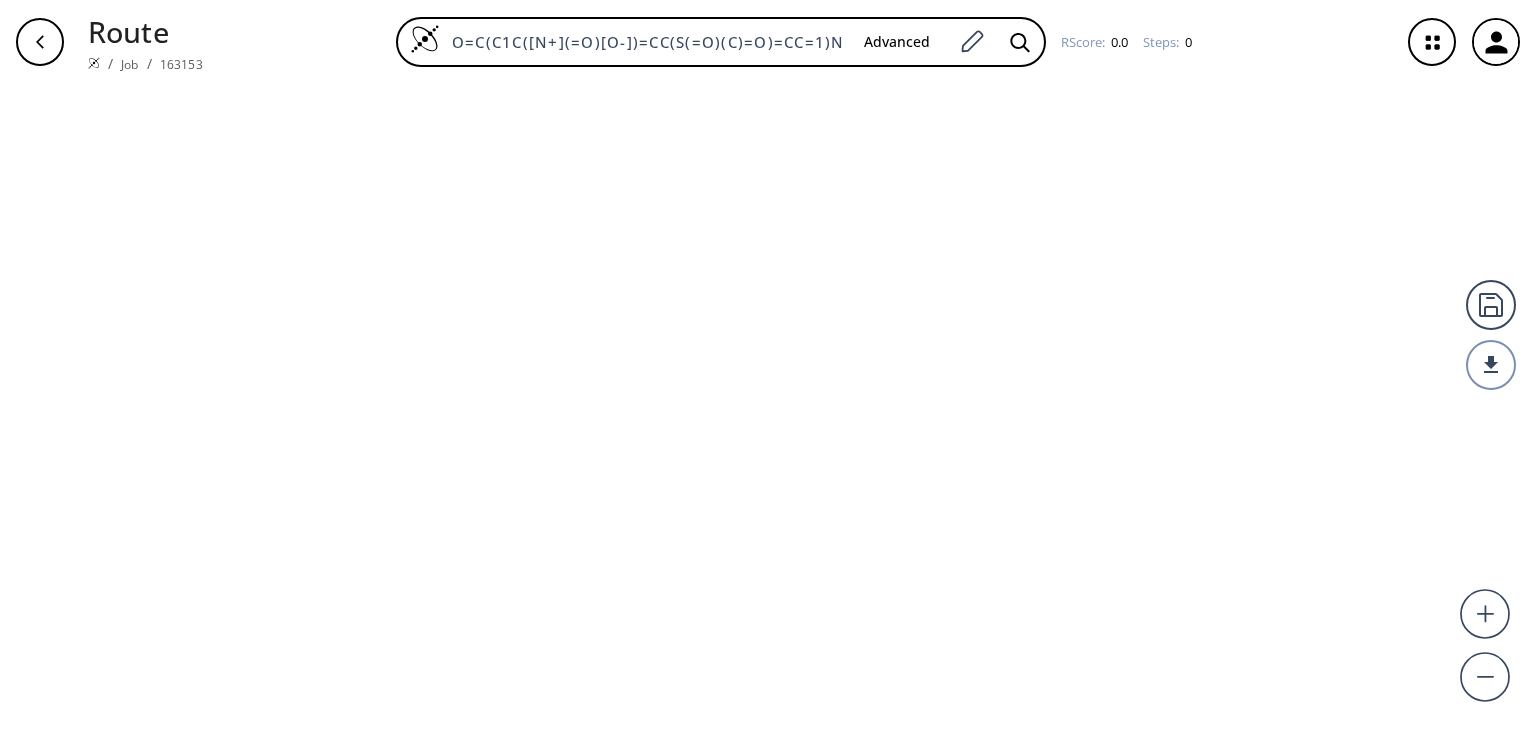 scroll, scrollTop: 0, scrollLeft: 0, axis: both 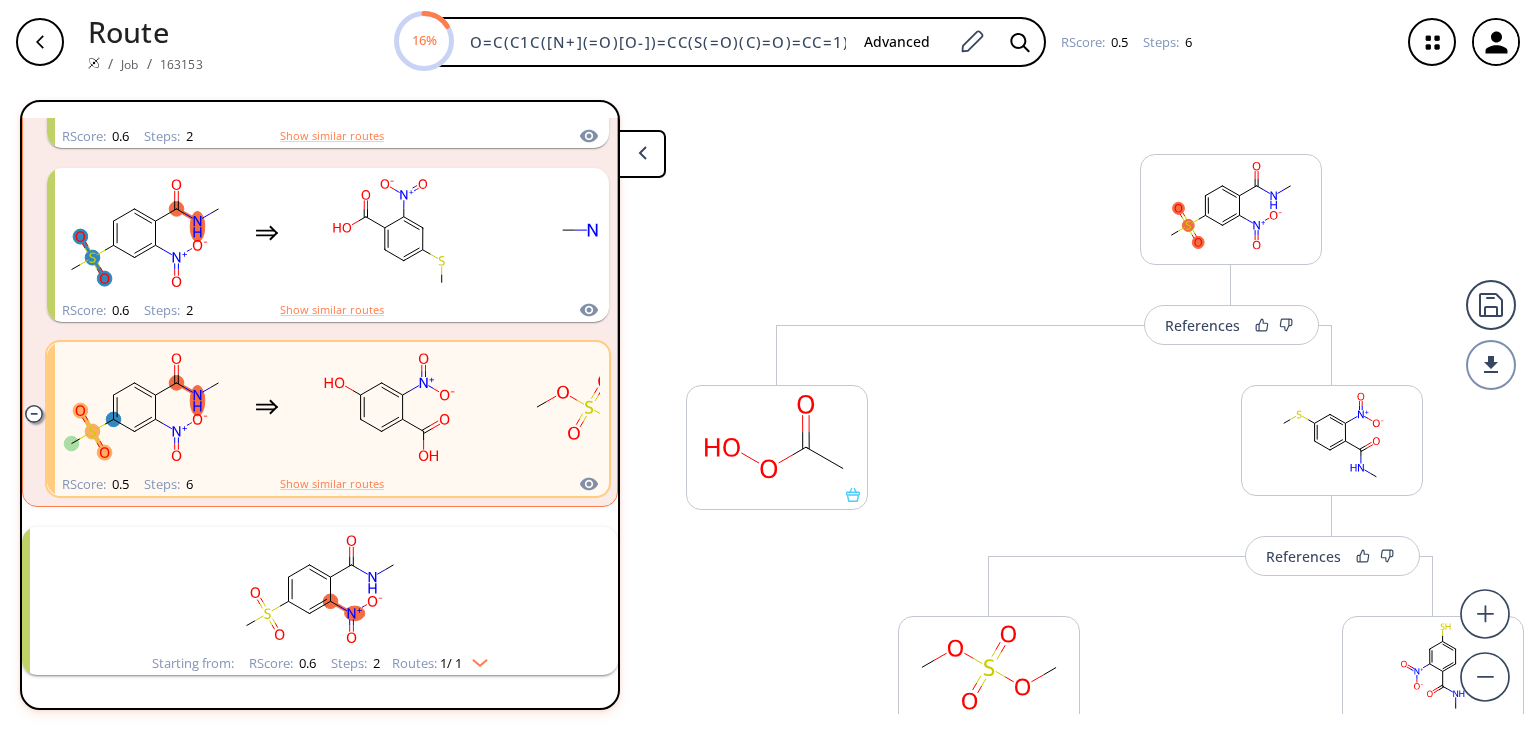 click on "More routes from here References More routes from here More routes from here References More routes from here References More routes from here References More routes from here More routes from here References More routes from here More routes from here" at bounding box center [1332, 1115] 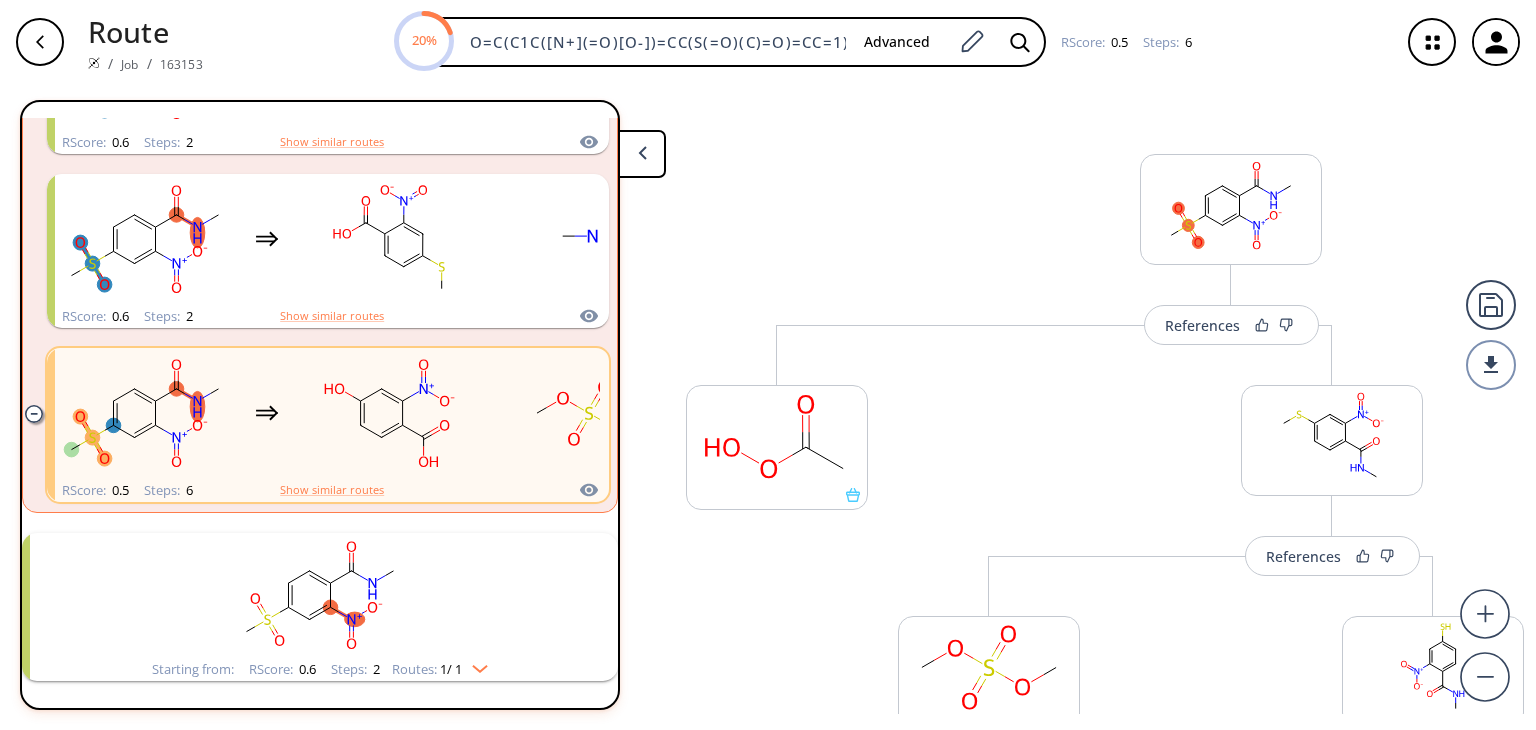scroll, scrollTop: 555, scrollLeft: 0, axis: vertical 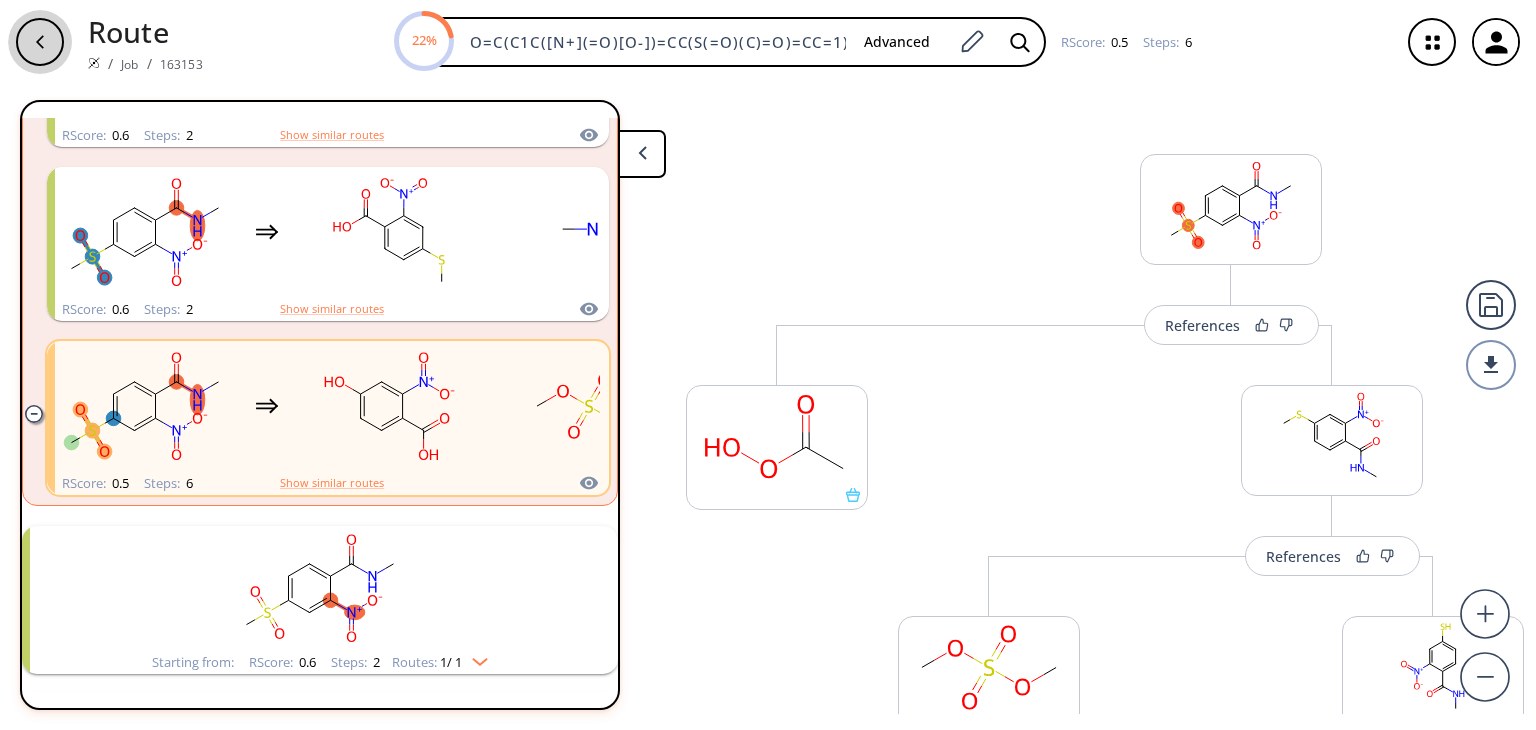 click at bounding box center (40, 42) 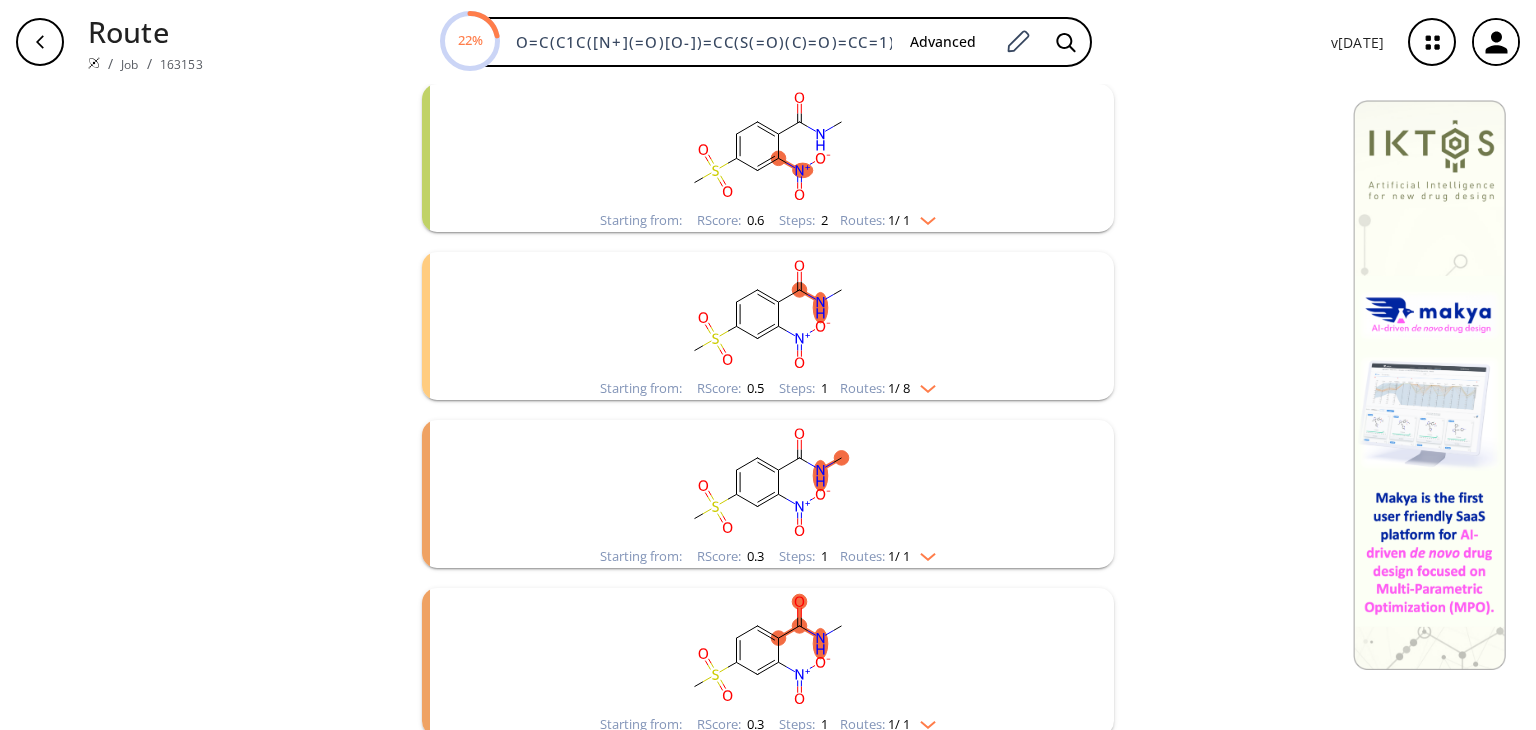 scroll, scrollTop: 440, scrollLeft: 0, axis: vertical 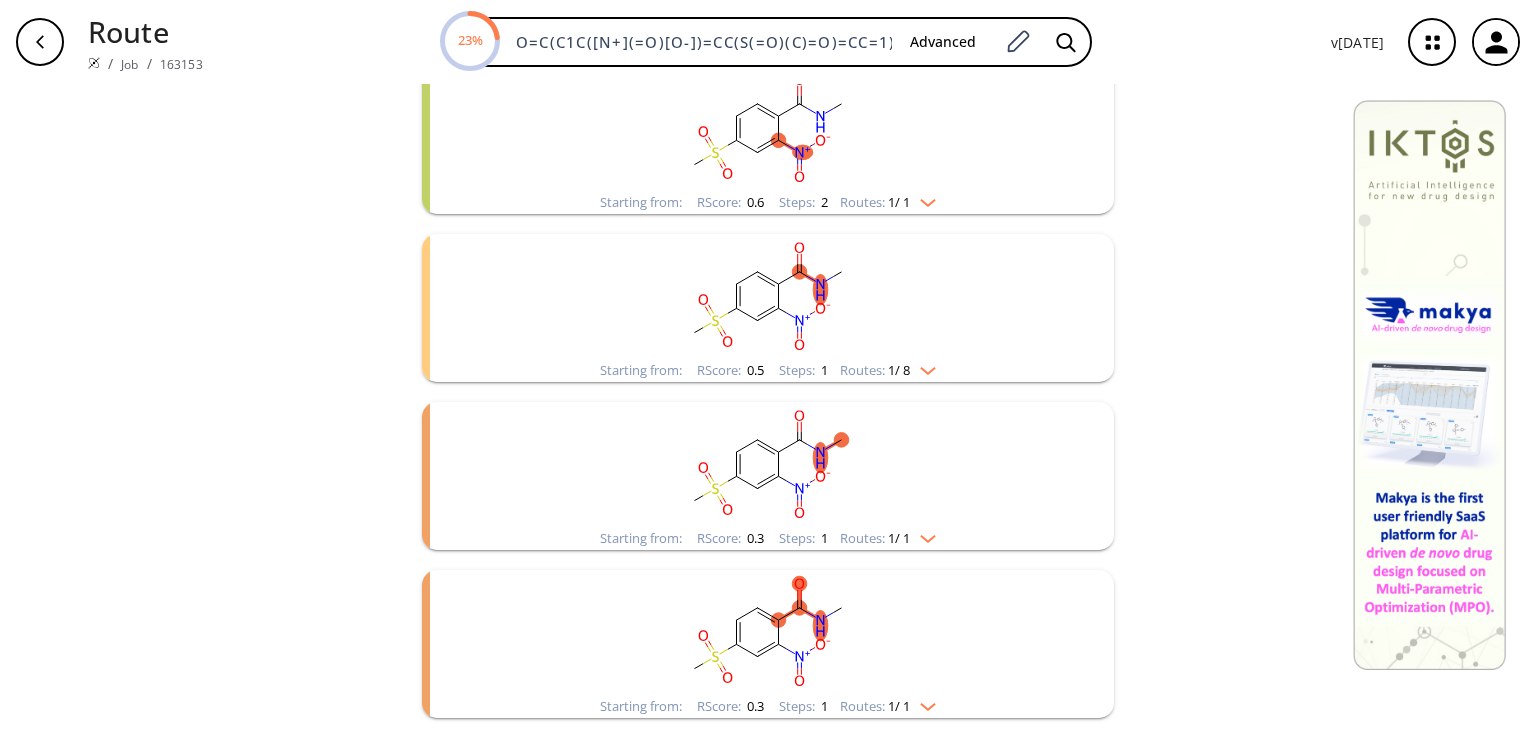 click at bounding box center (923, 367) 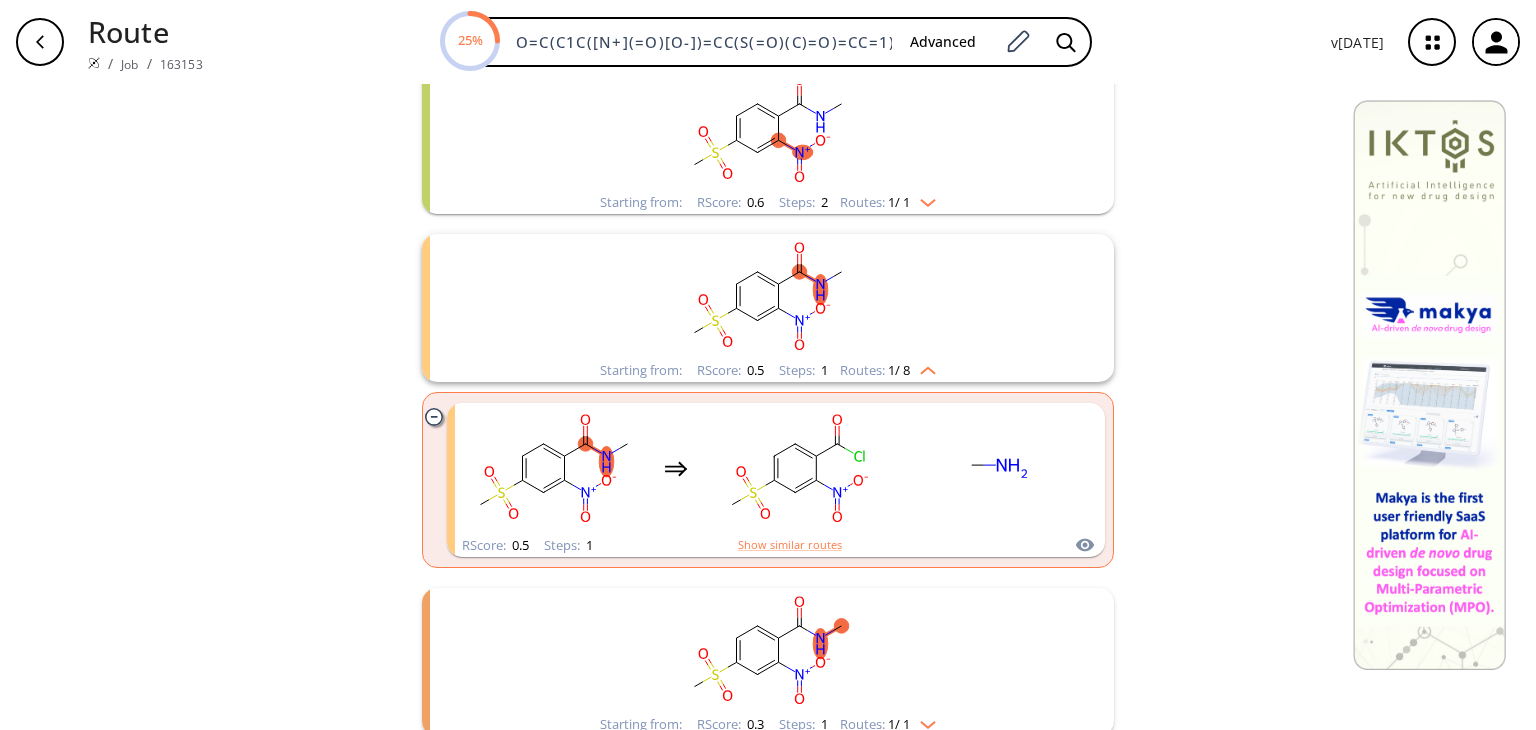 type 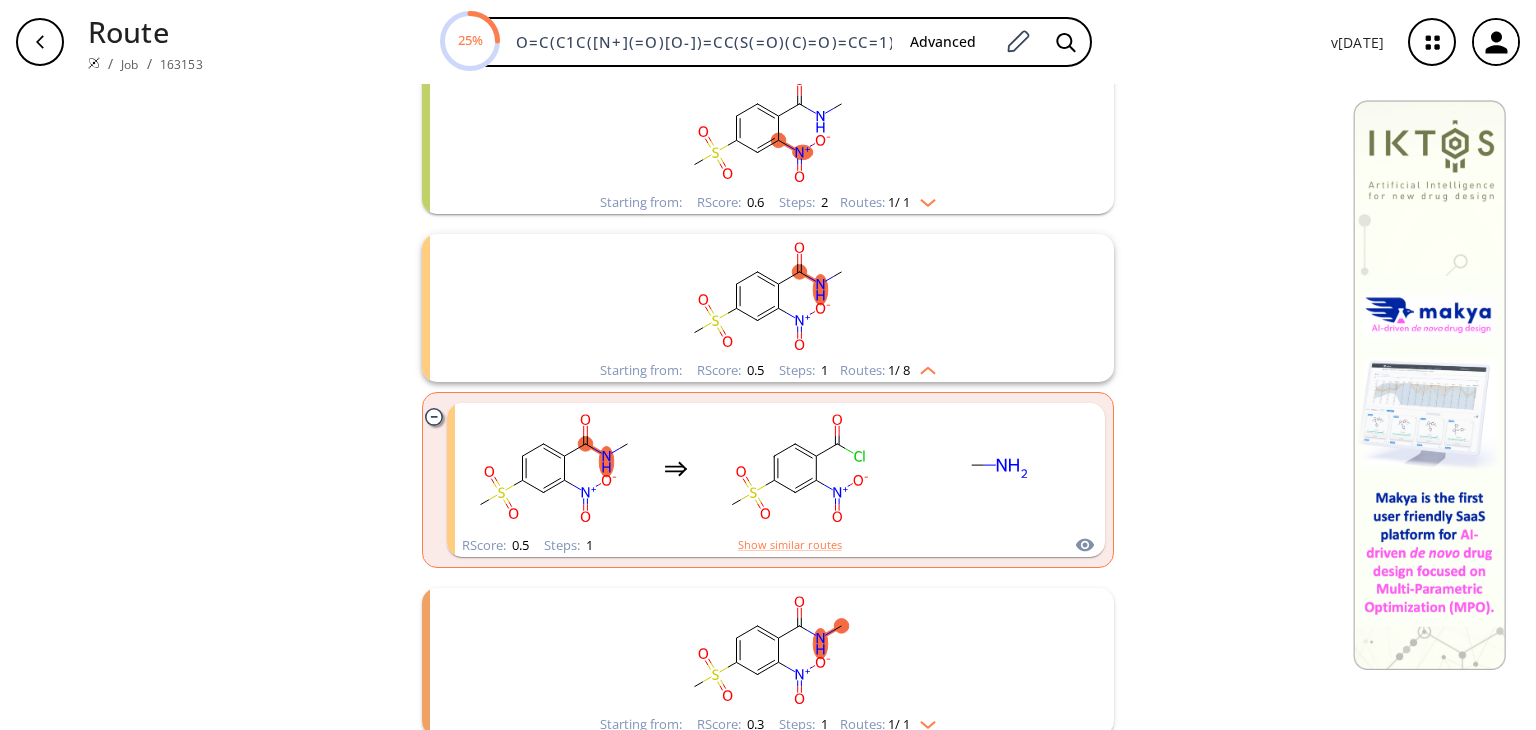 type 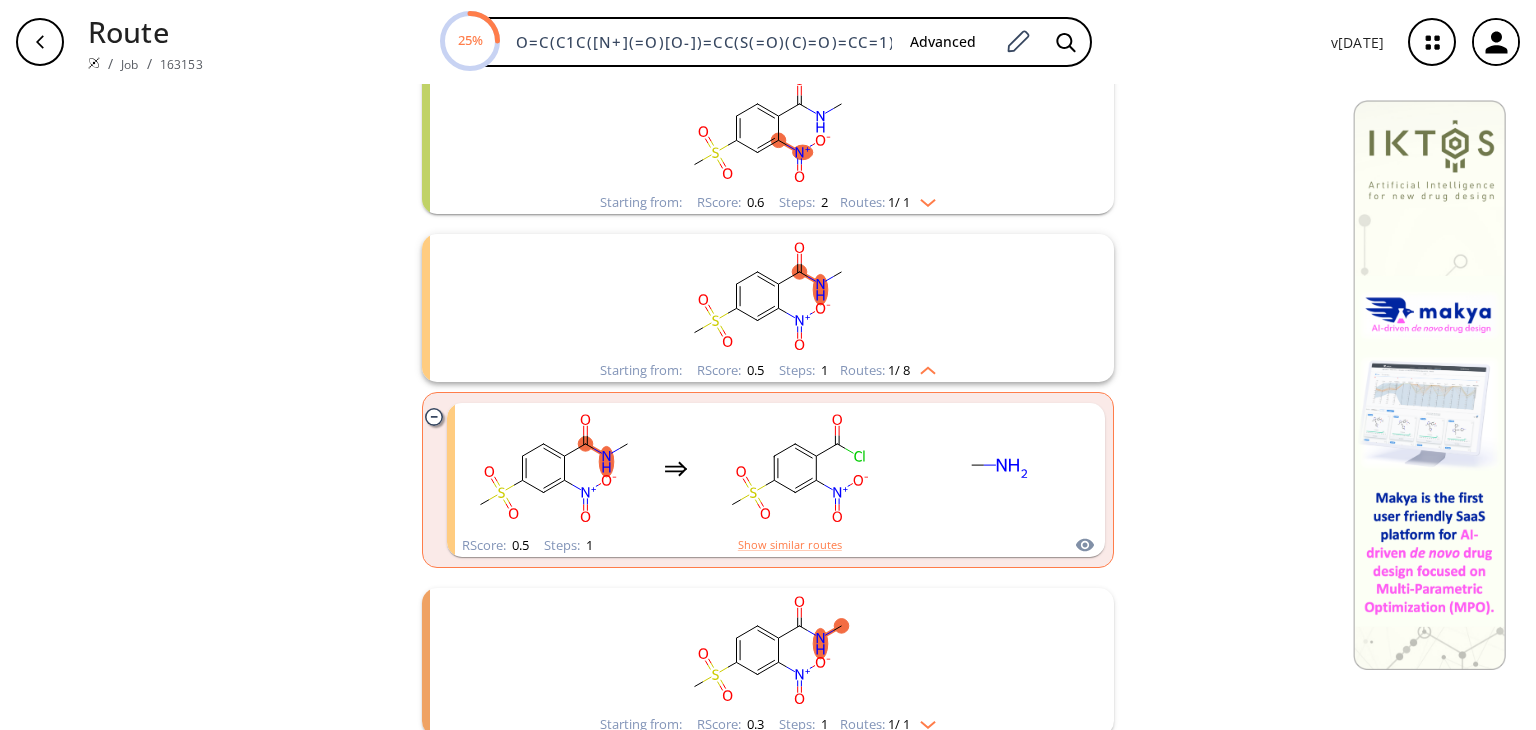 scroll, scrollTop: 456, scrollLeft: 0, axis: vertical 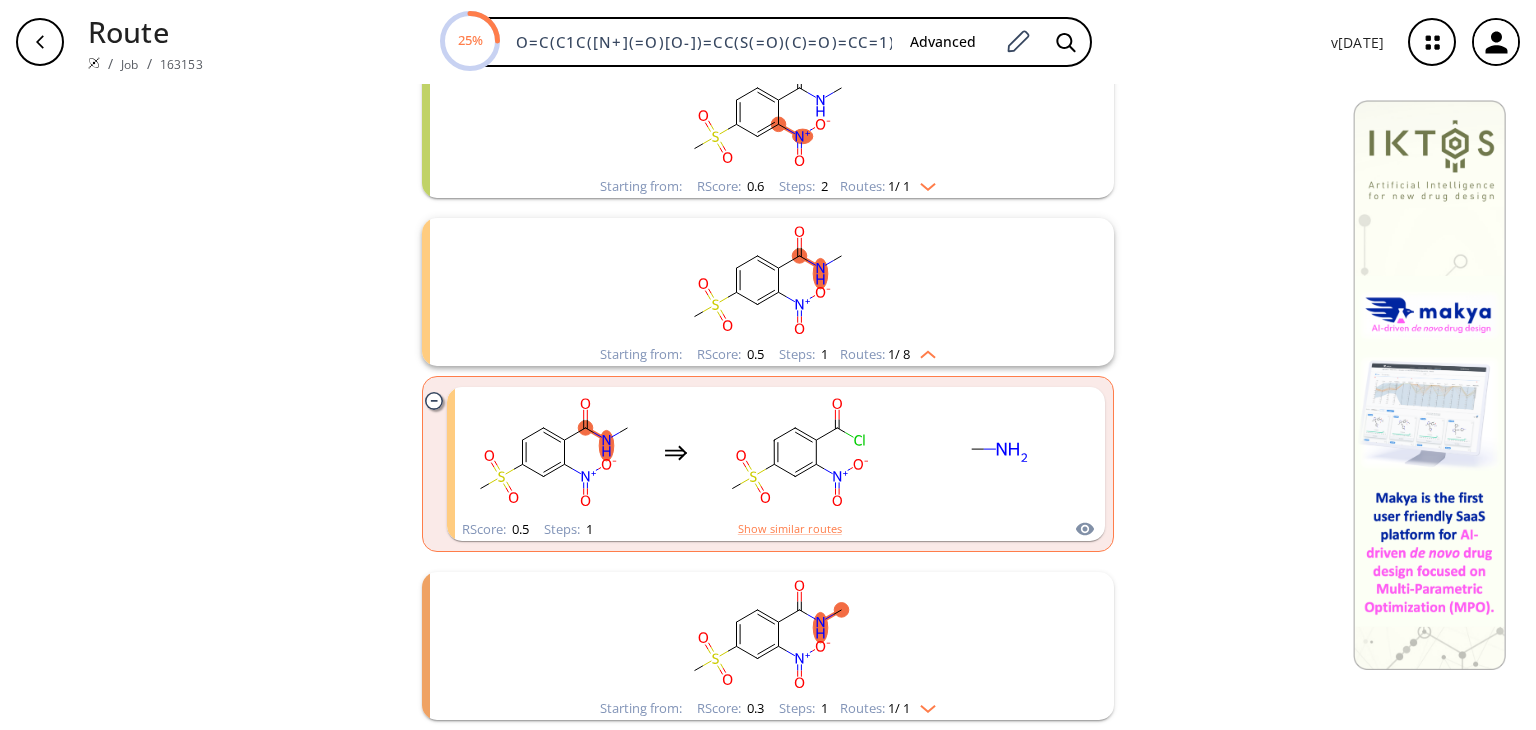 type 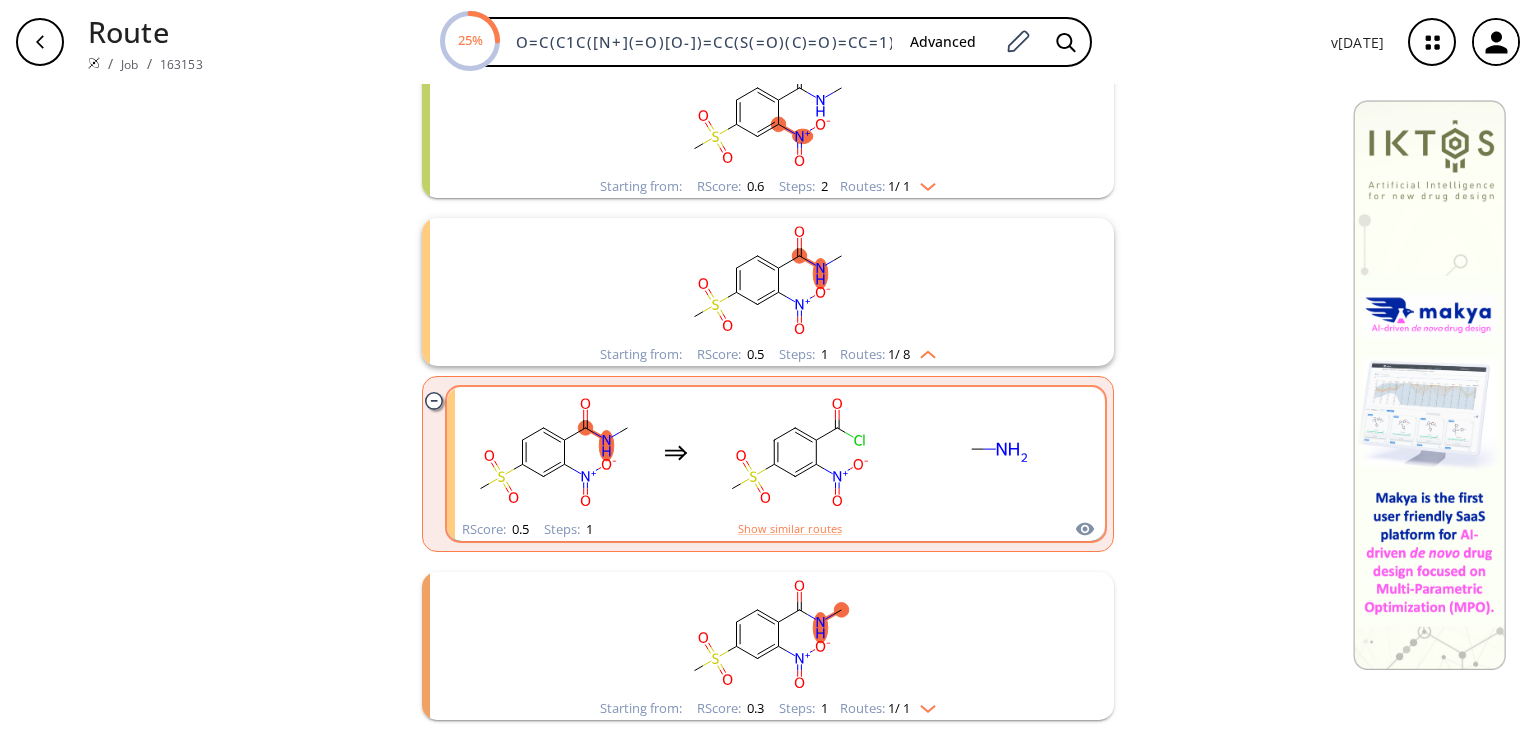 click 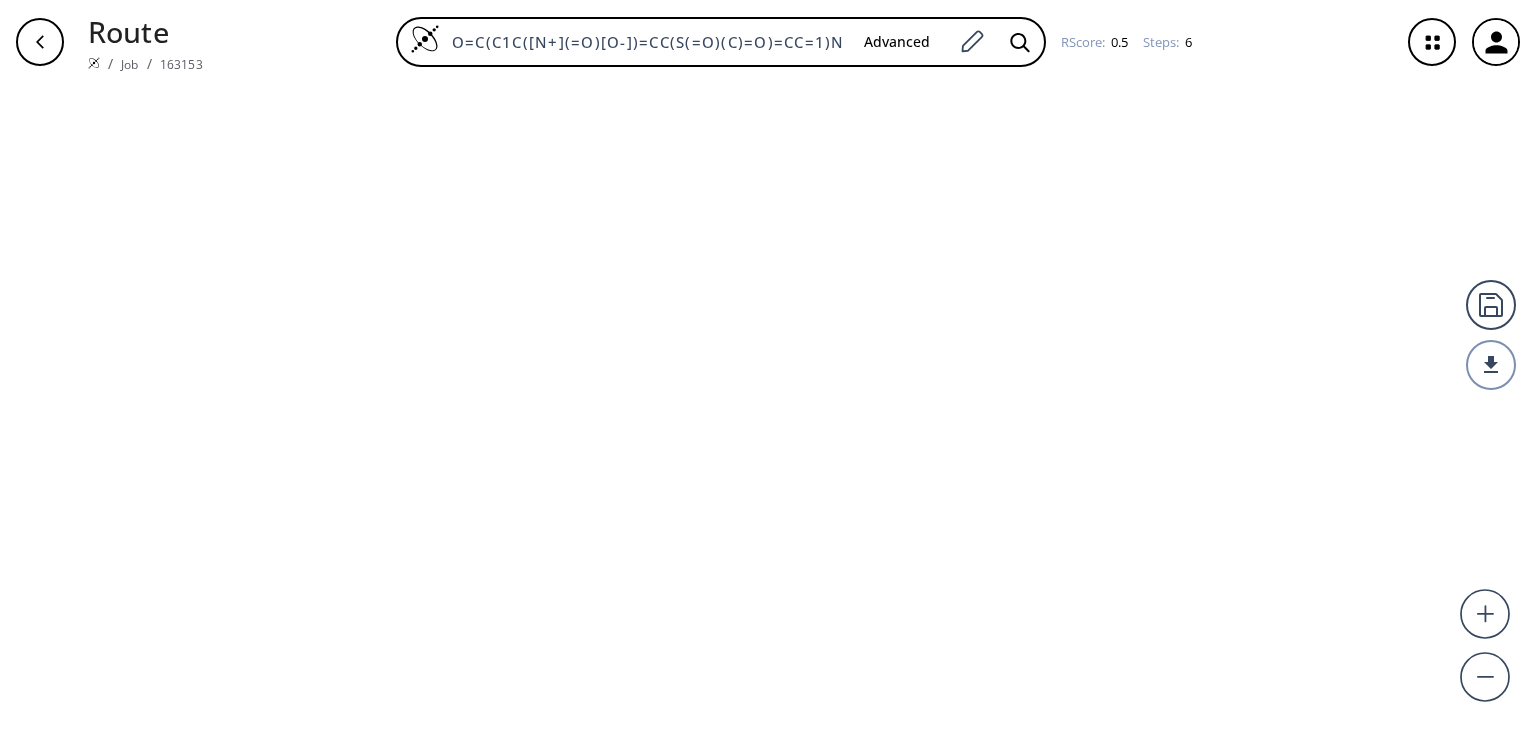 scroll, scrollTop: 0, scrollLeft: 0, axis: both 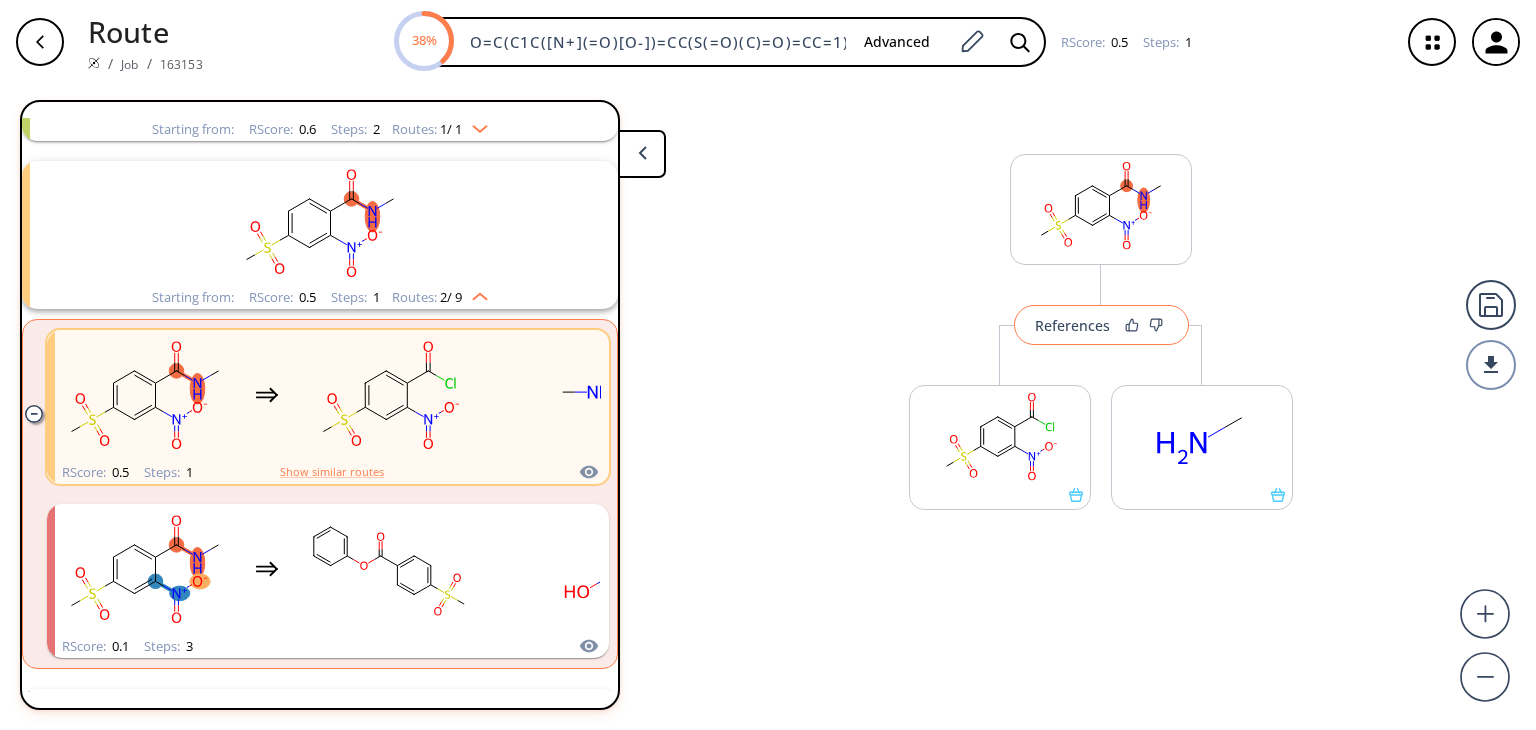 click on "References" at bounding box center [1072, 325] 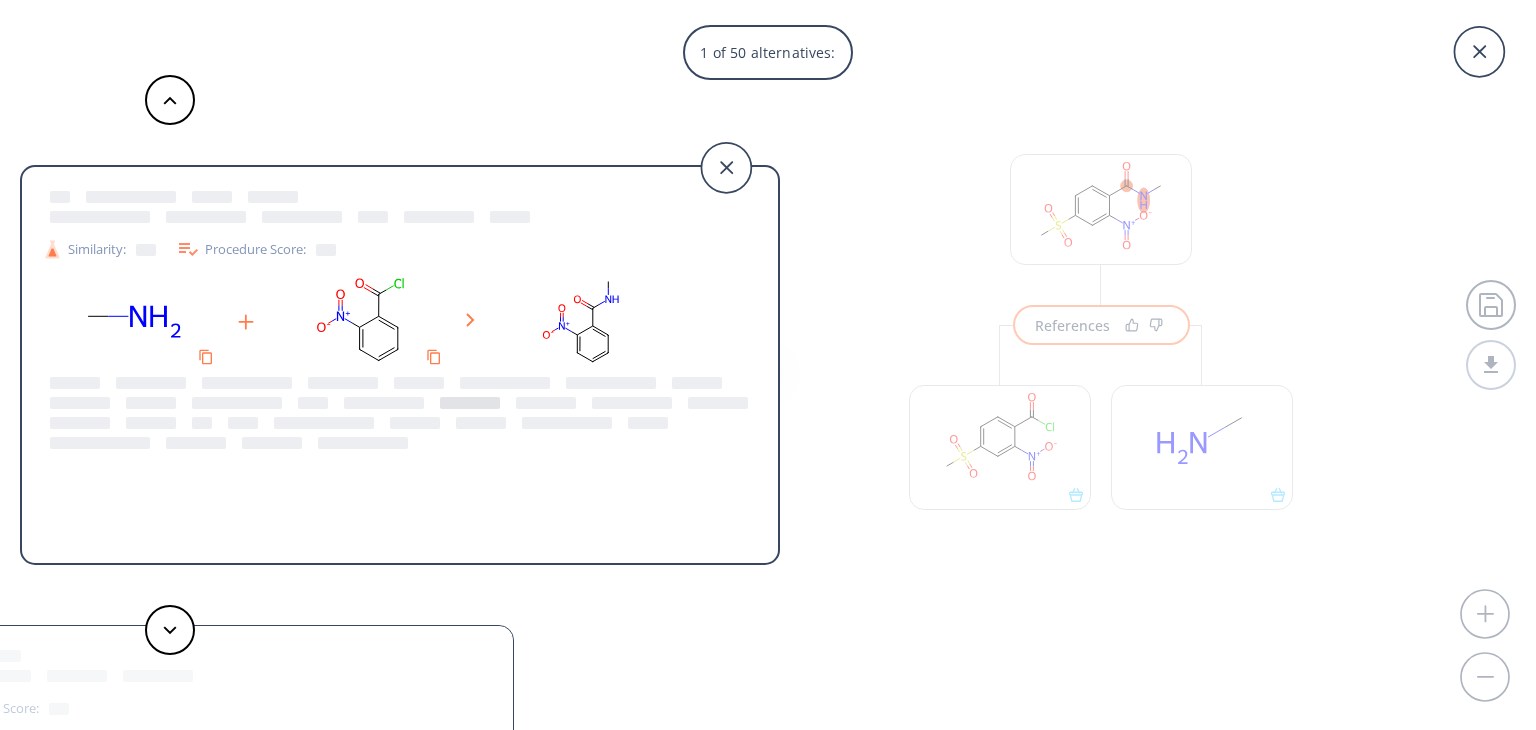 click at bounding box center [470, 403] 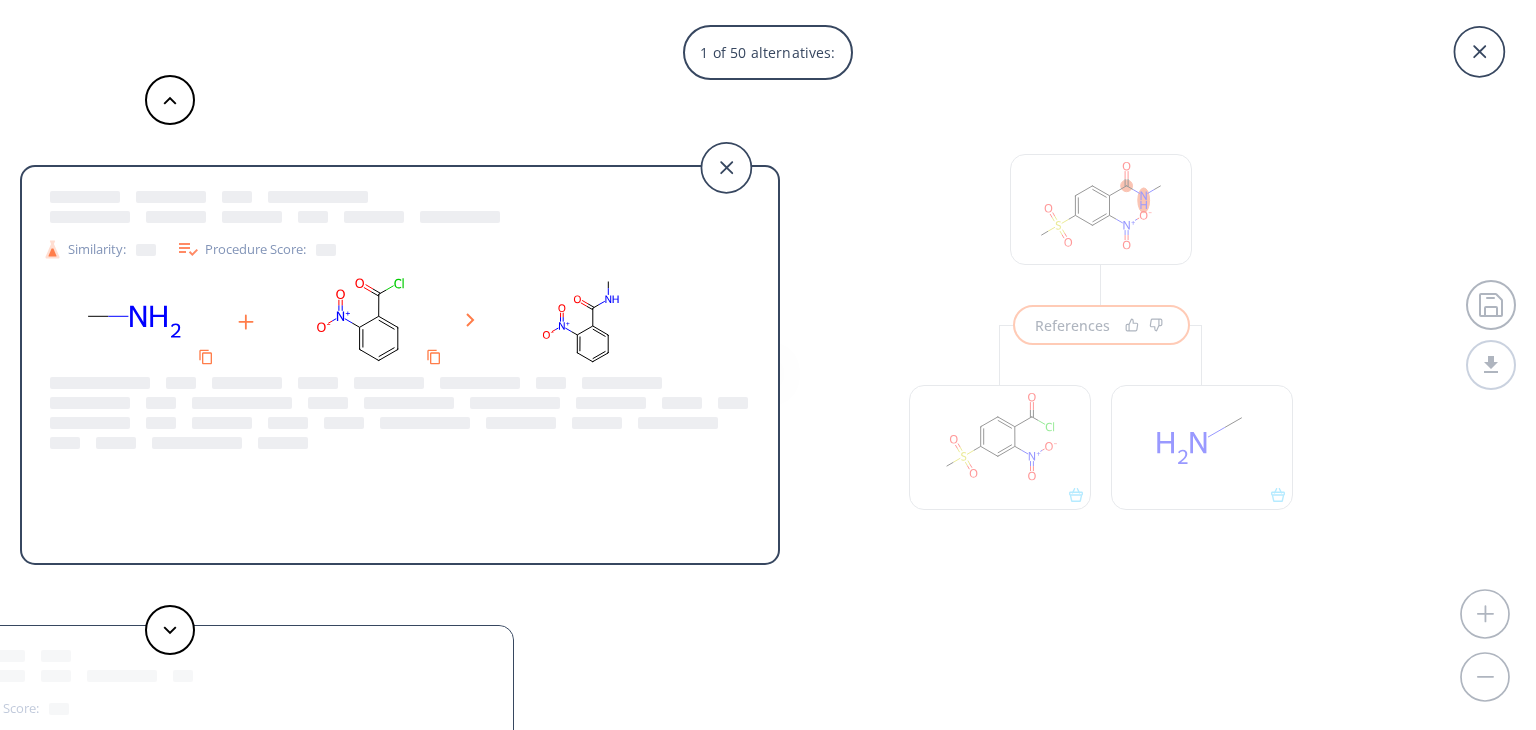 click on "Similarity: Procedure Score: Similarity: Procedure Score: Similarity: Procedure Score: Similarity: Procedure Score: Similarity: Procedure Score: Similarity: Procedure Score: Similarity: Procedure Score: Similarity: Procedure Score: Similarity: Procedure Score: Similarity: Procedure Score: Similarity: Procedure Score: Similarity: Procedure Score: Similarity: Procedure Score: Similarity: Procedure Score: Similarity: Procedure Score: Similarity: Procedure Score: Similarity: Procedure Score: Similarity: Procedure Score: Similarity: Procedure Score: Similarity: Procedure Score: Similarity: Procedure Score: Similarity: Procedure Score: Similarity: Procedure Score: Similarity: Procedure Score: Similarity: Procedure Score: Similarity: Procedure Score: Similarity: Procedure Score: Similarity: Procedure Score: Similarity: Procedure Score: Similarity: Procedure Score: Similarity: Procedure Score: Similarity: Procedure Score: Similarity: Procedure Score: Similarity: Procedure Score: Similarity: Procedure Score:" at bounding box center [390, 365] 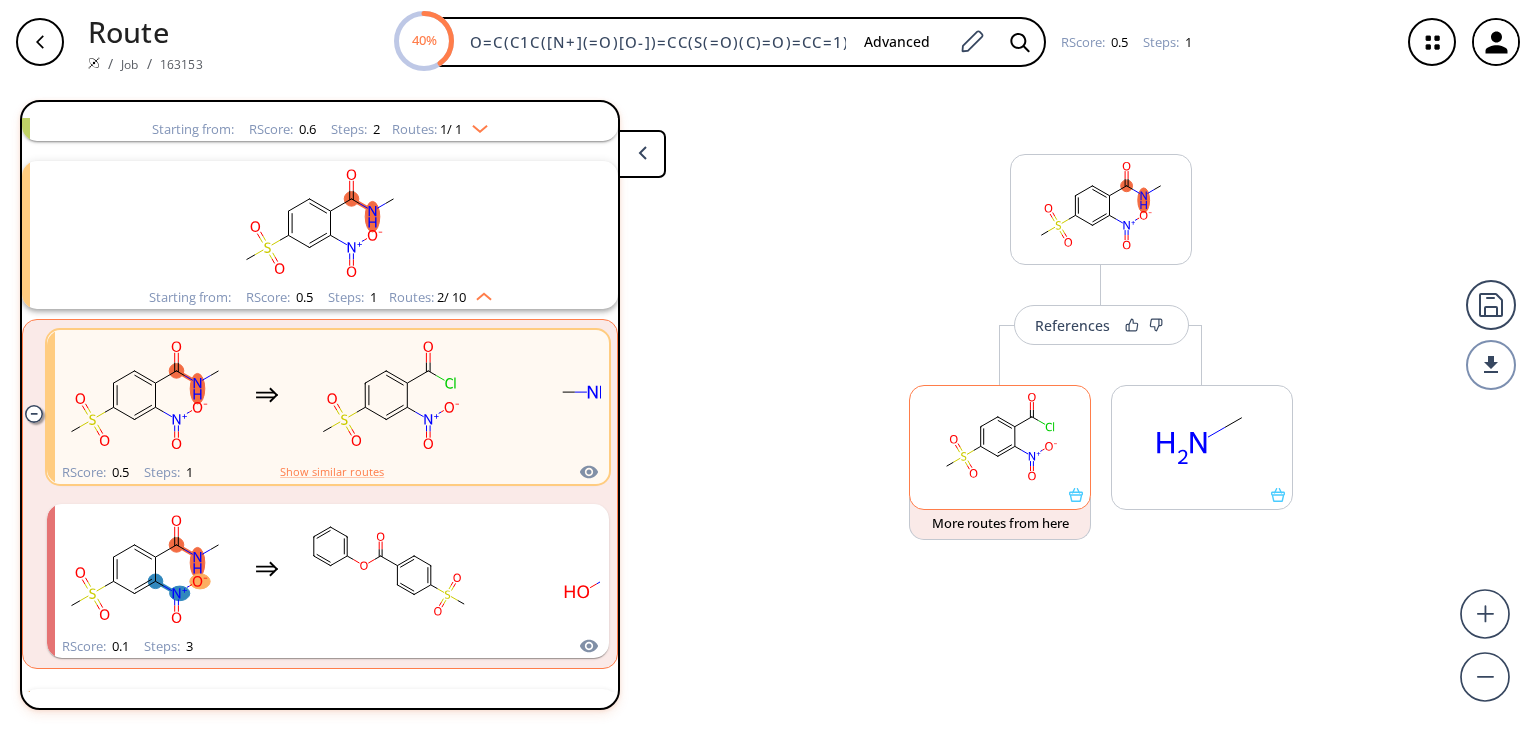 click 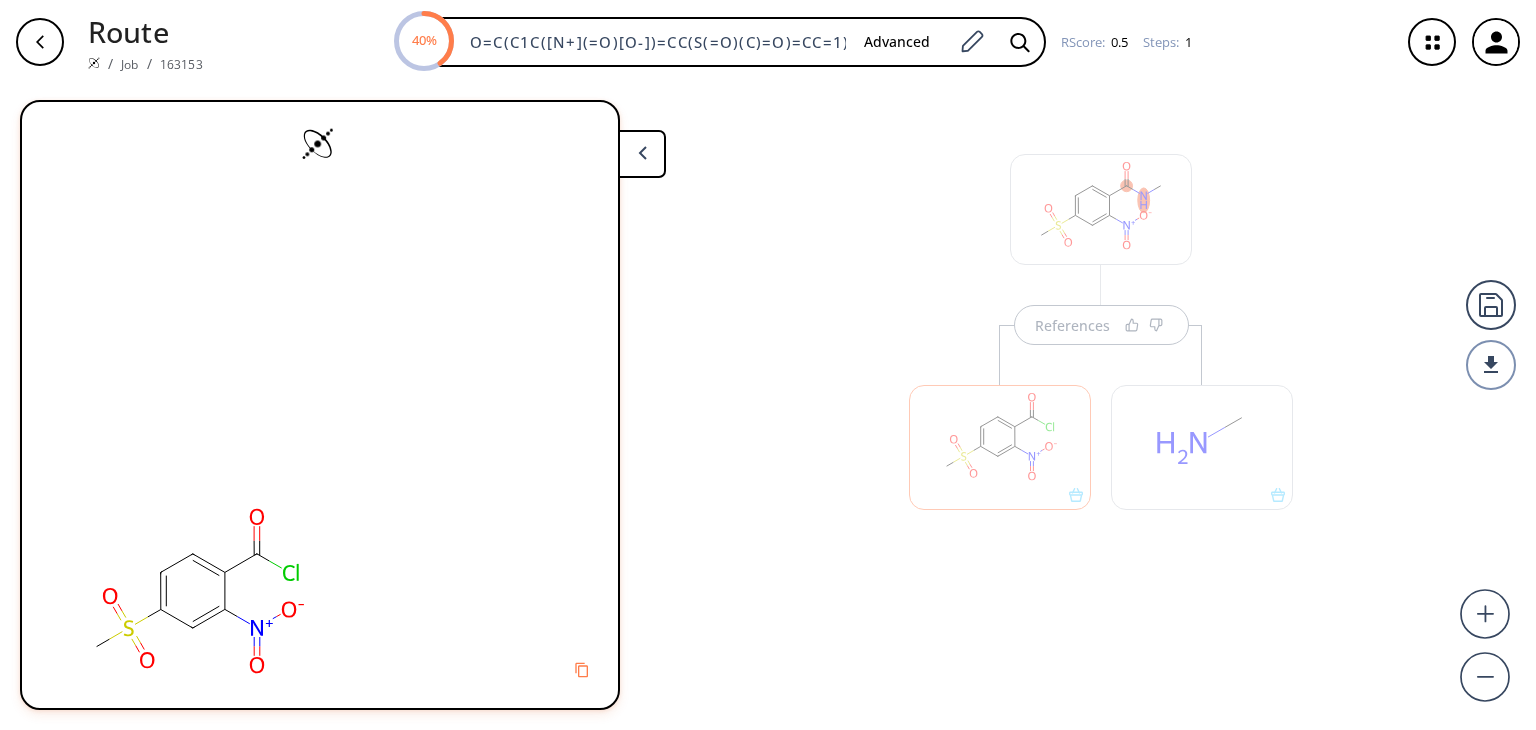 scroll, scrollTop: 0, scrollLeft: 0, axis: both 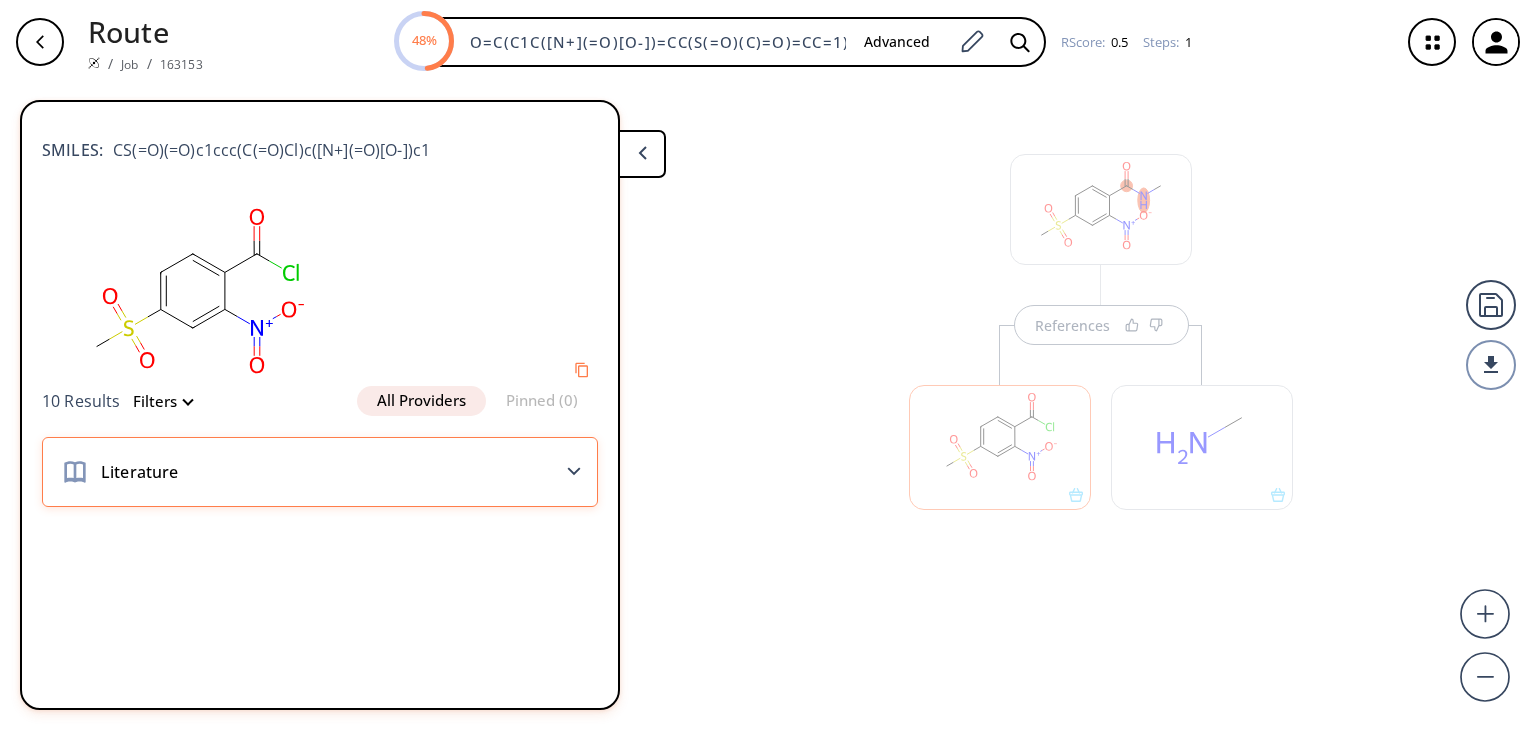 click on "Literature" at bounding box center [320, 472] 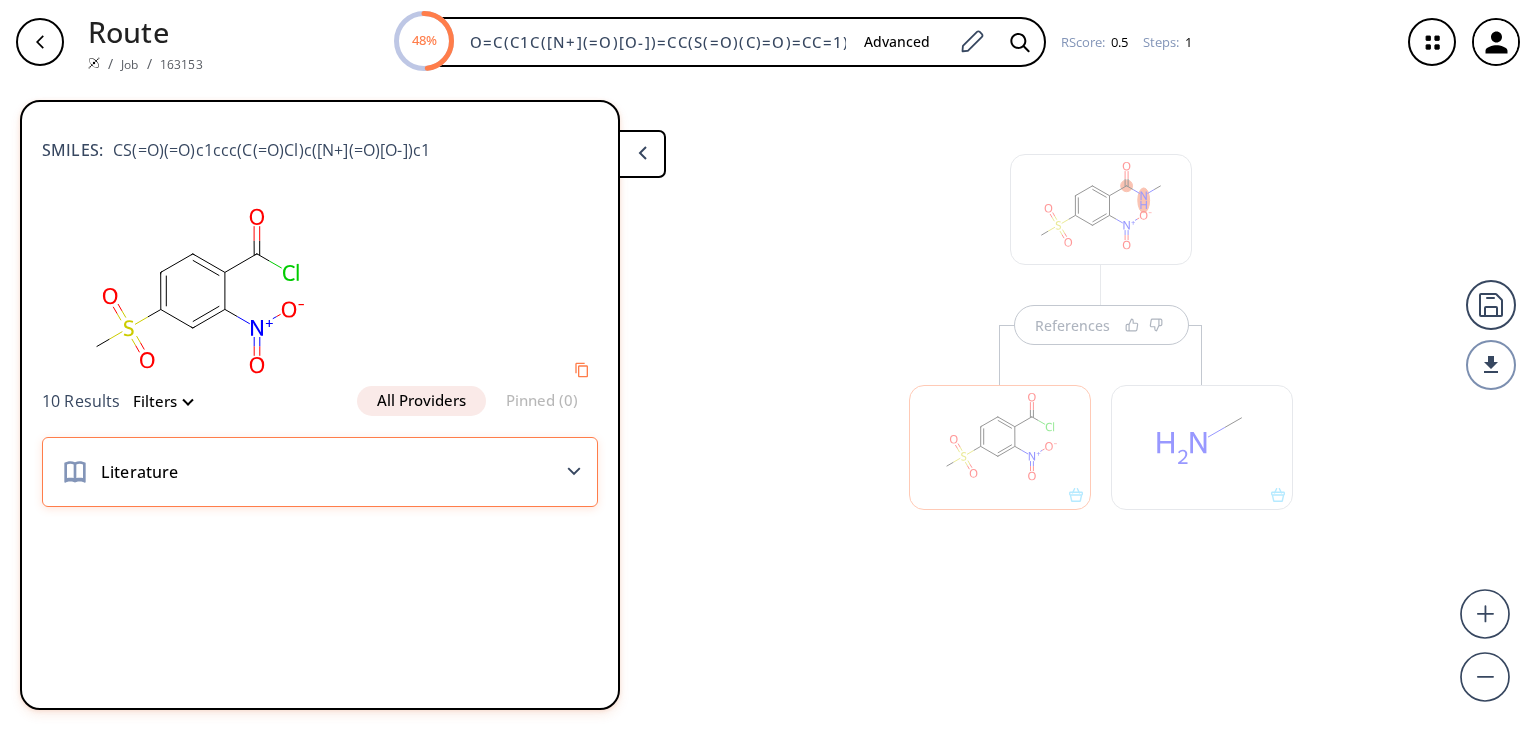click 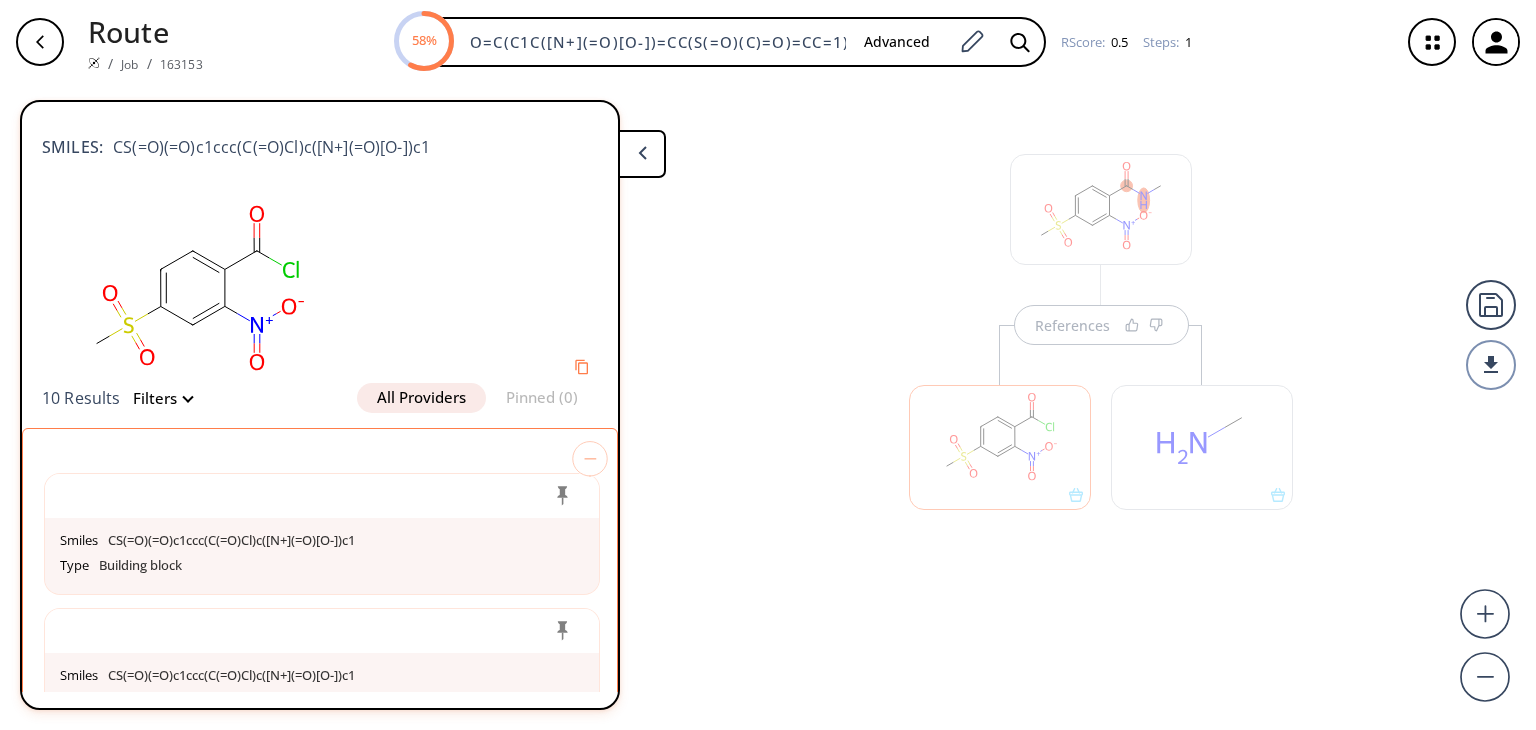 scroll, scrollTop: 0, scrollLeft: 0, axis: both 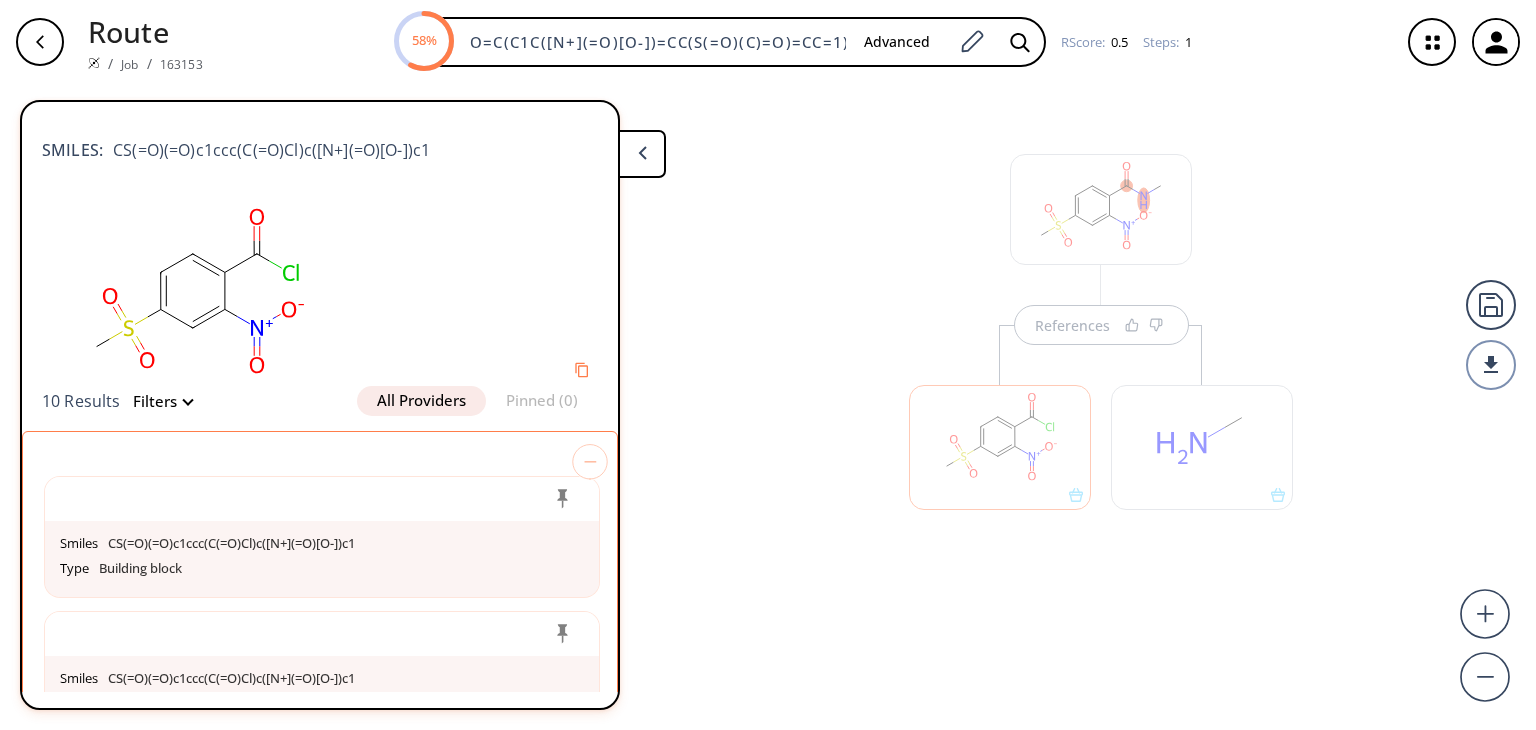 click on "All Providers" at bounding box center (421, 401) 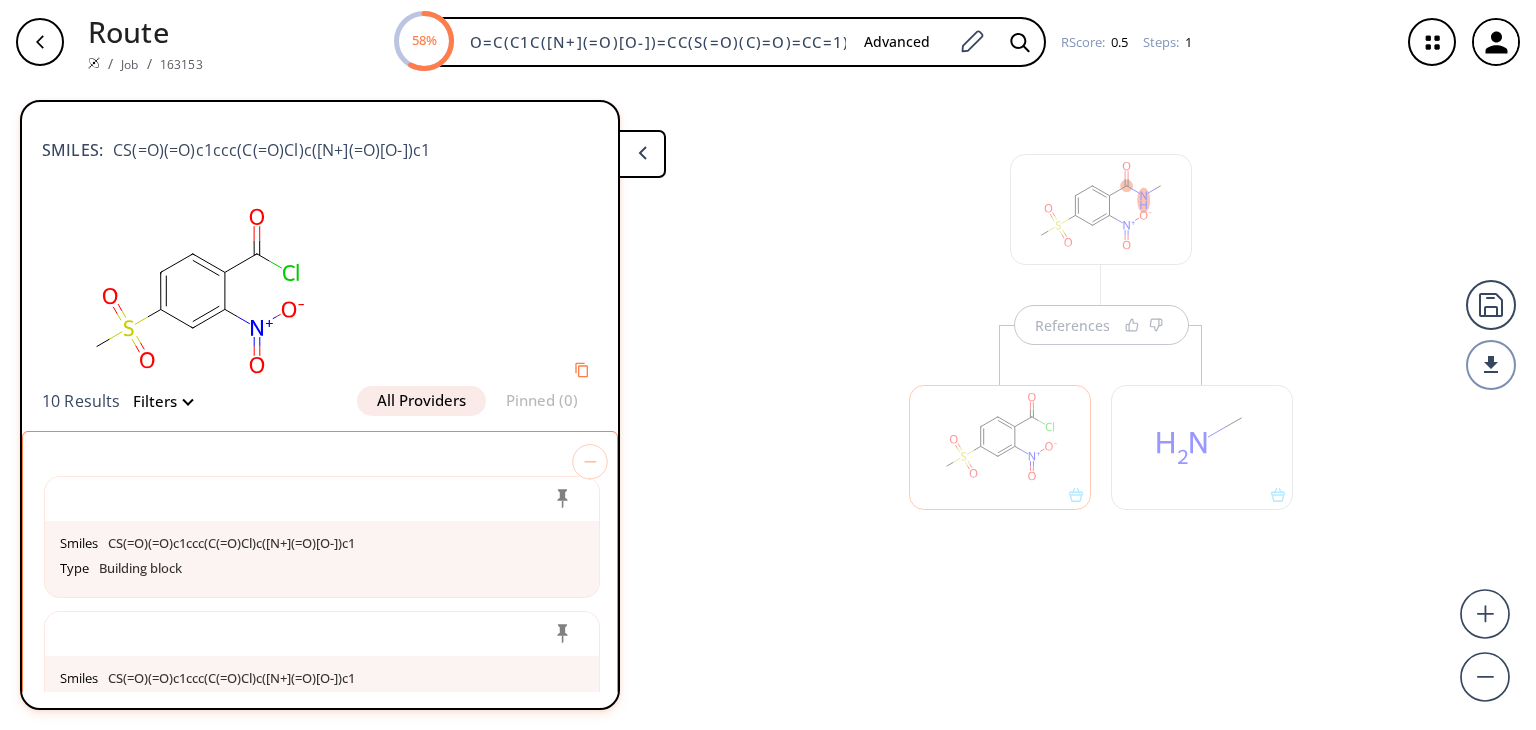 click on "Filters" at bounding box center (156, 401) 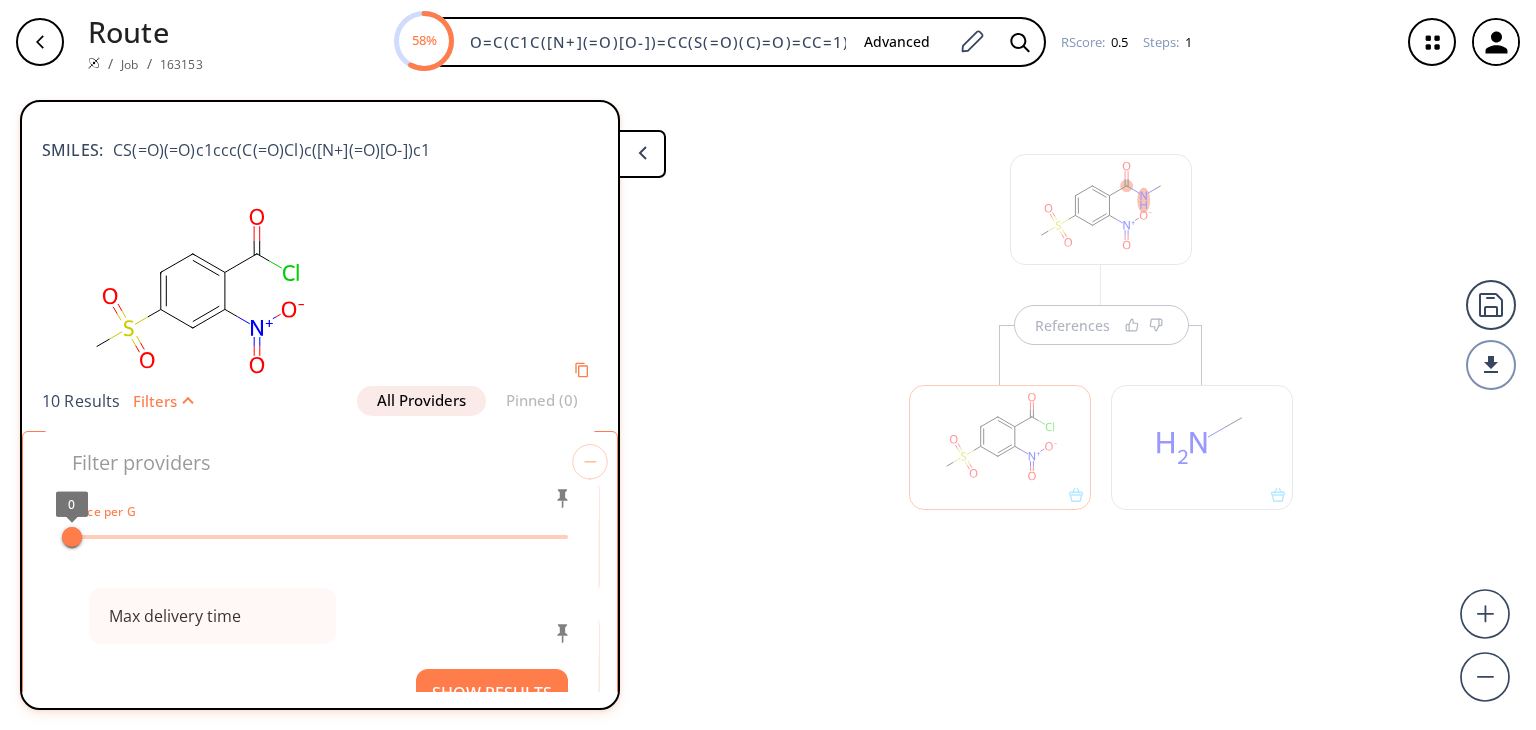 type on "All selected" 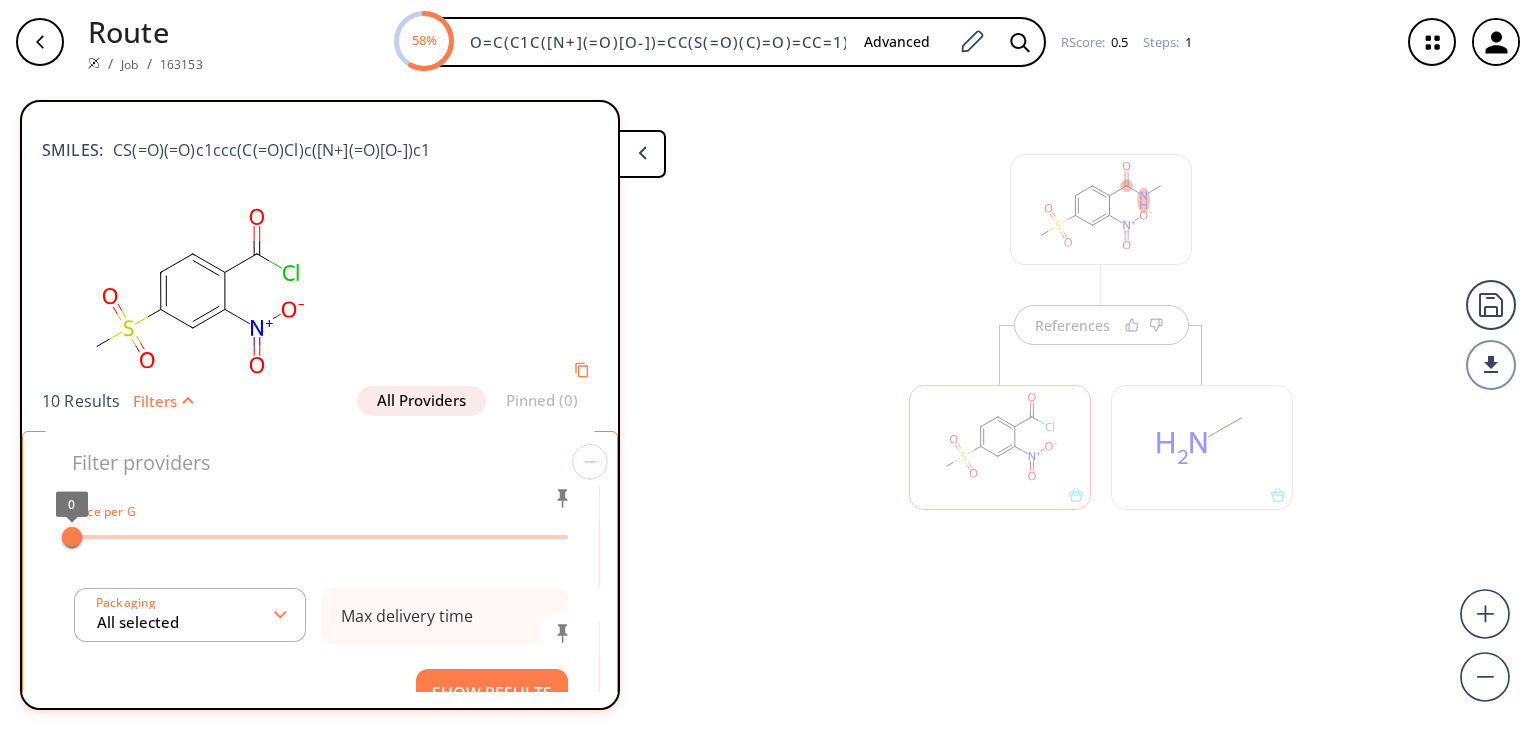click on "Filters" at bounding box center [156, 401] 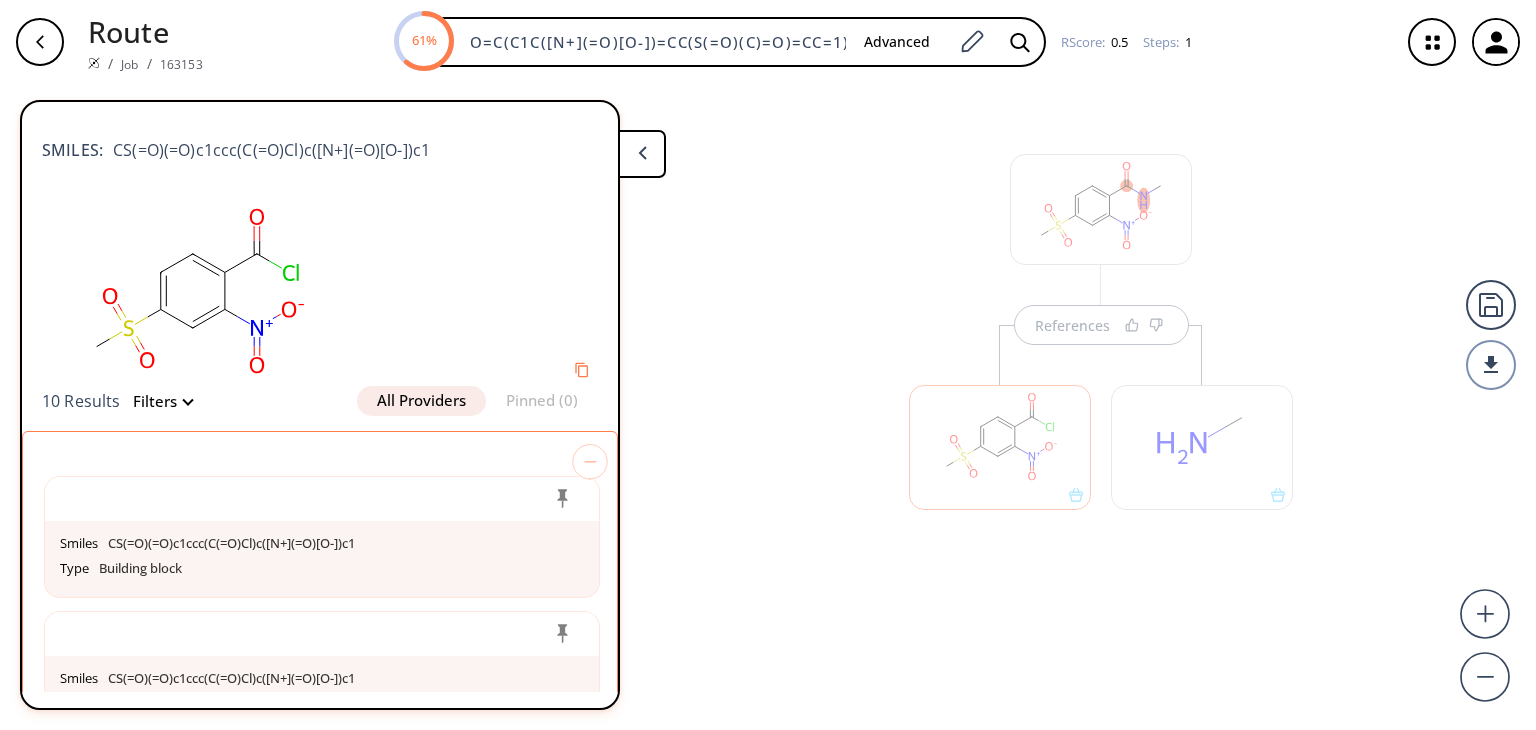 click at bounding box center (642, 154) 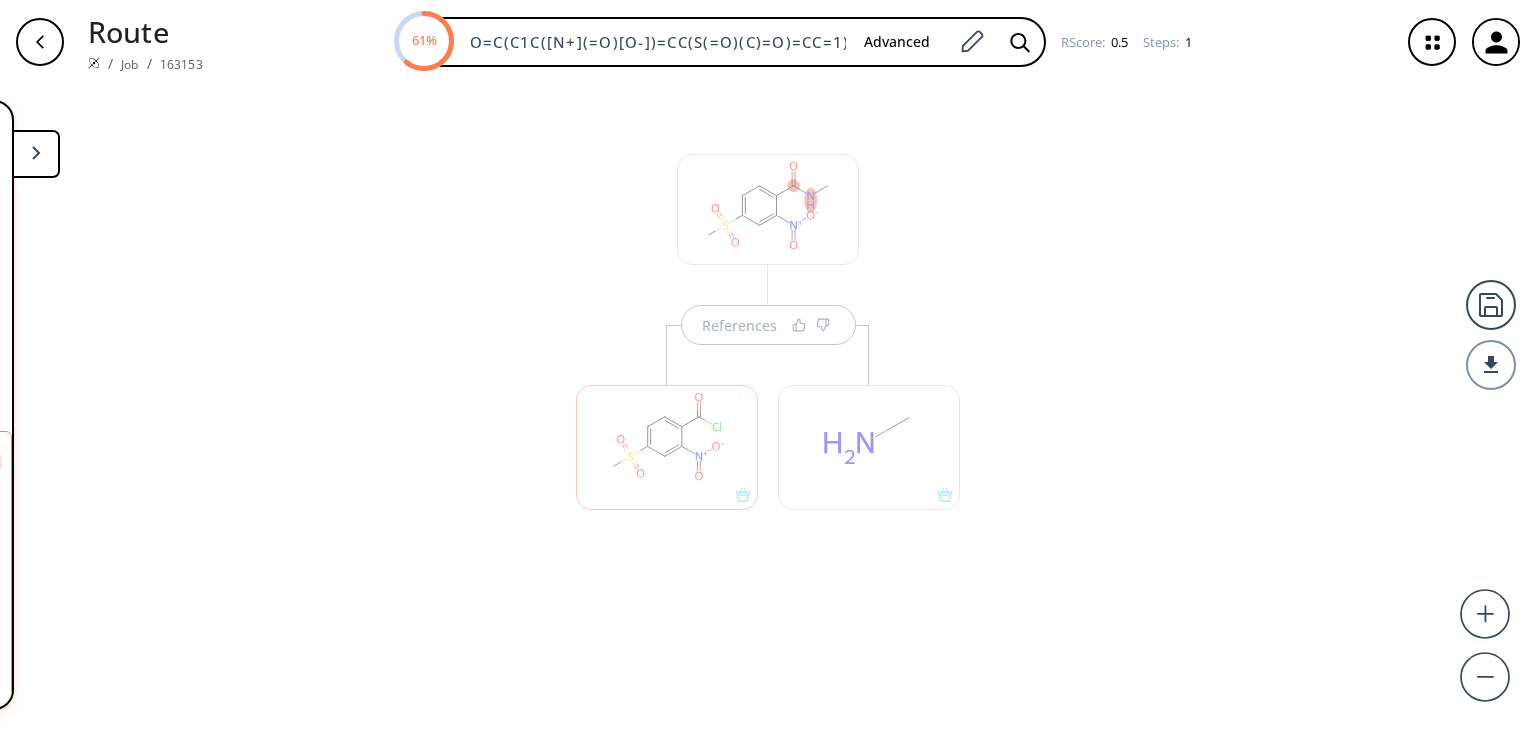 click at bounding box center (667, 447) 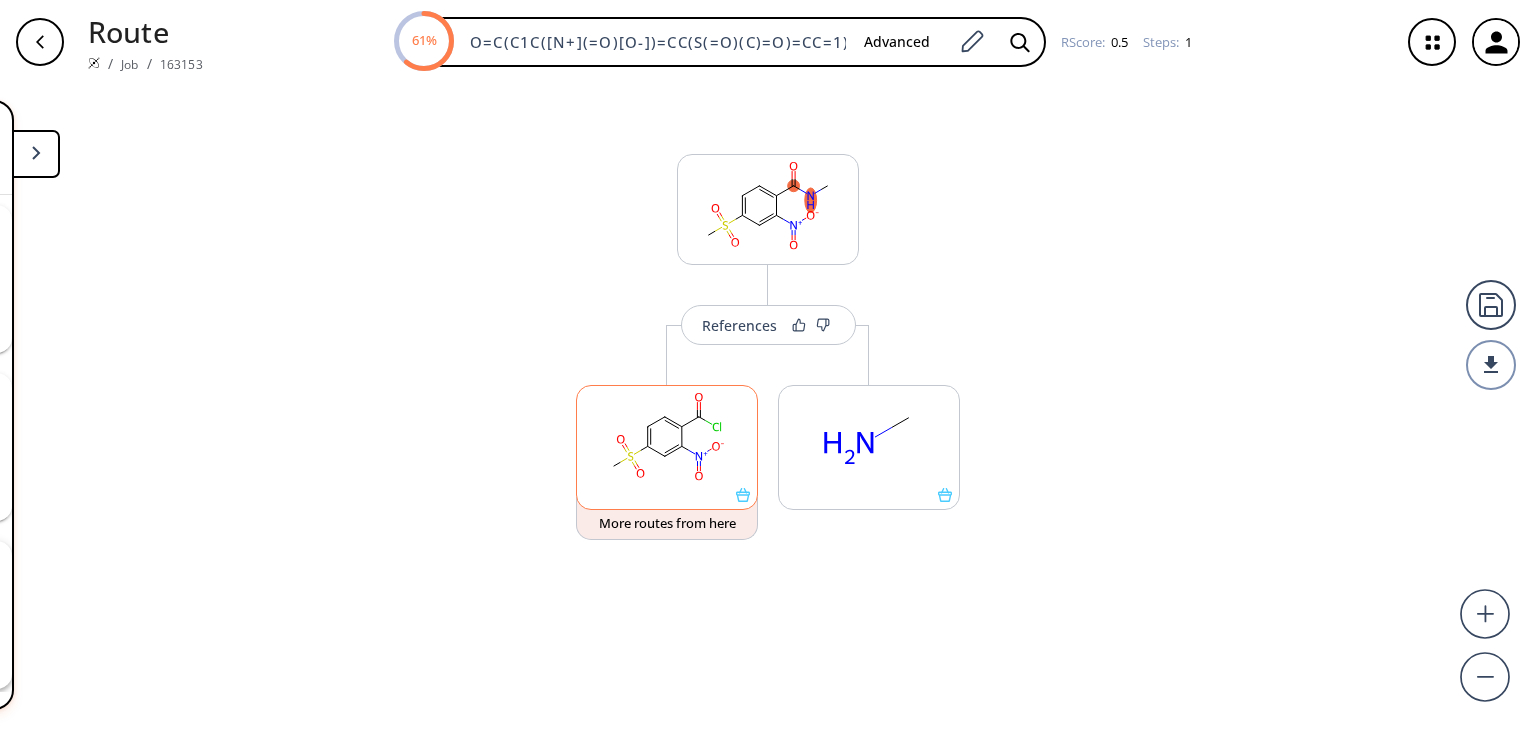 scroll, scrollTop: 380, scrollLeft: 0, axis: vertical 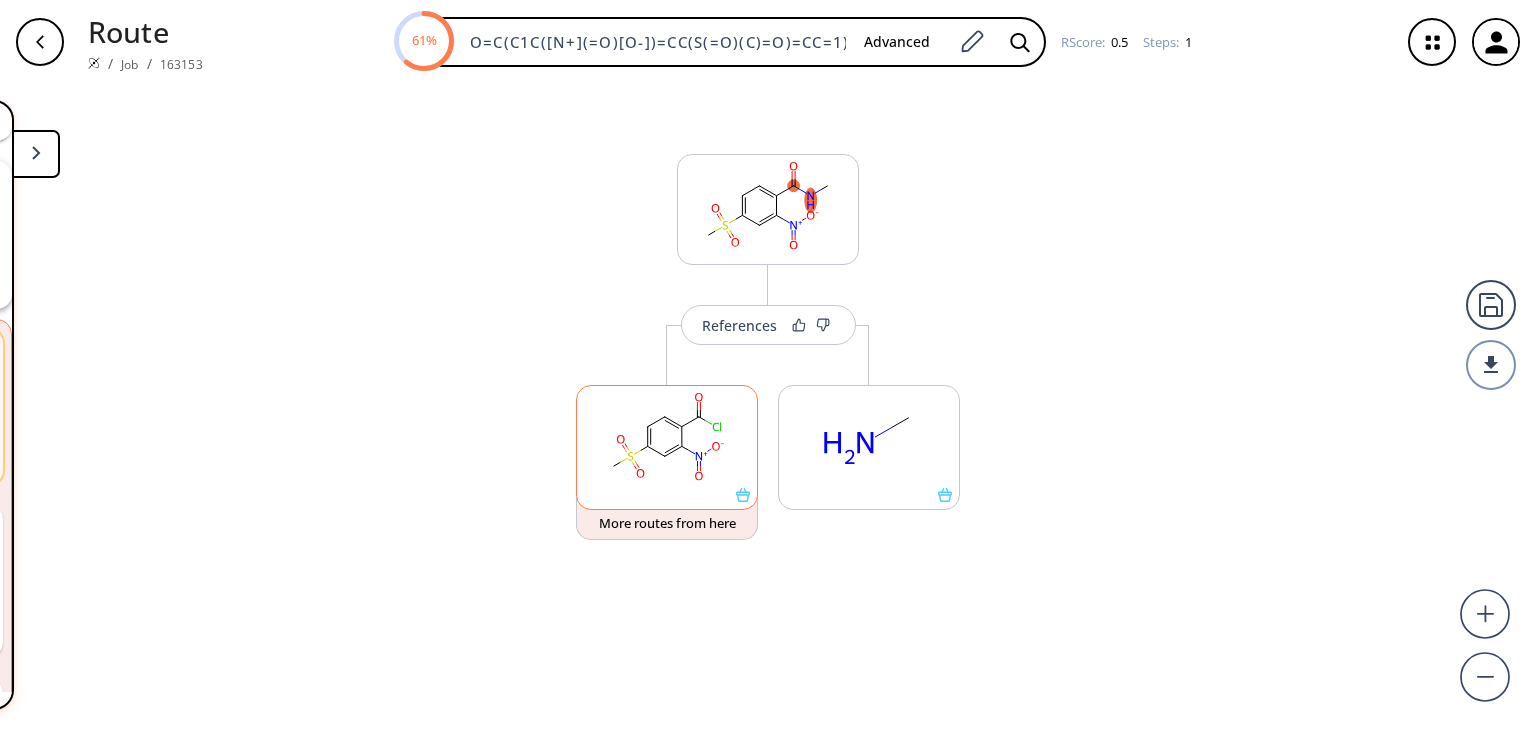 click at bounding box center [667, 495] 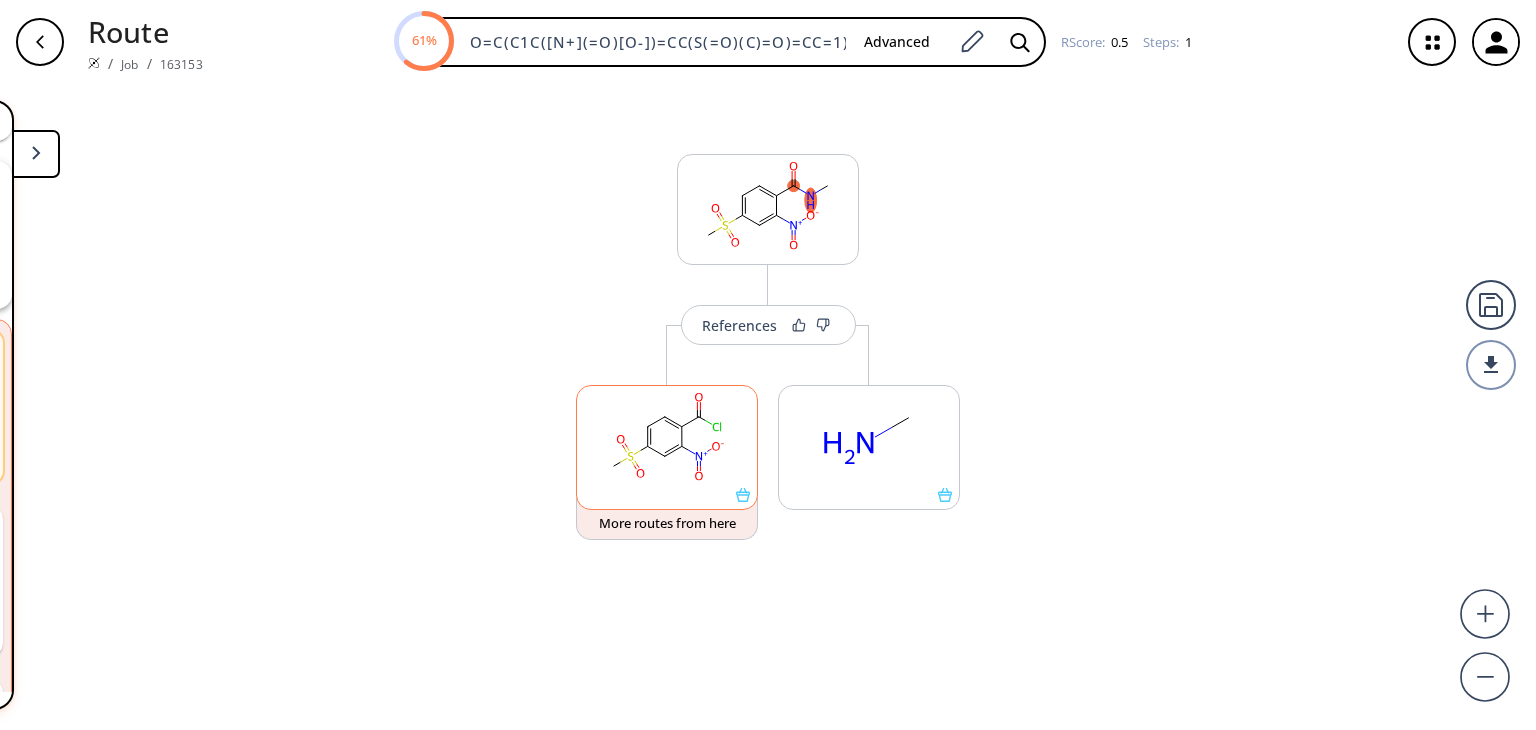 click on "More routes from here" at bounding box center [667, 447] 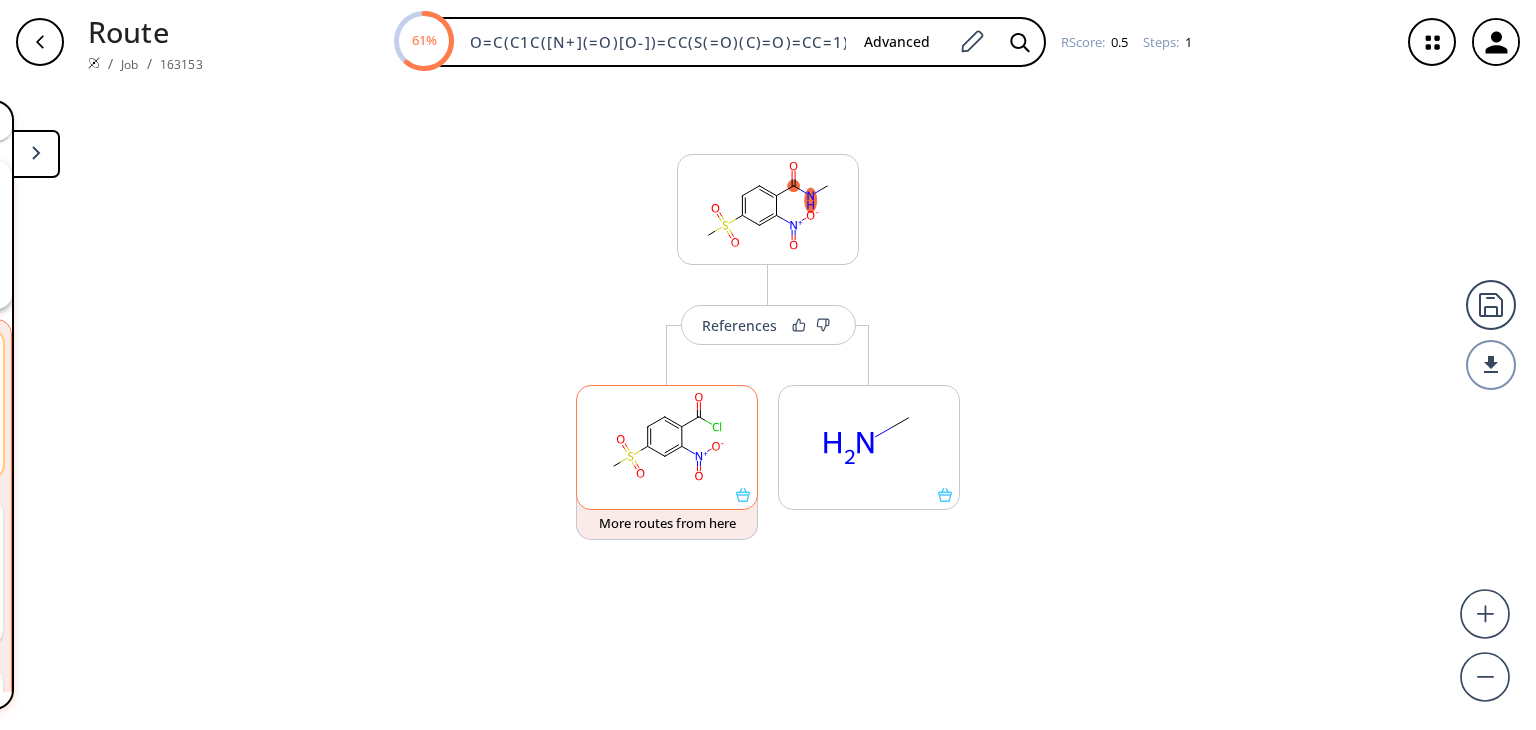 scroll, scrollTop: 380, scrollLeft: 0, axis: vertical 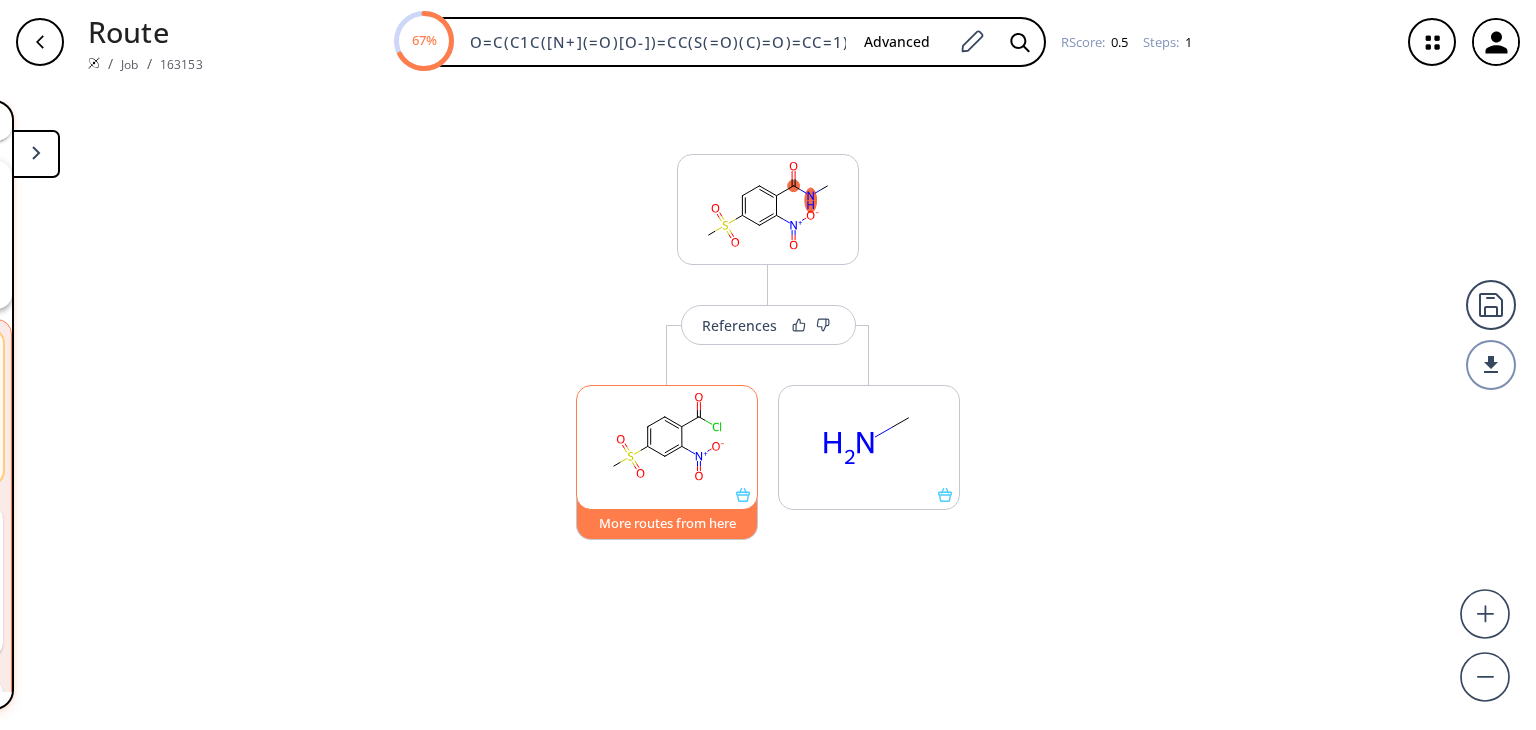 click on "More routes from here" at bounding box center (667, 518) 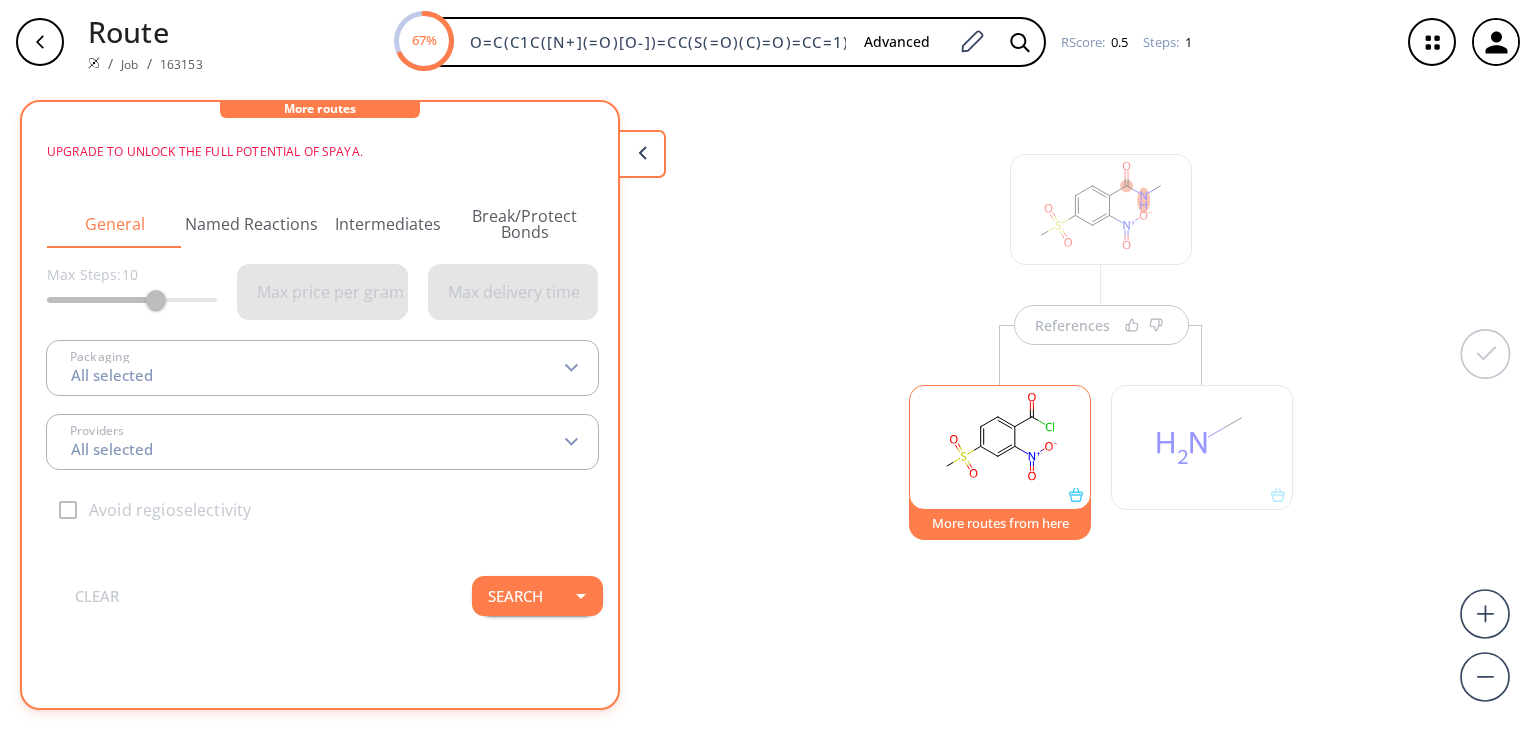 scroll, scrollTop: 0, scrollLeft: 0, axis: both 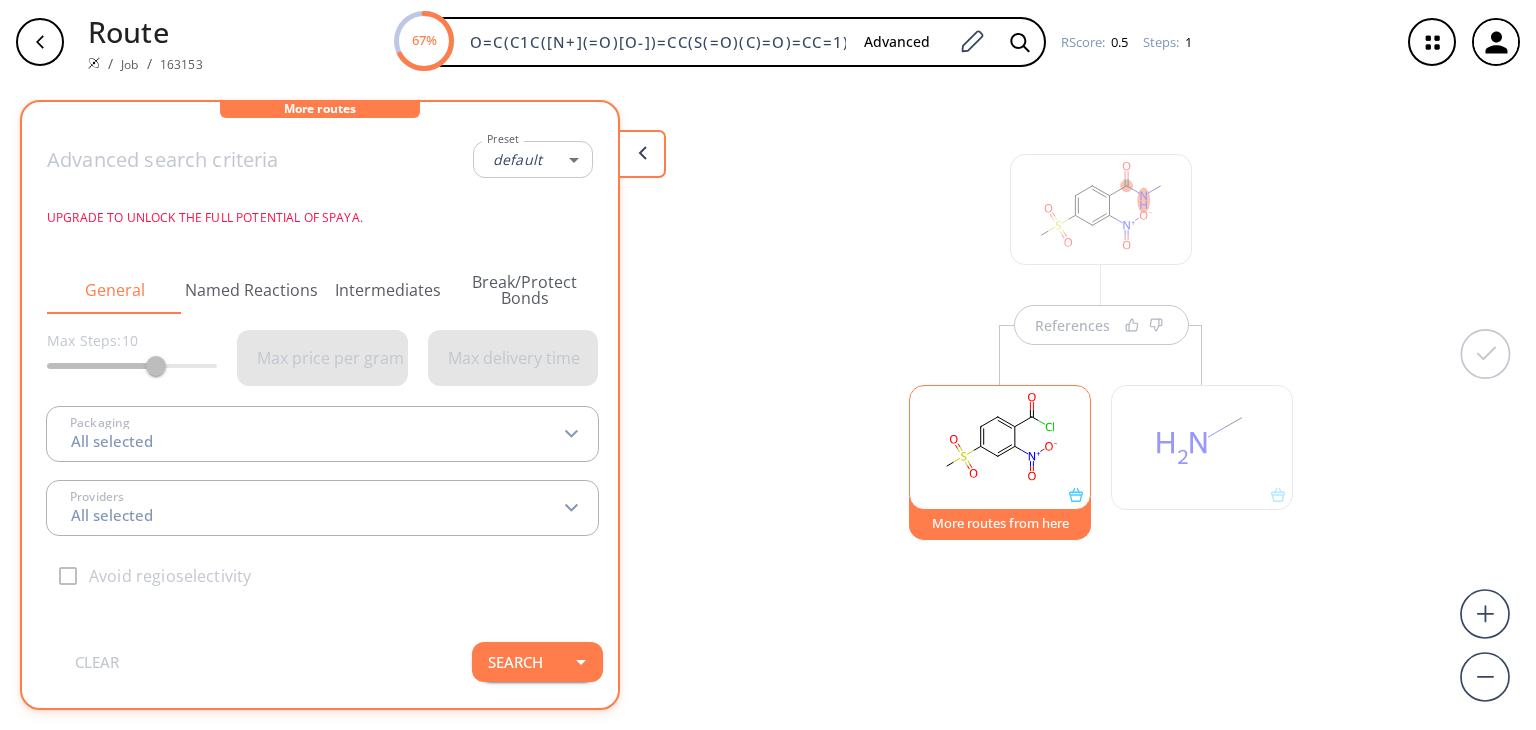 type on "-1" 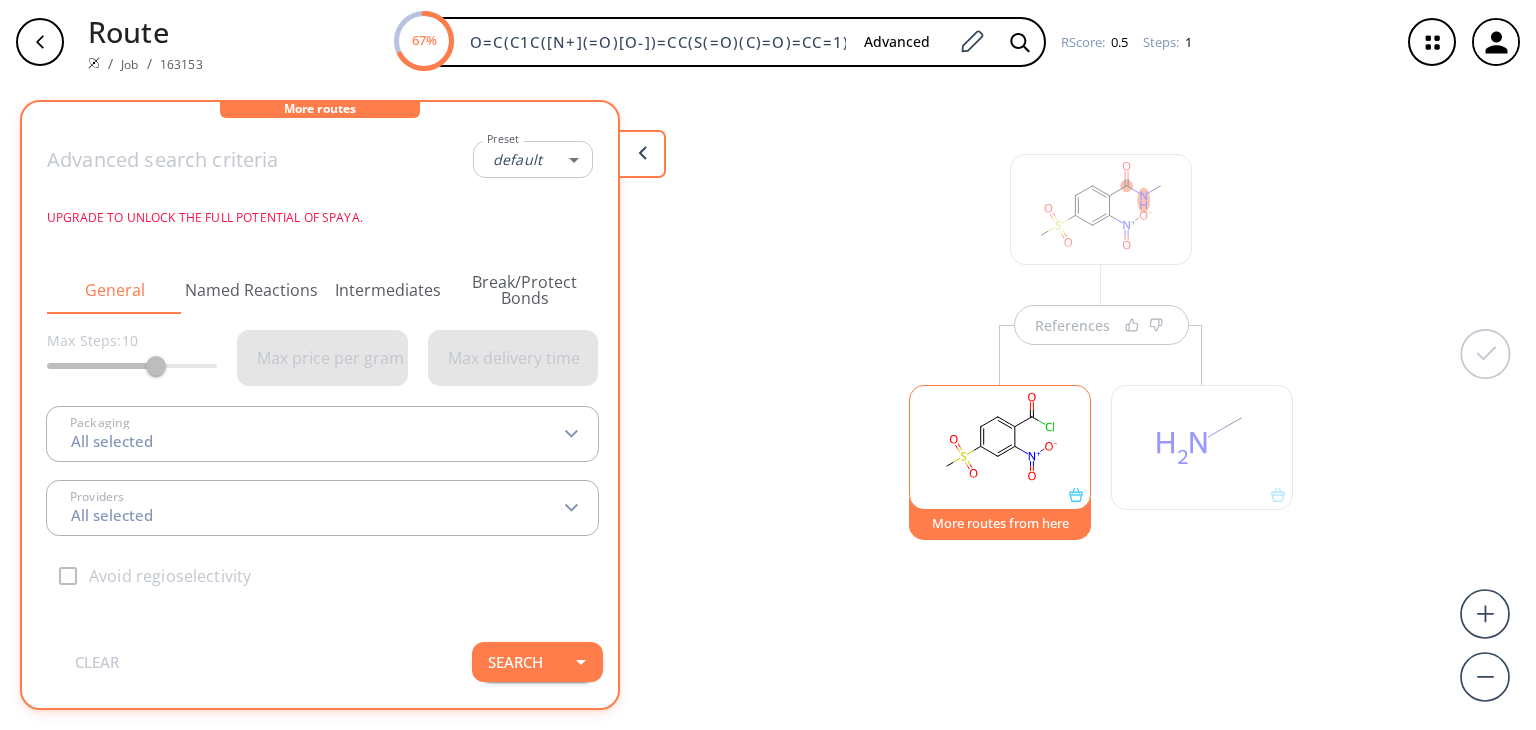type on "All selected" 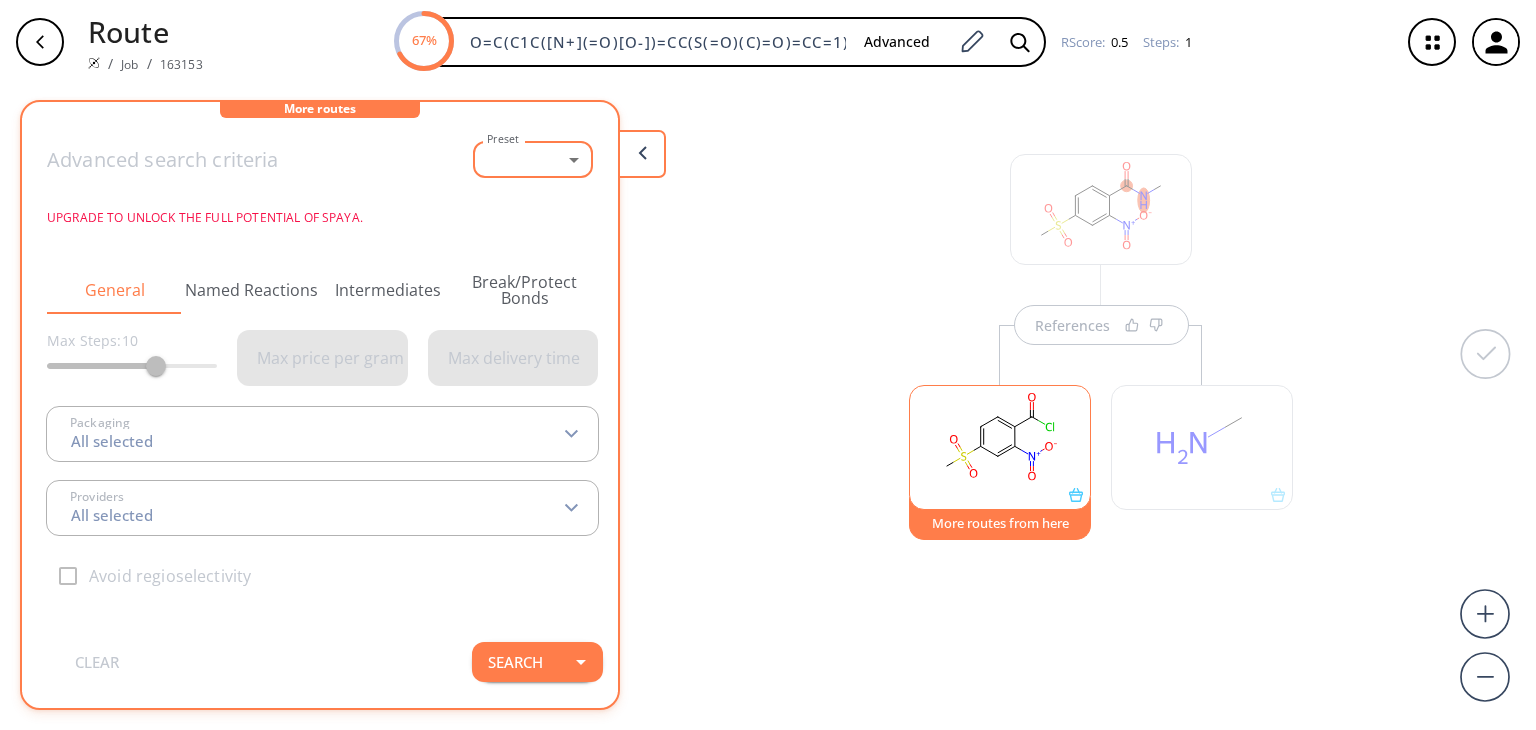 click on "Route / Job / 163153 67% O=C(C1C([N+](=O)[O-])=CC(S(=O)(C)=O)=CC=1)NC Advanced RScore :   0.5   Steps :   1   References More routes from here More routes Advanced search criteria Preset ​ -1 Preset Upgrade to unlock the full potential of Spaya. General Named Reactions Intermediates Break/Protect Bonds Max Steps:  10 Max price per gram Packaging All selected Max delivery time Providers All selected Avoid regioselectivity clear Search" at bounding box center [768, 365] 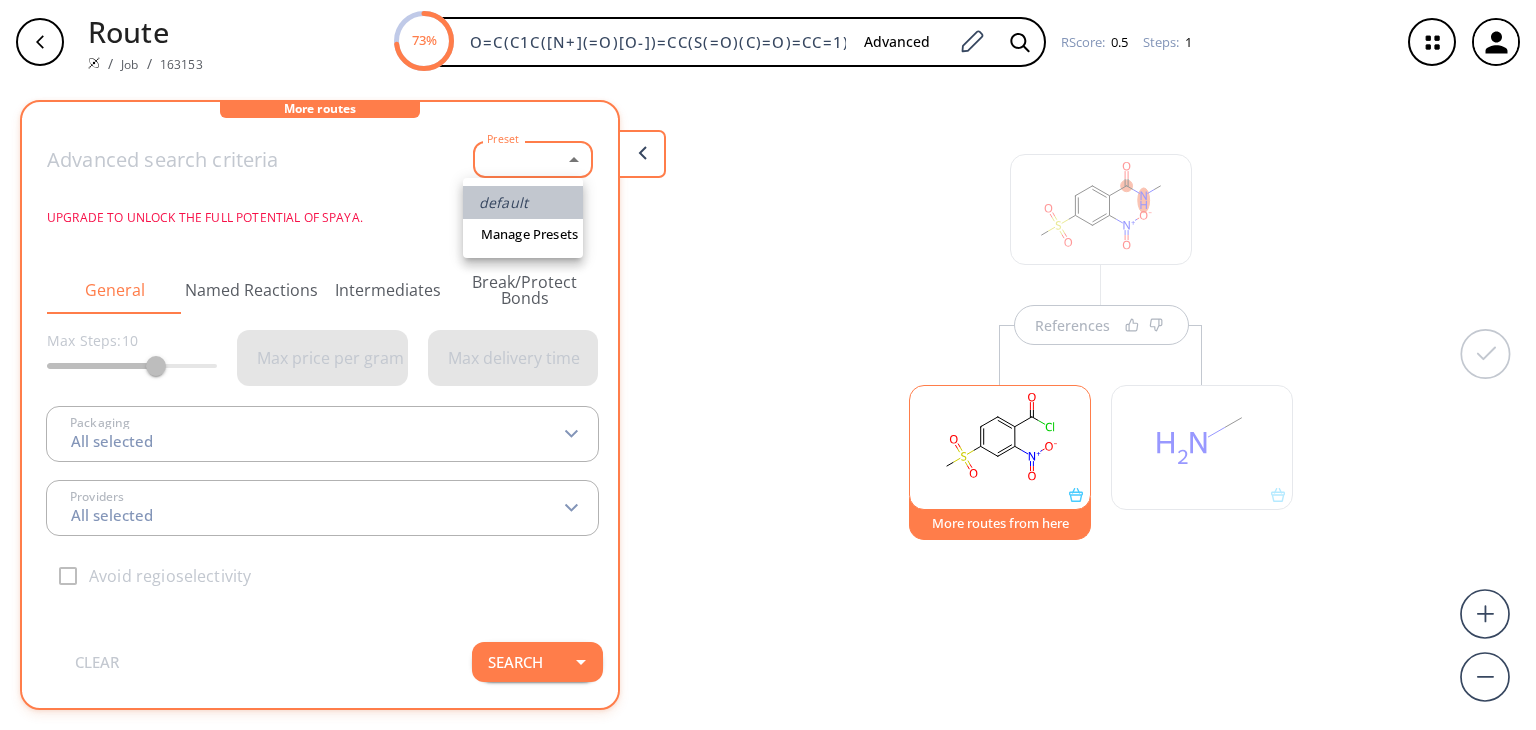 click on "default" at bounding box center (523, 202) 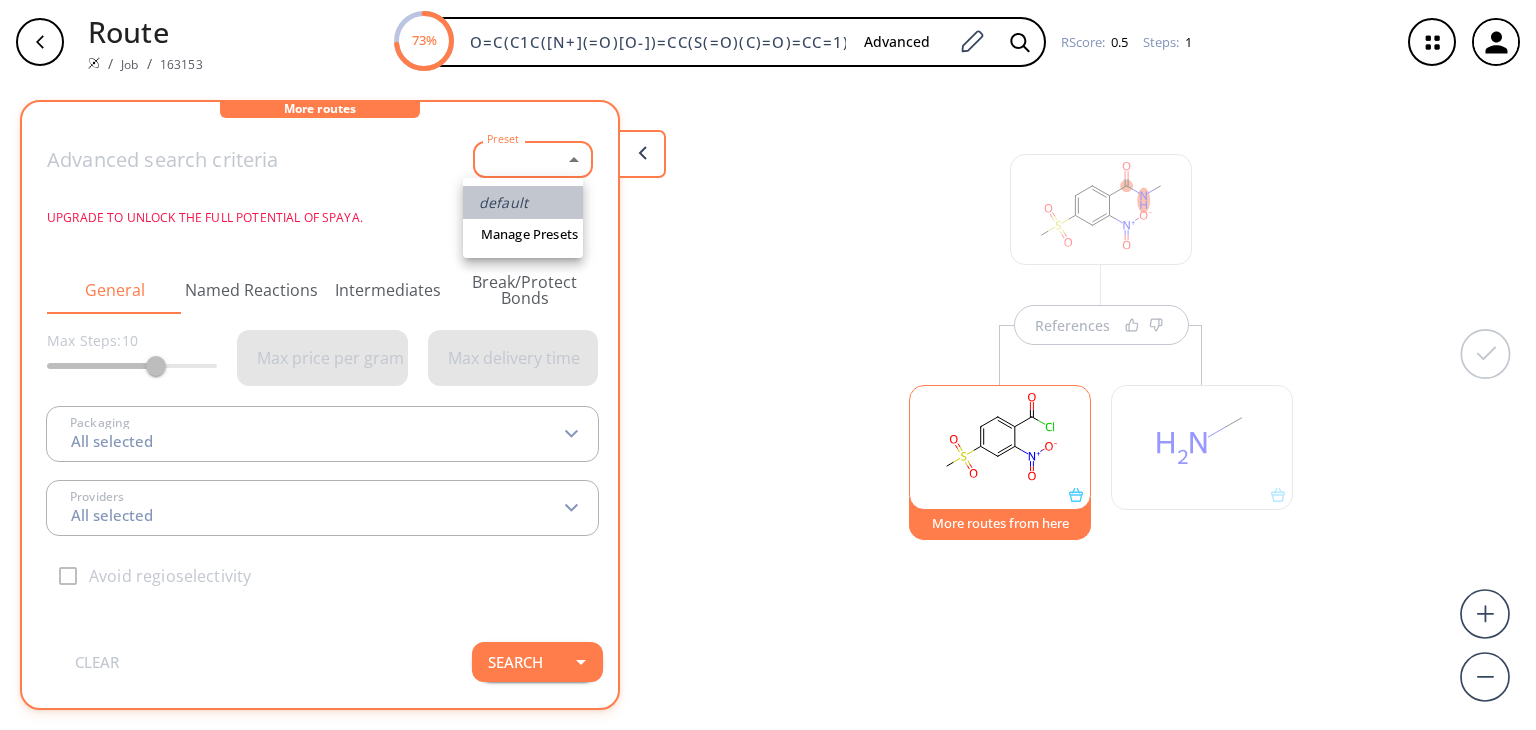 type on "0" 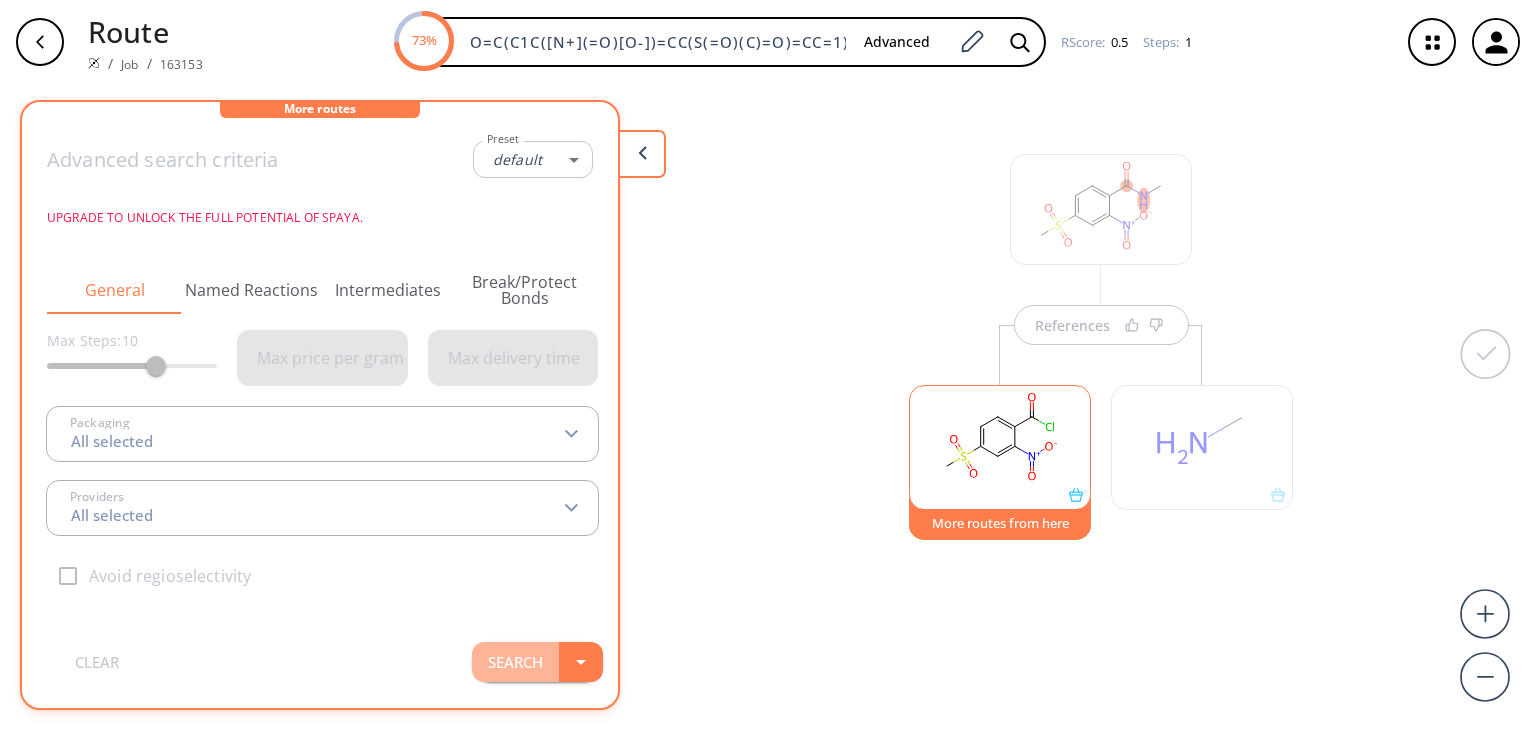 click on "Search" at bounding box center (515, 662) 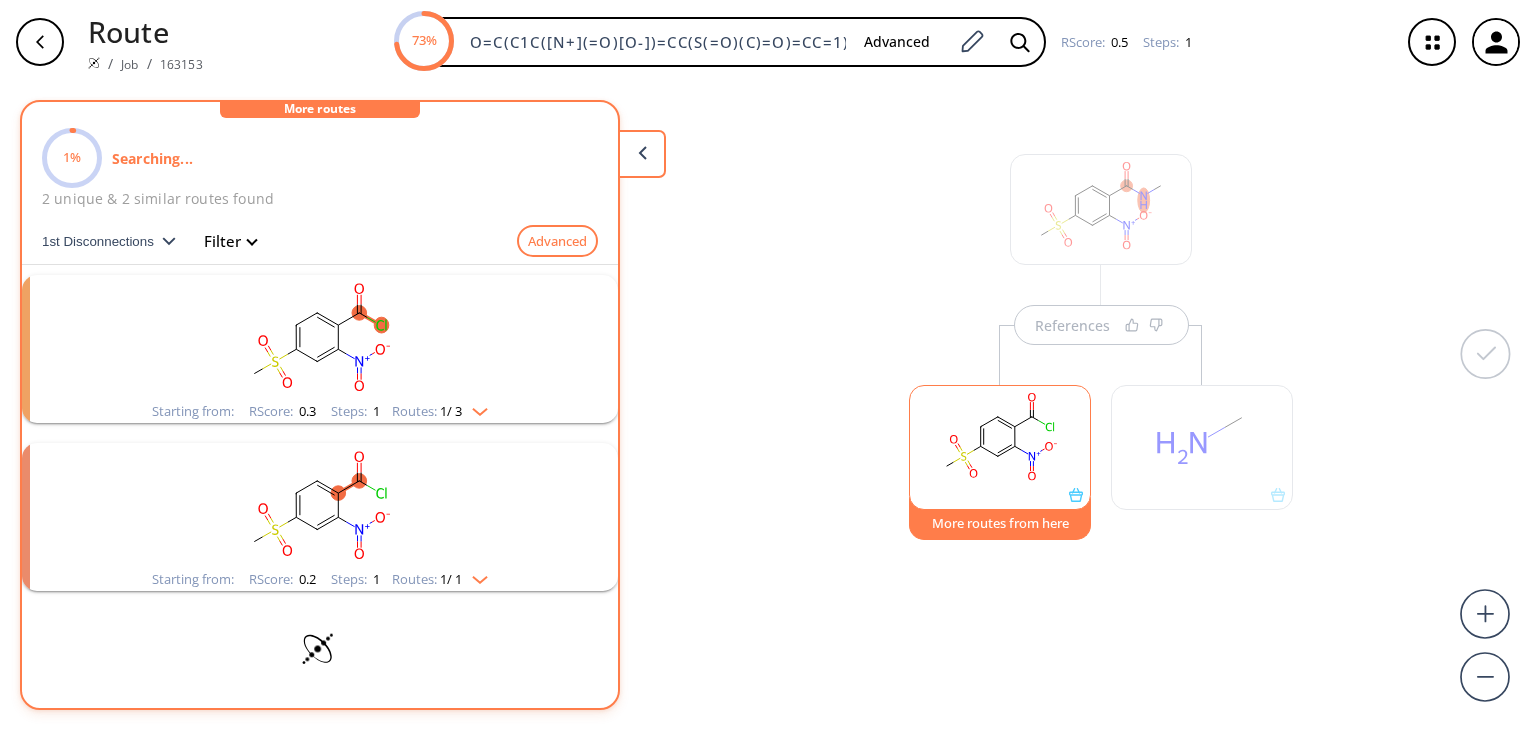 click at bounding box center [320, 651] 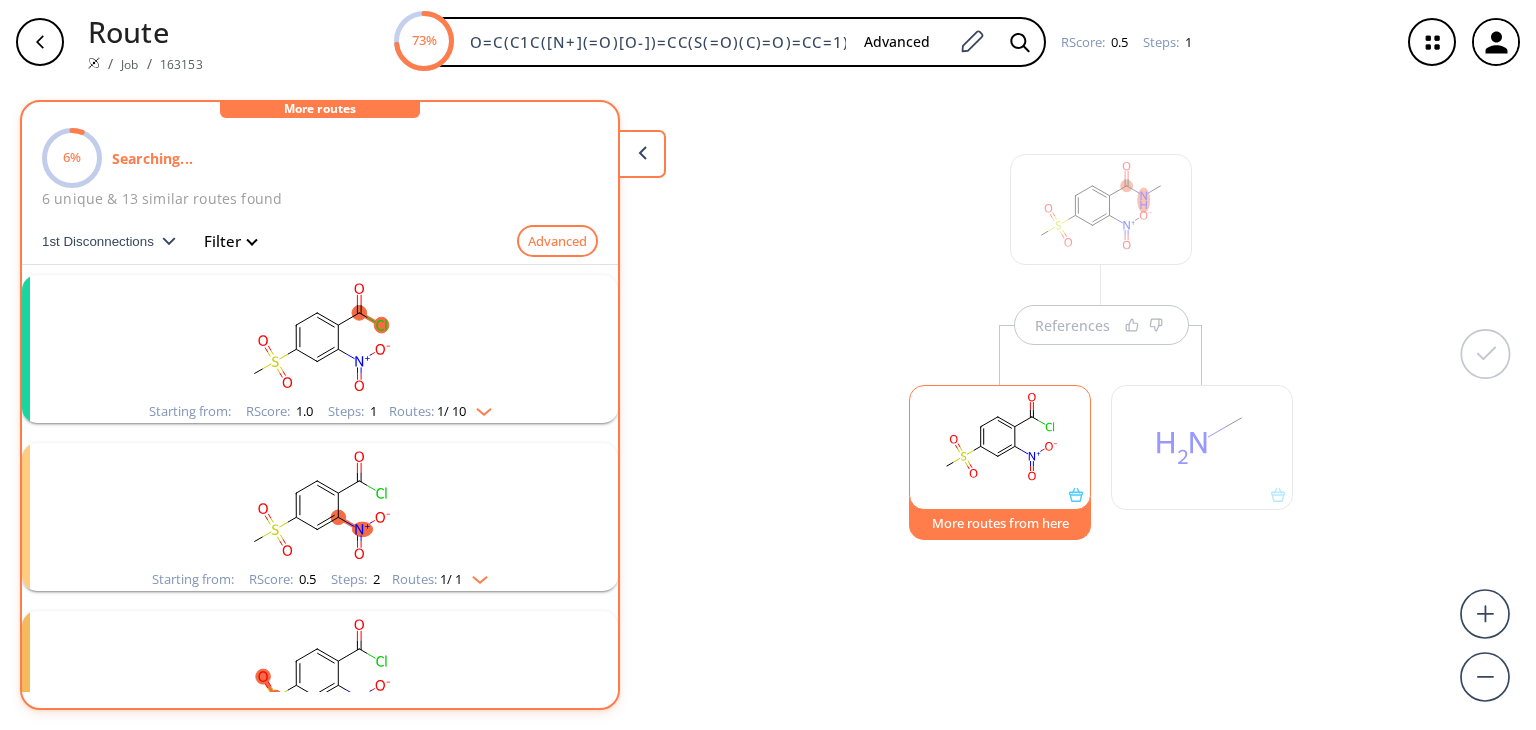 click at bounding box center (479, 408) 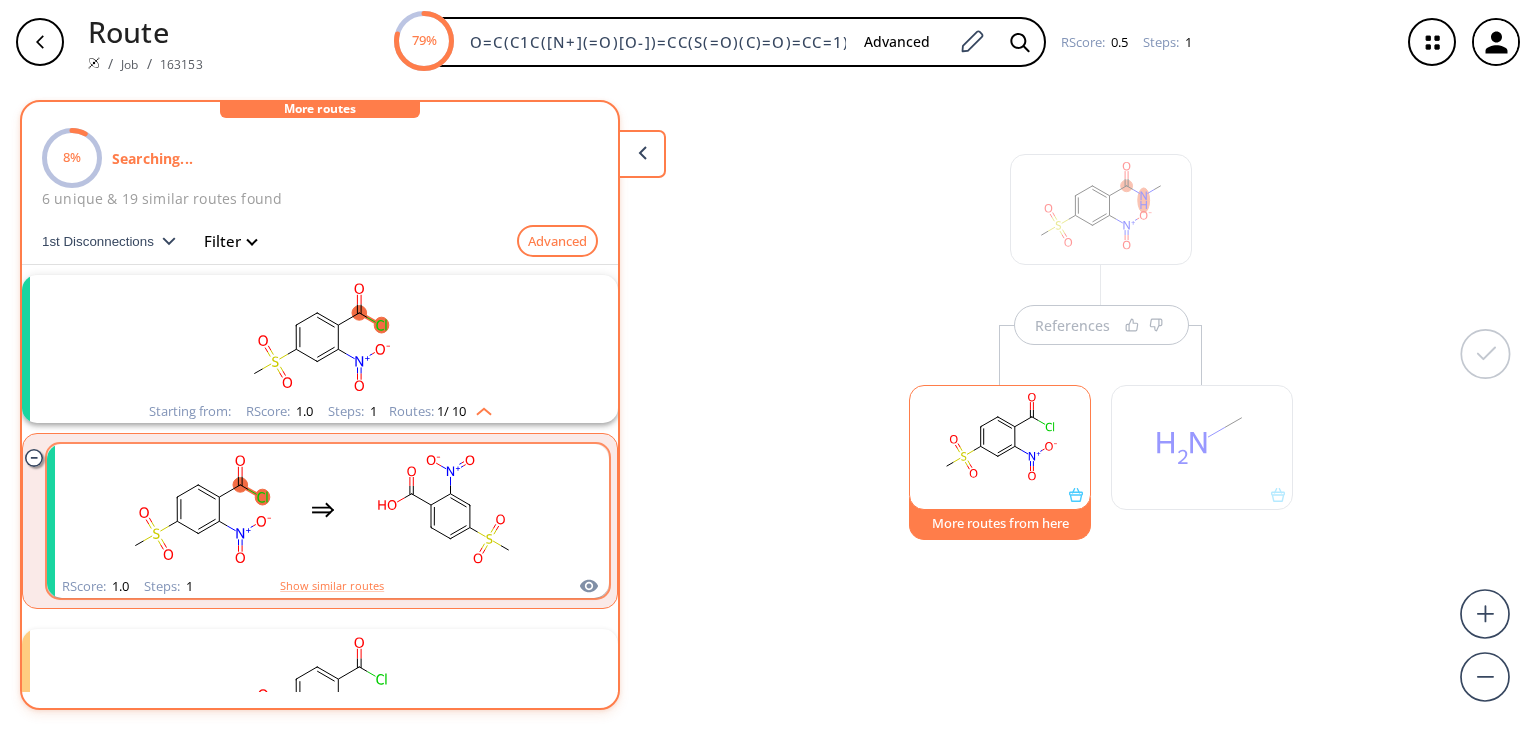 type 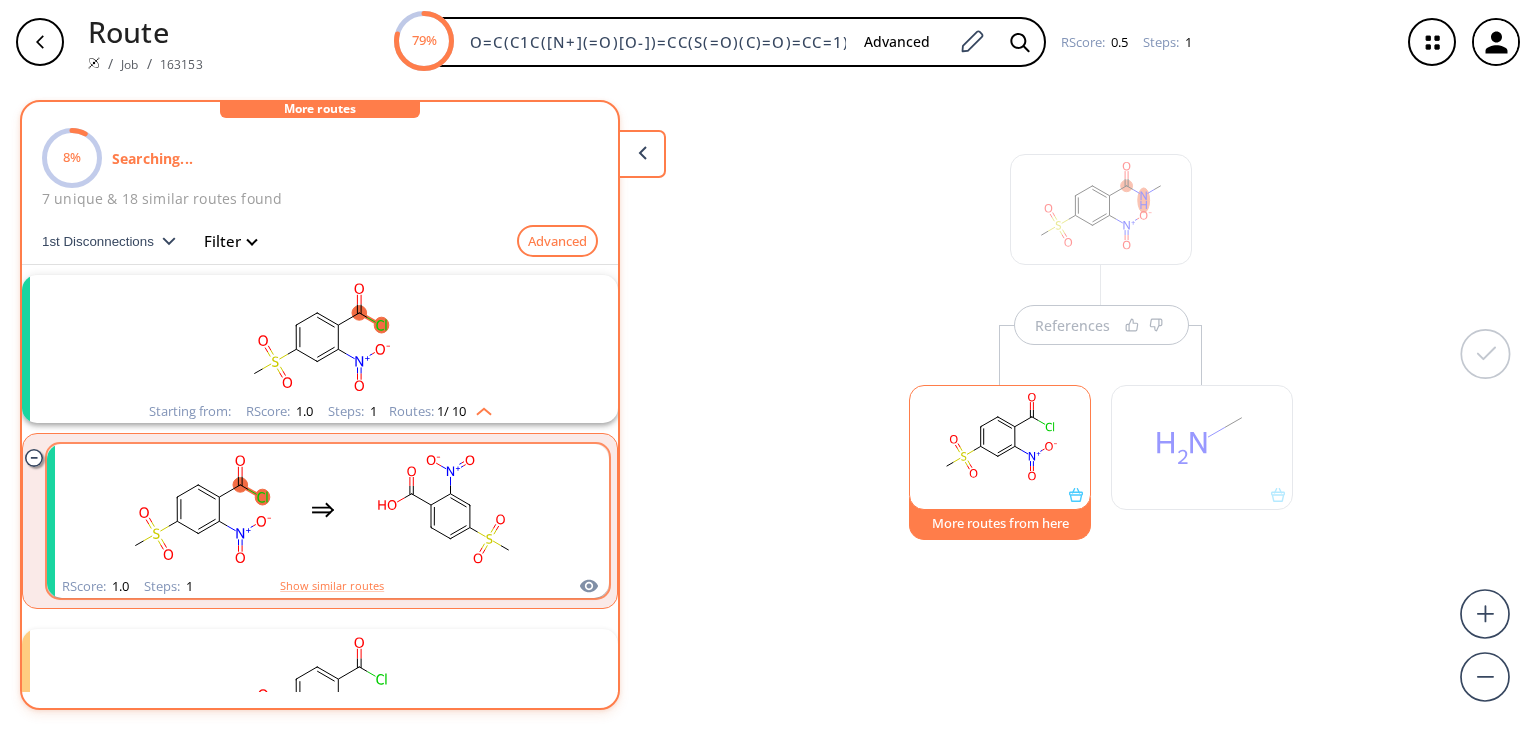 type 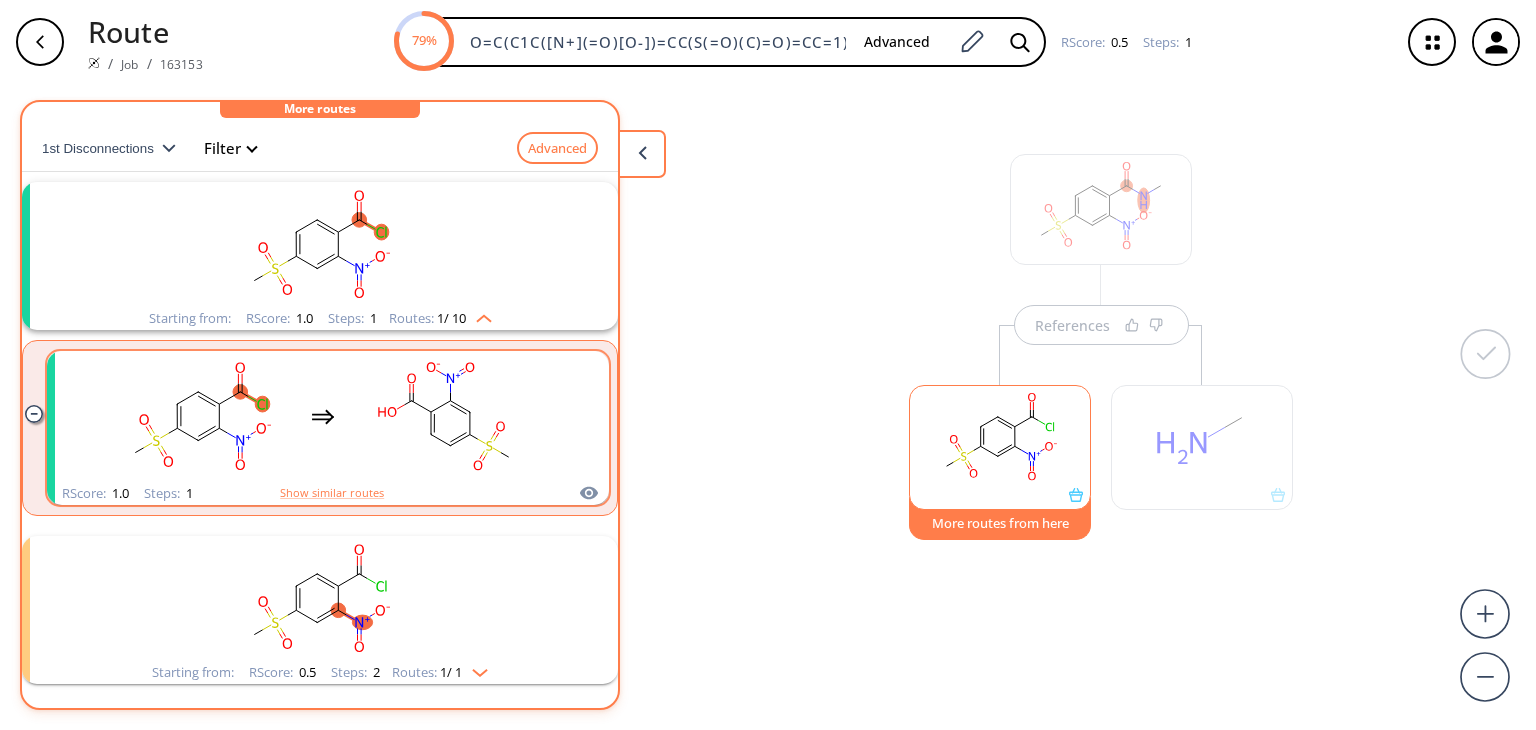 type 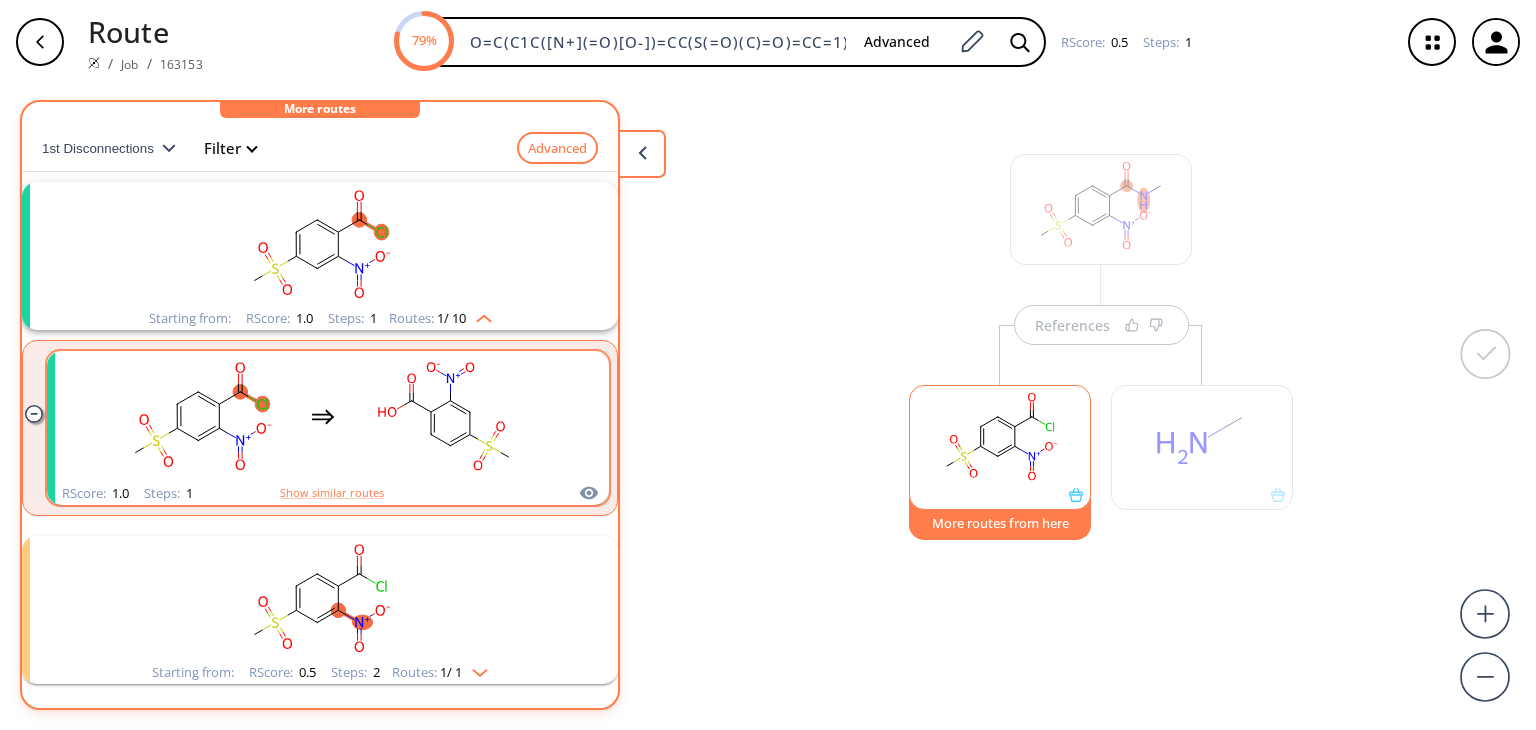 type 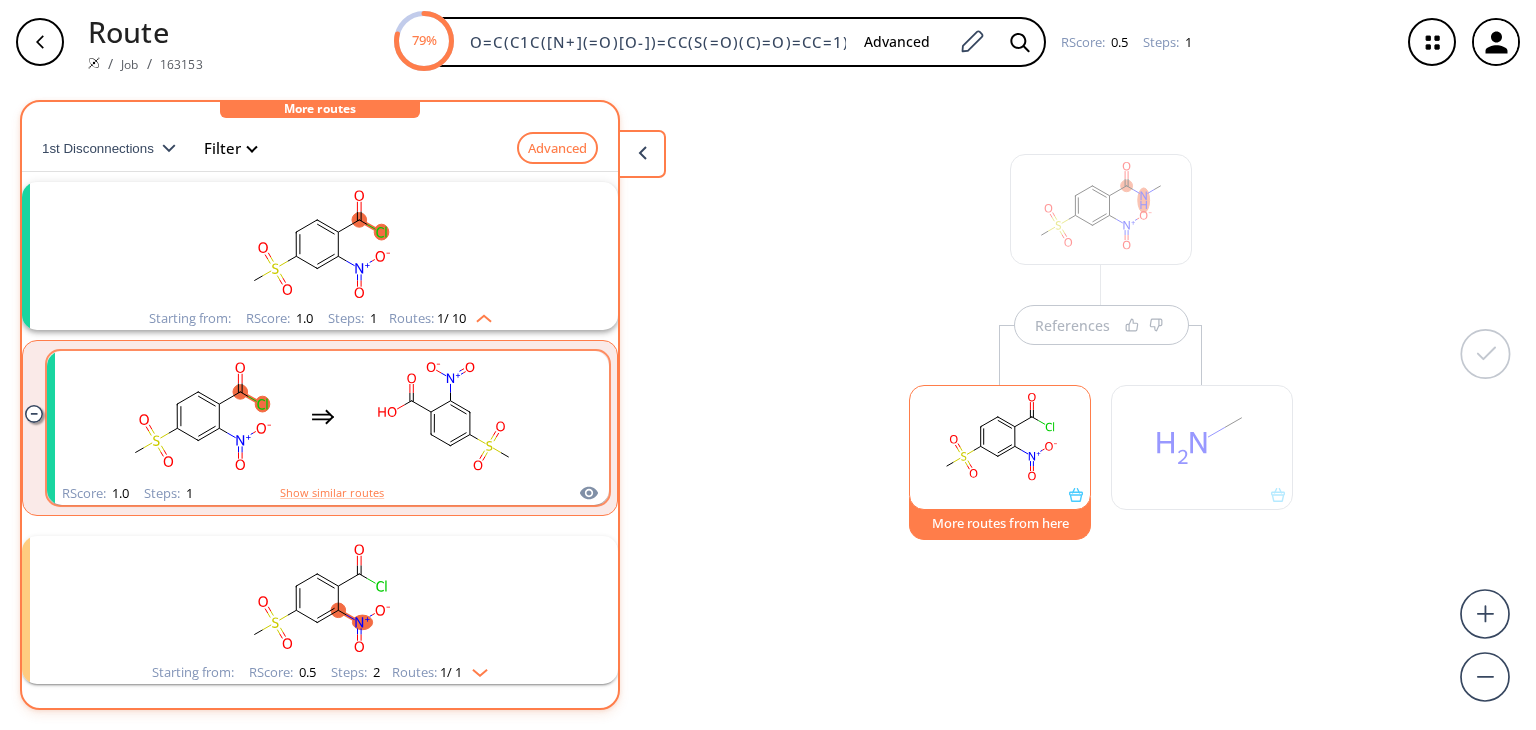scroll, scrollTop: 465, scrollLeft: 0, axis: vertical 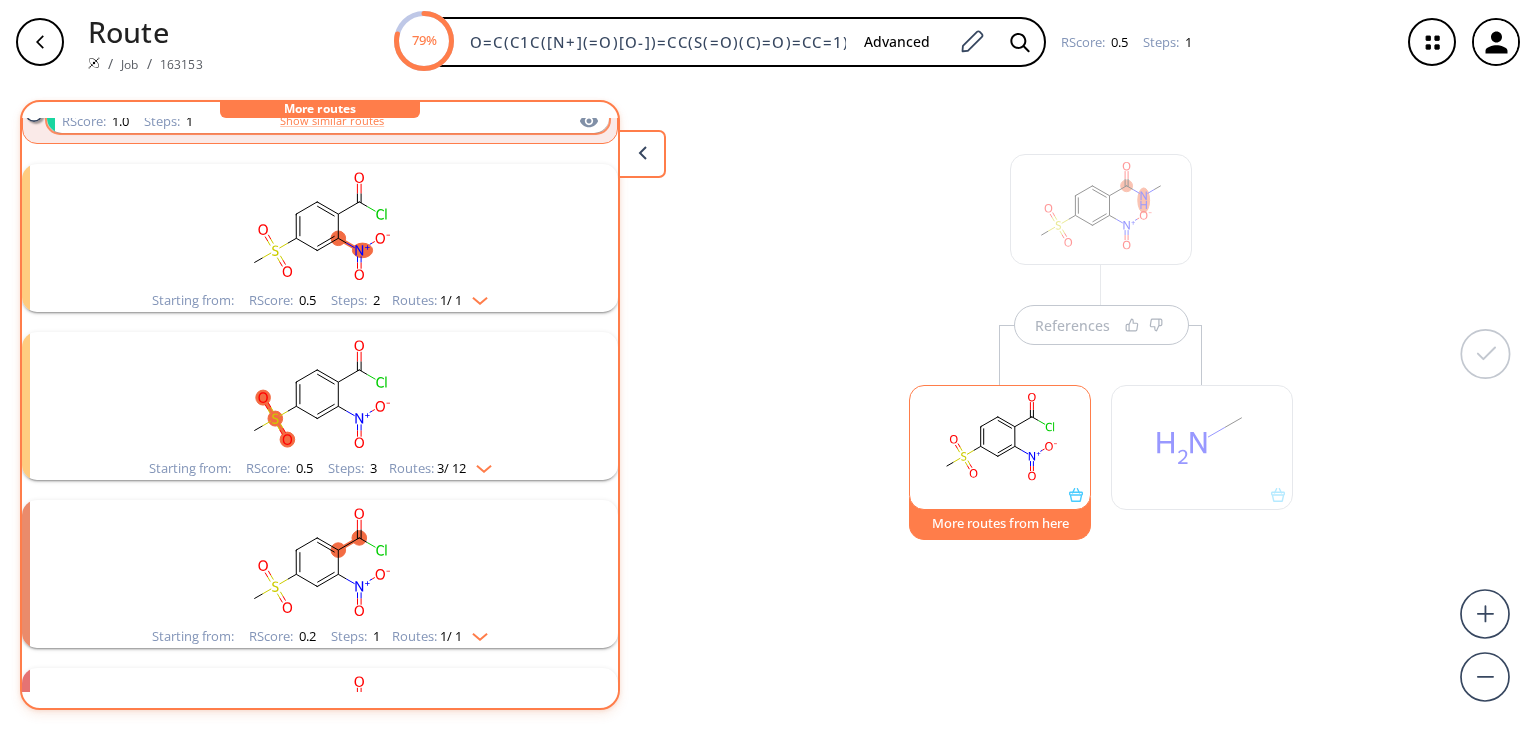 type 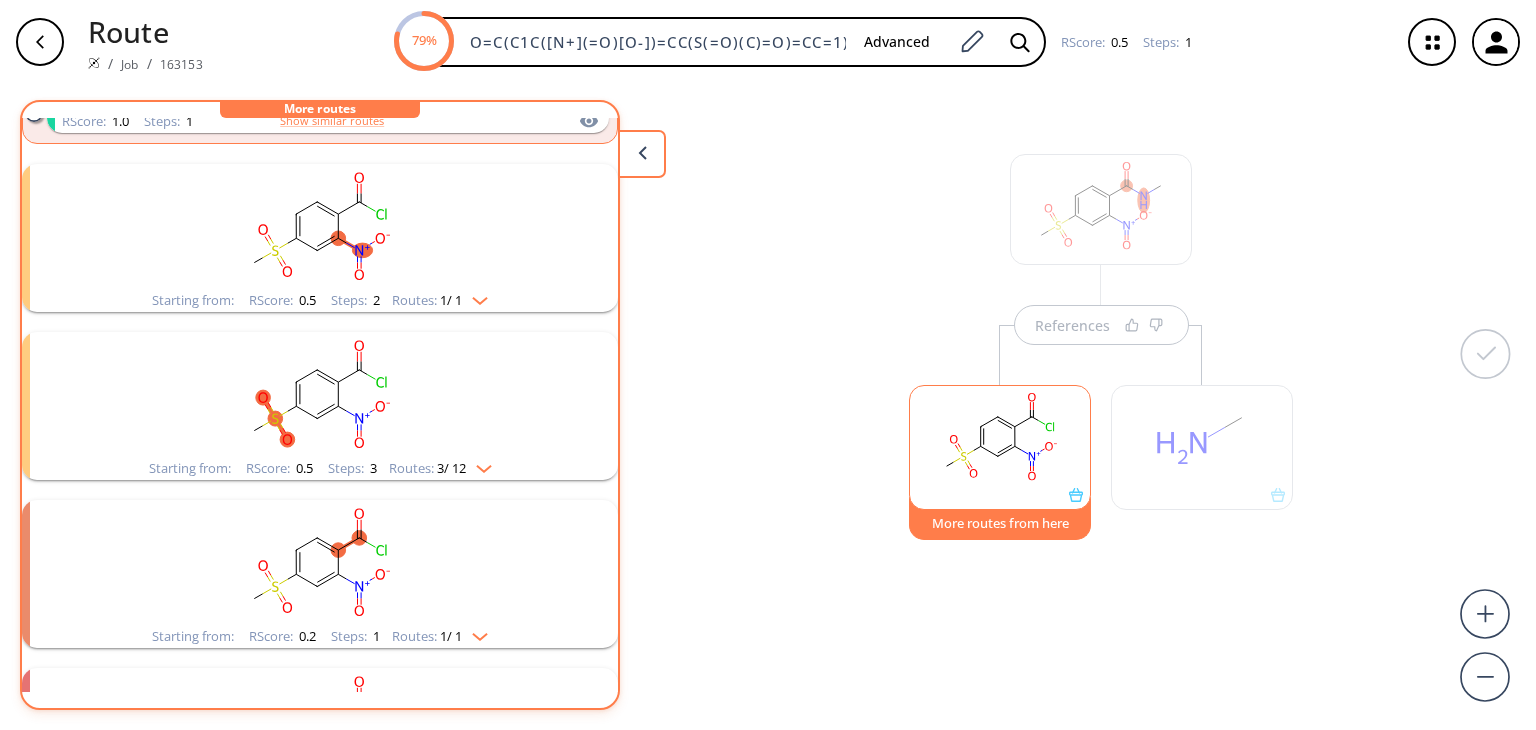 click 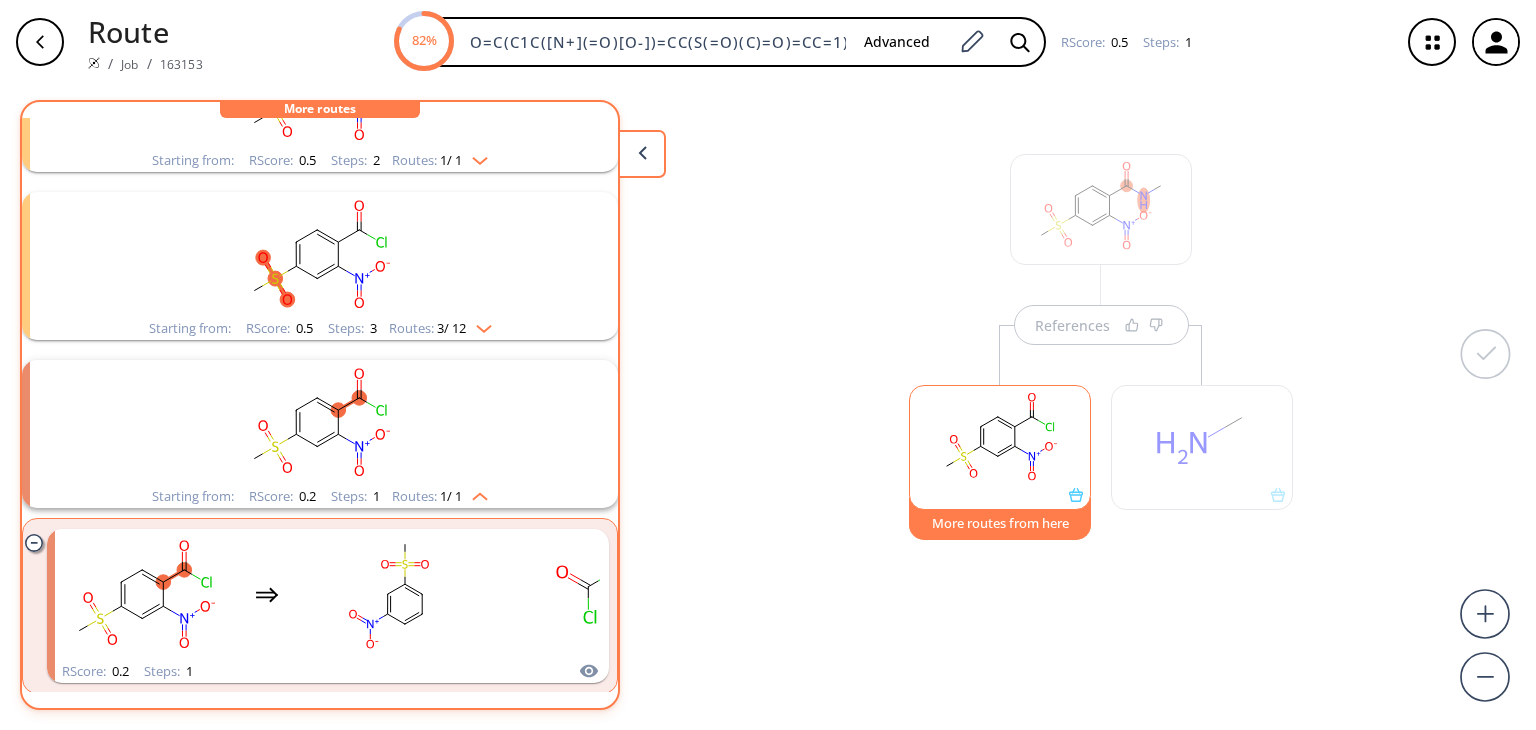 type 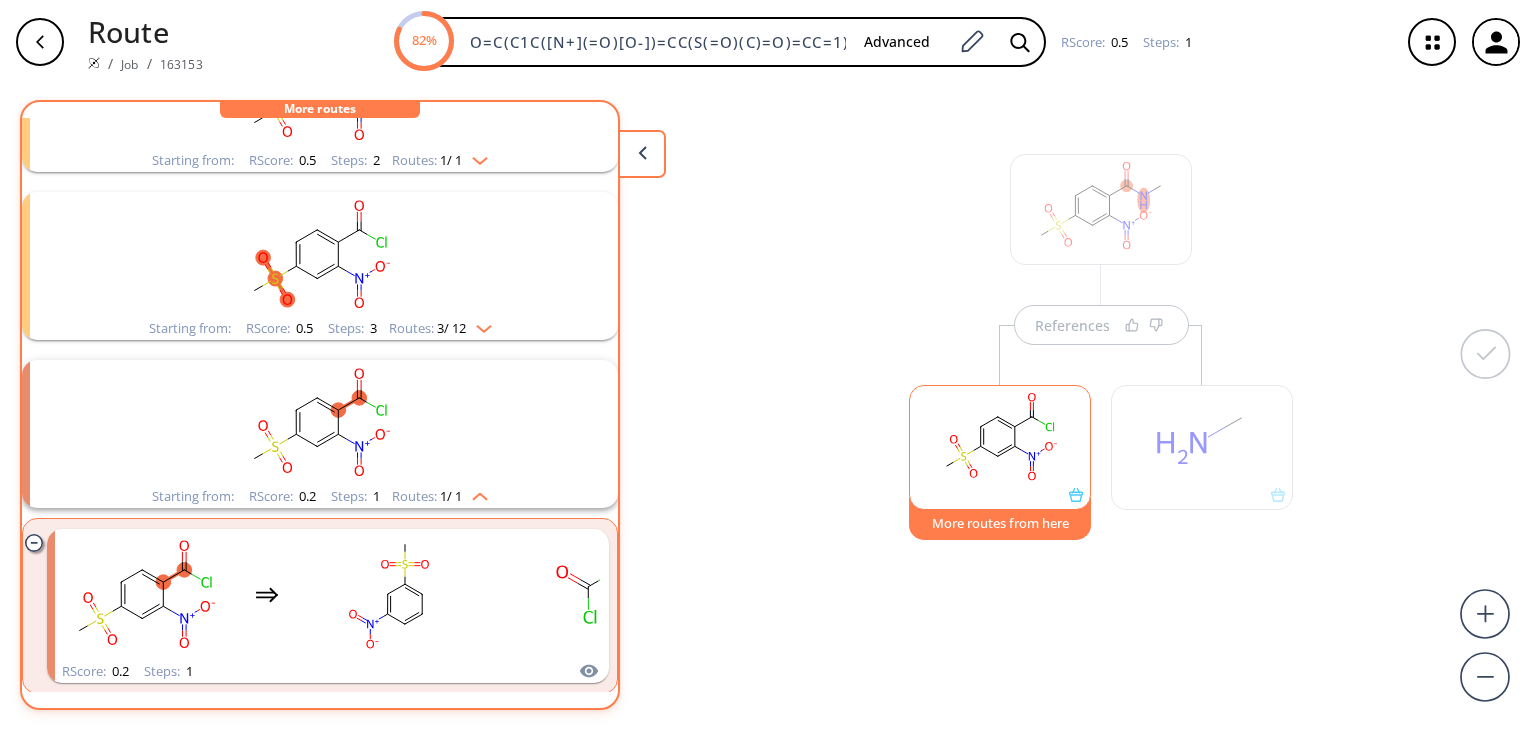 type 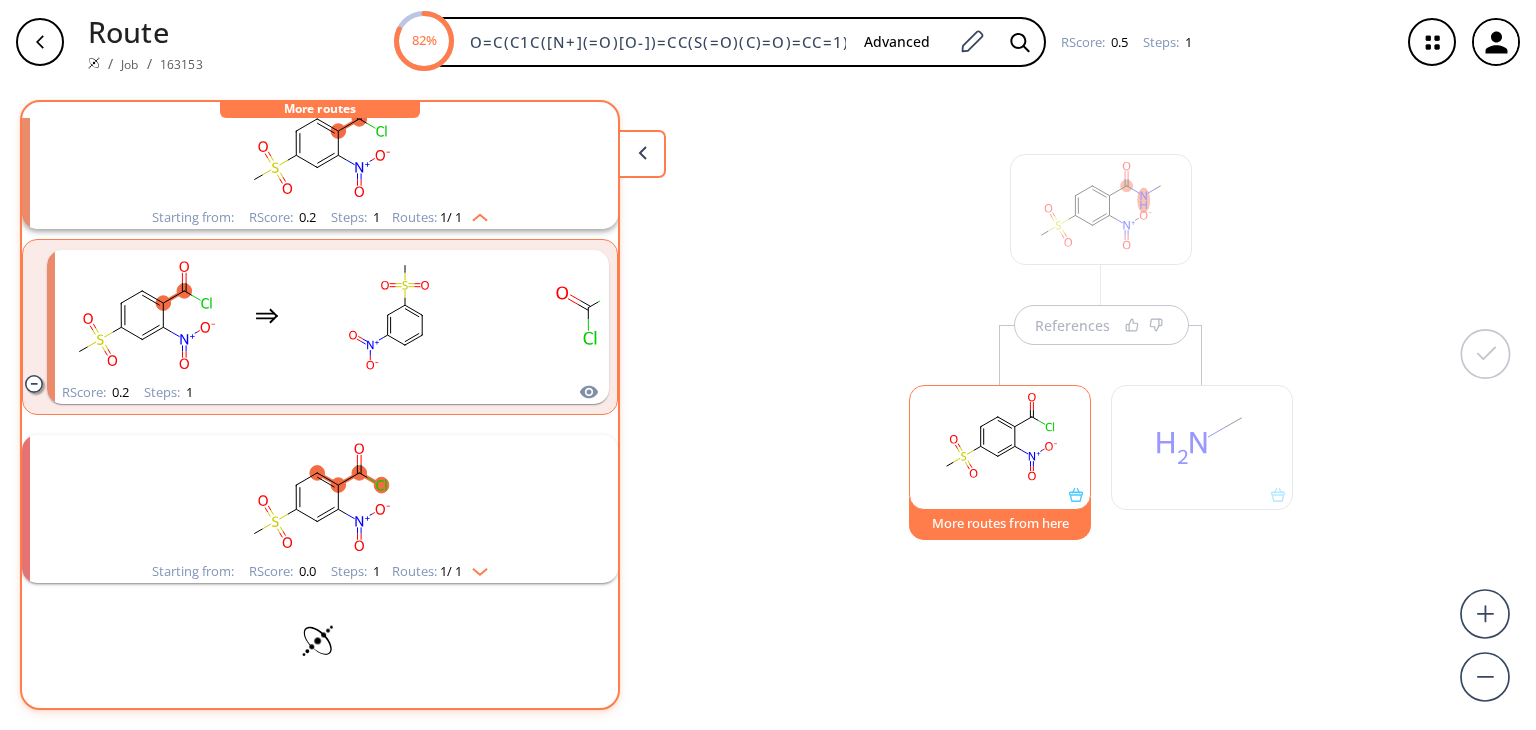 scroll, scrollTop: 884, scrollLeft: 0, axis: vertical 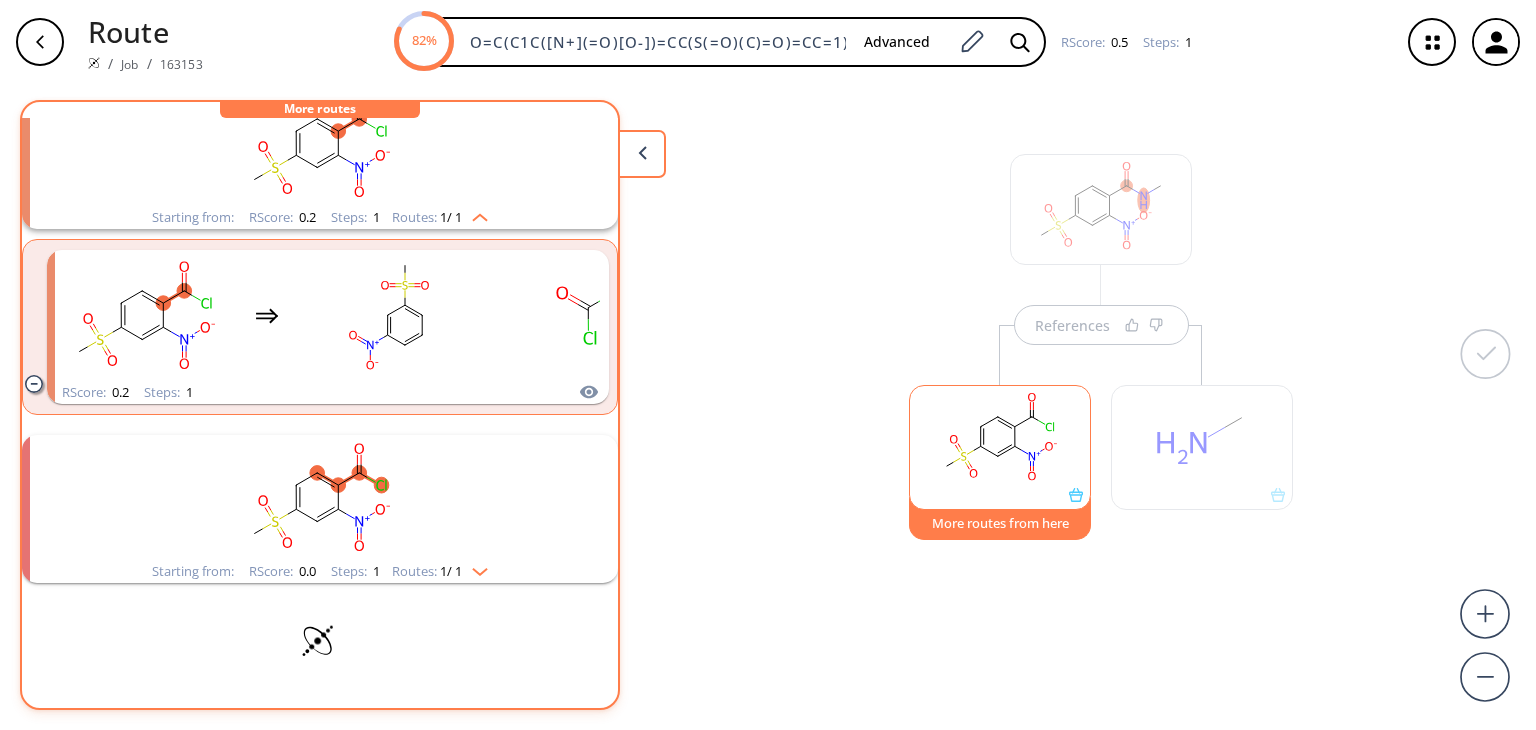 click at bounding box center (475, 214) 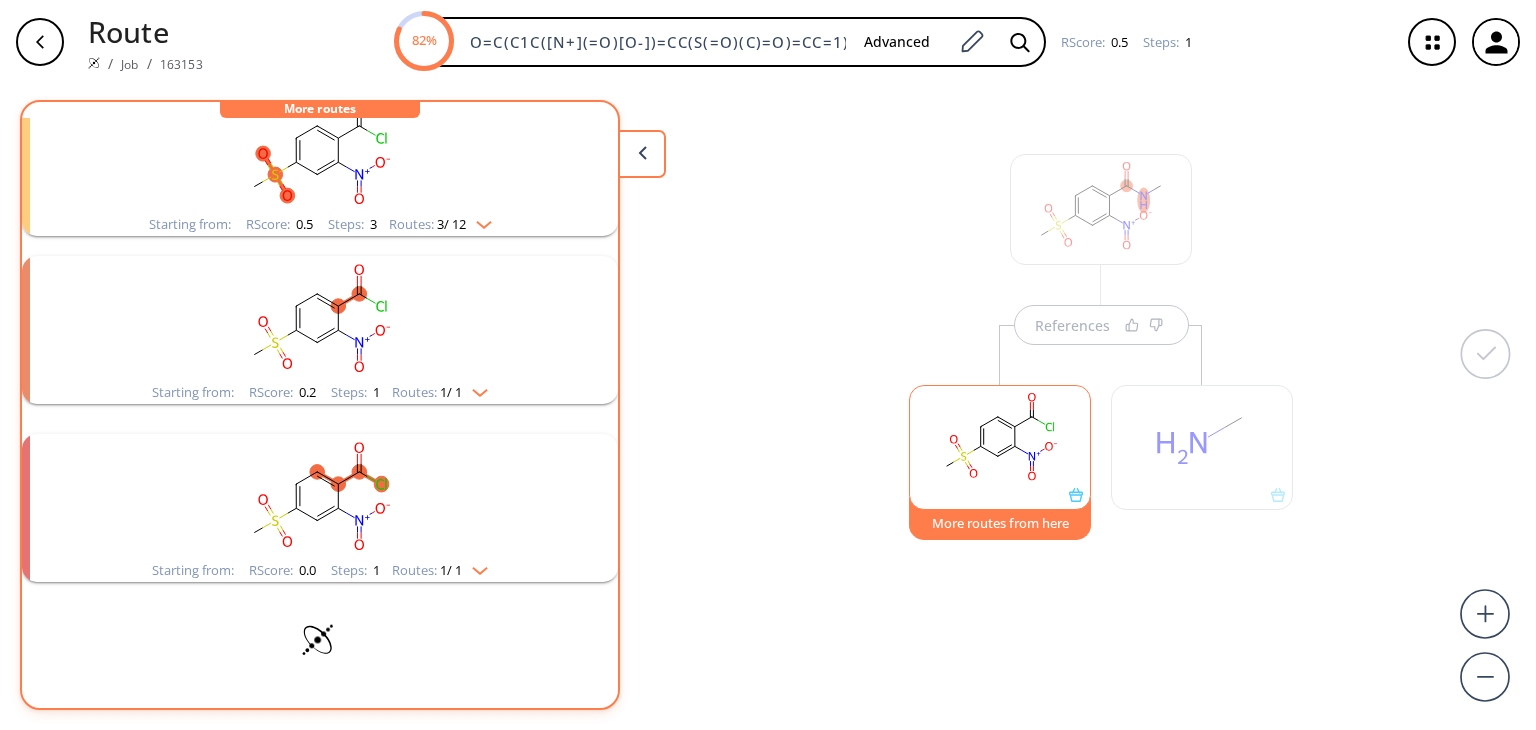 scroll, scrollTop: 698, scrollLeft: 0, axis: vertical 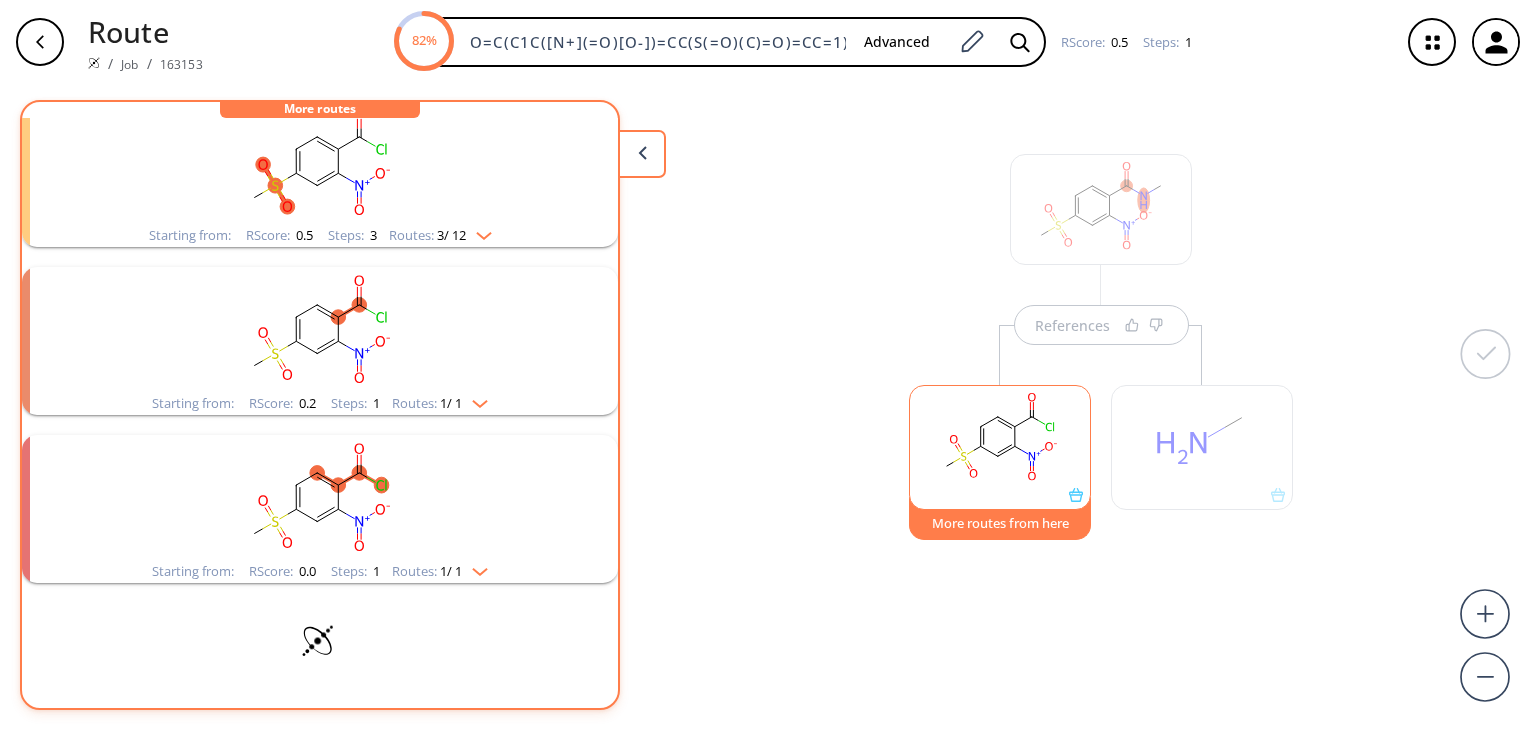 click at bounding box center [475, 400] 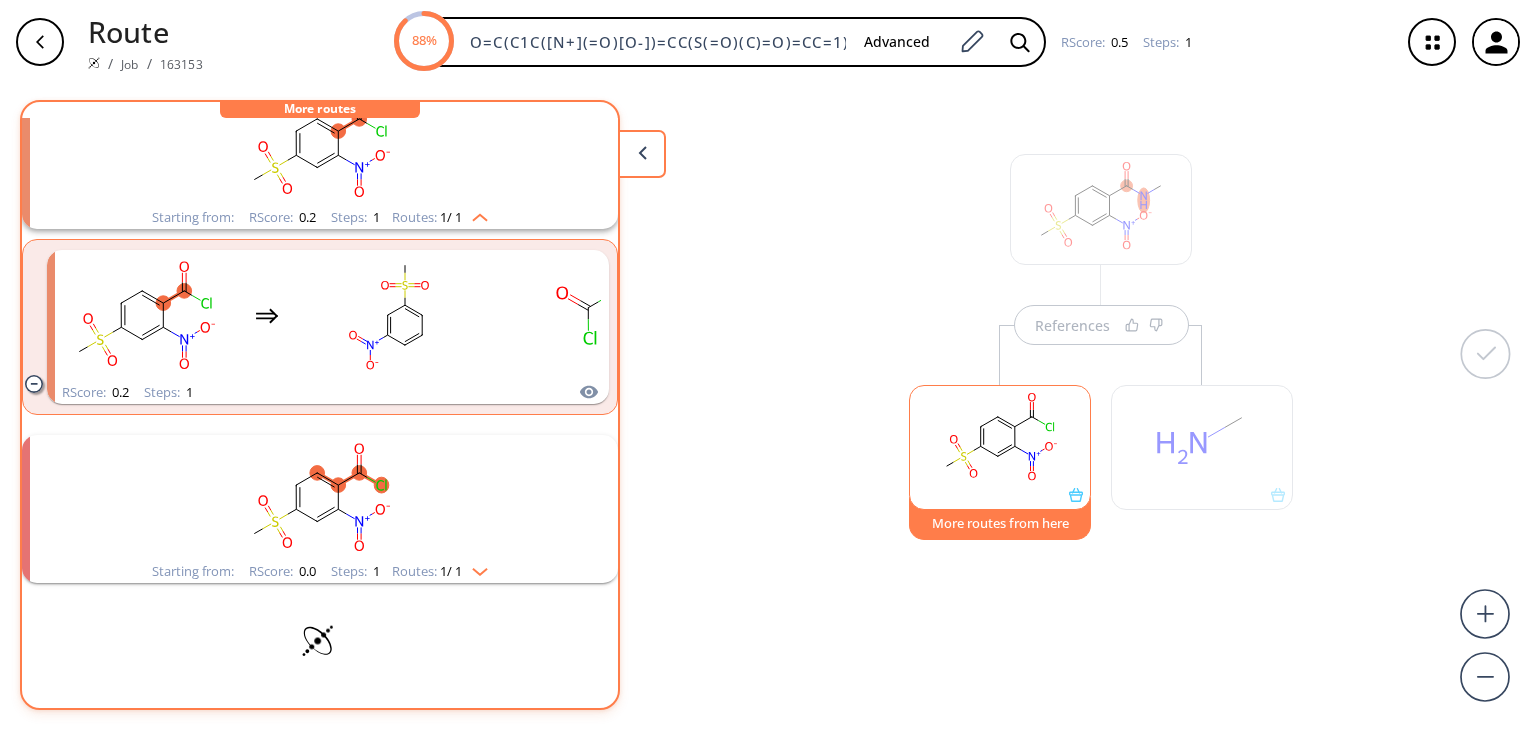 scroll, scrollTop: 884, scrollLeft: 0, axis: vertical 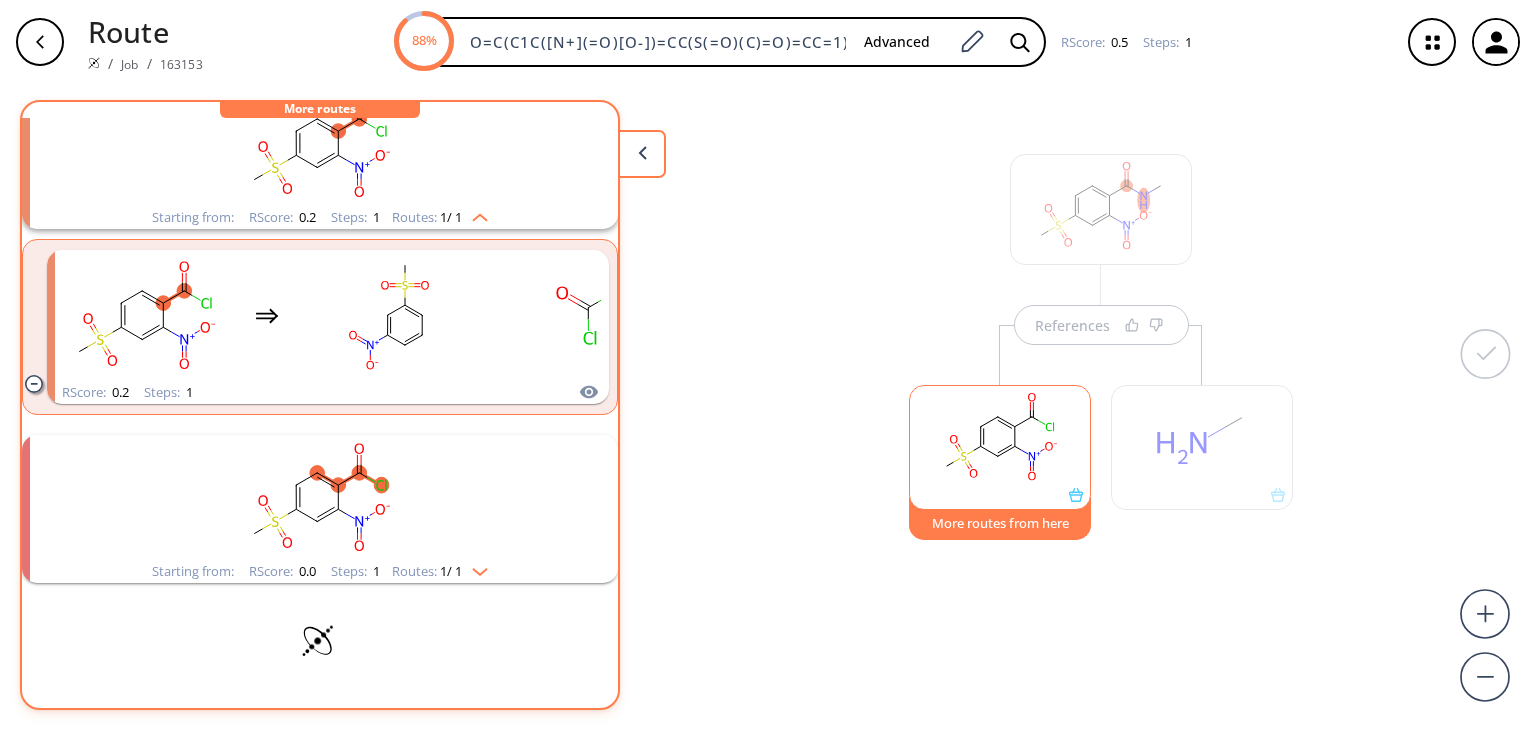 click at bounding box center (475, 568) 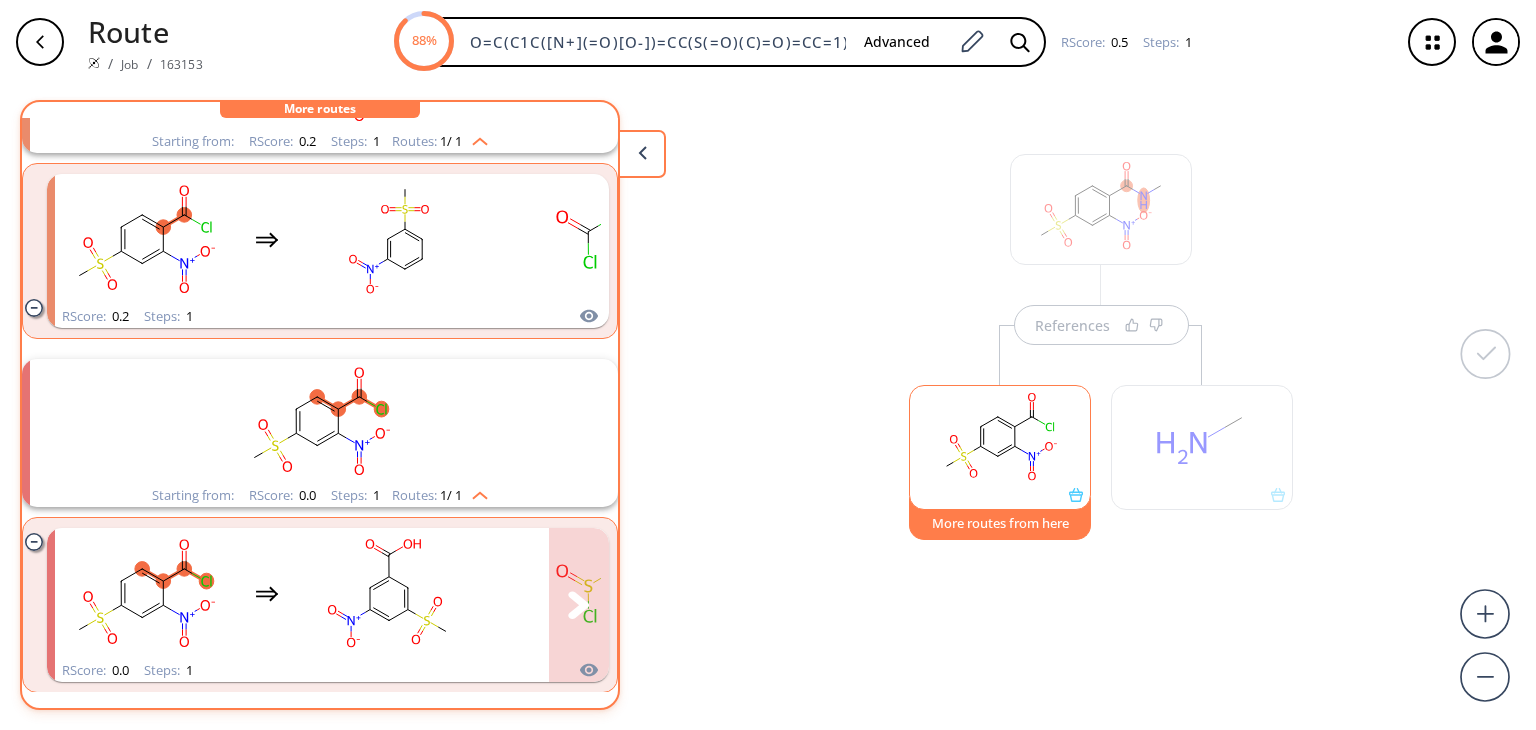 type 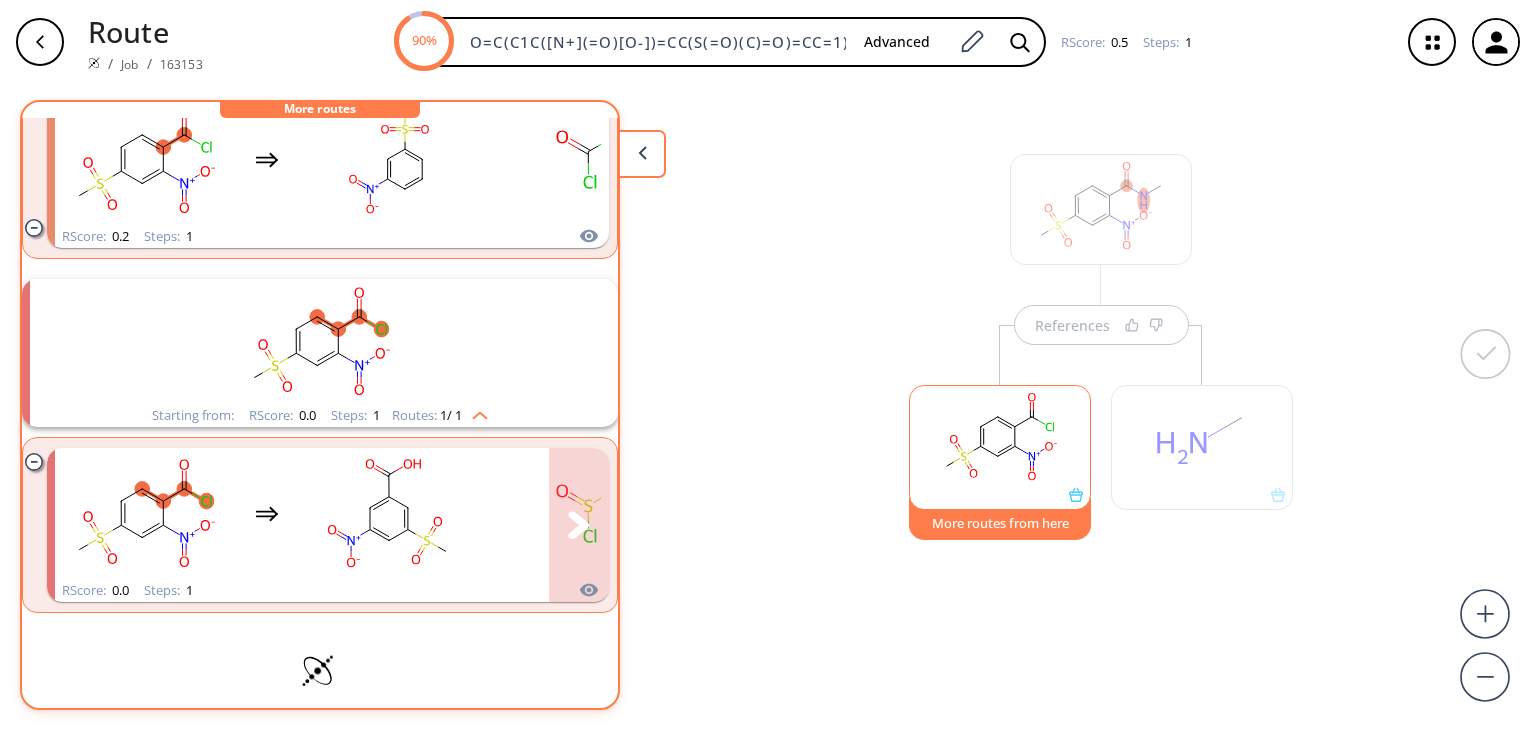 type 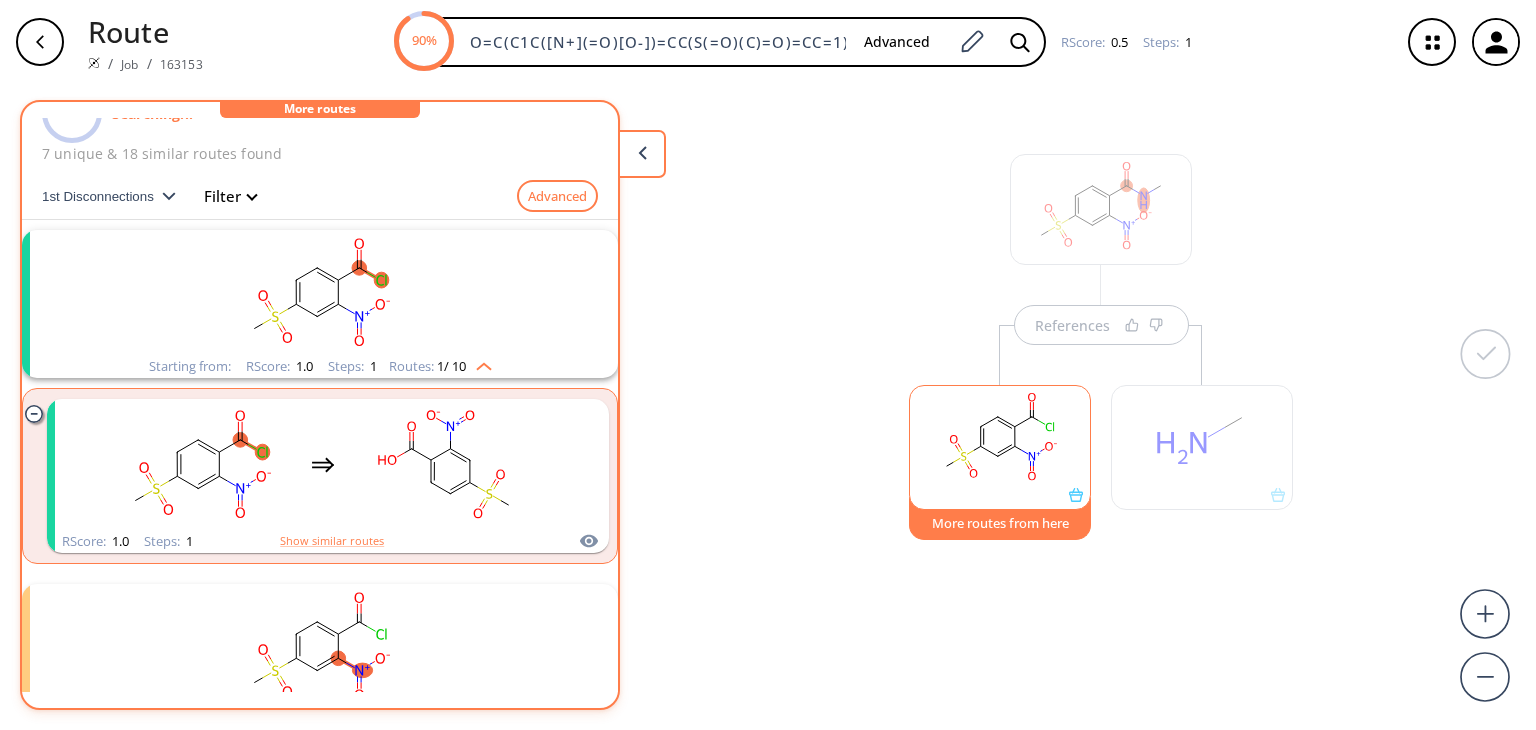 scroll, scrollTop: 0, scrollLeft: 0, axis: both 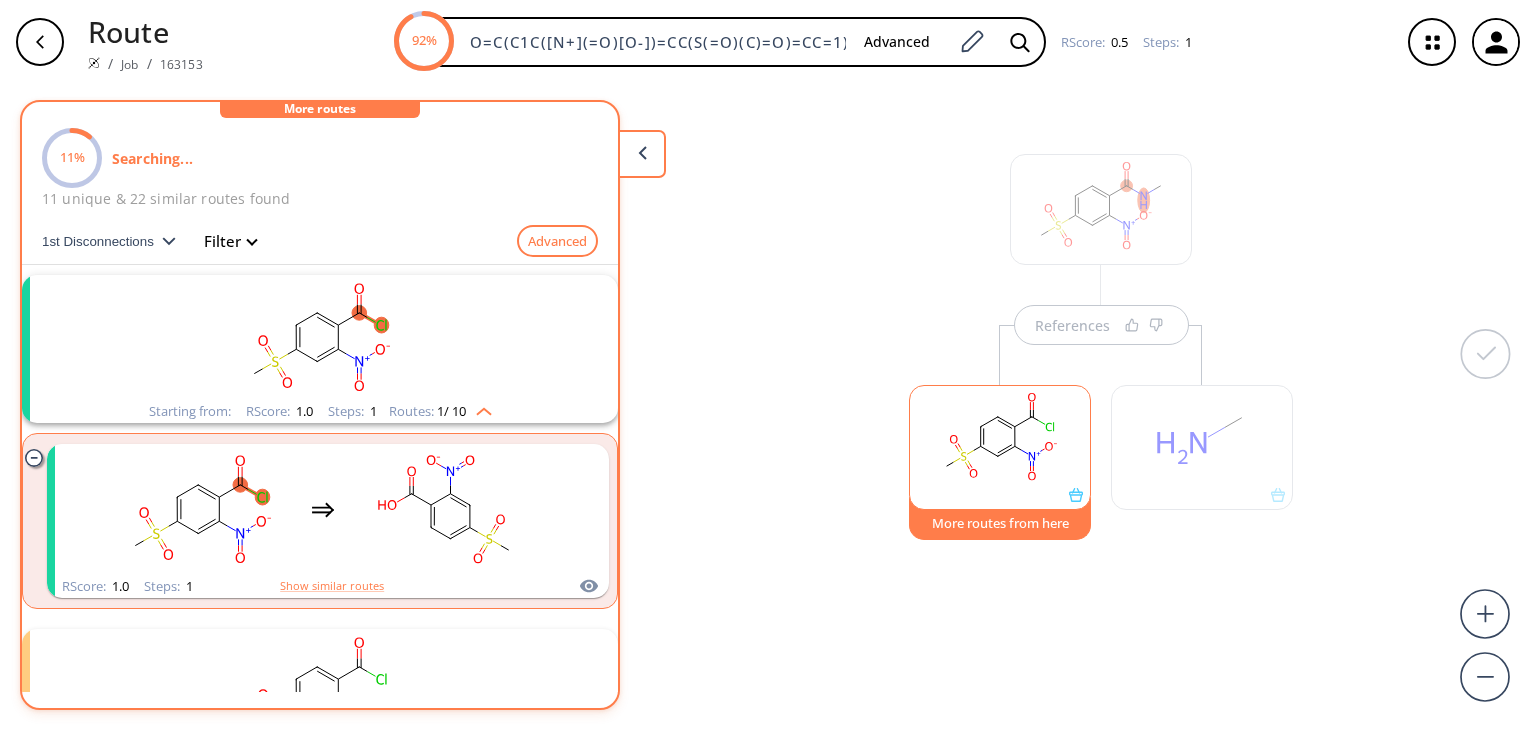 click at bounding box center (479, 408) 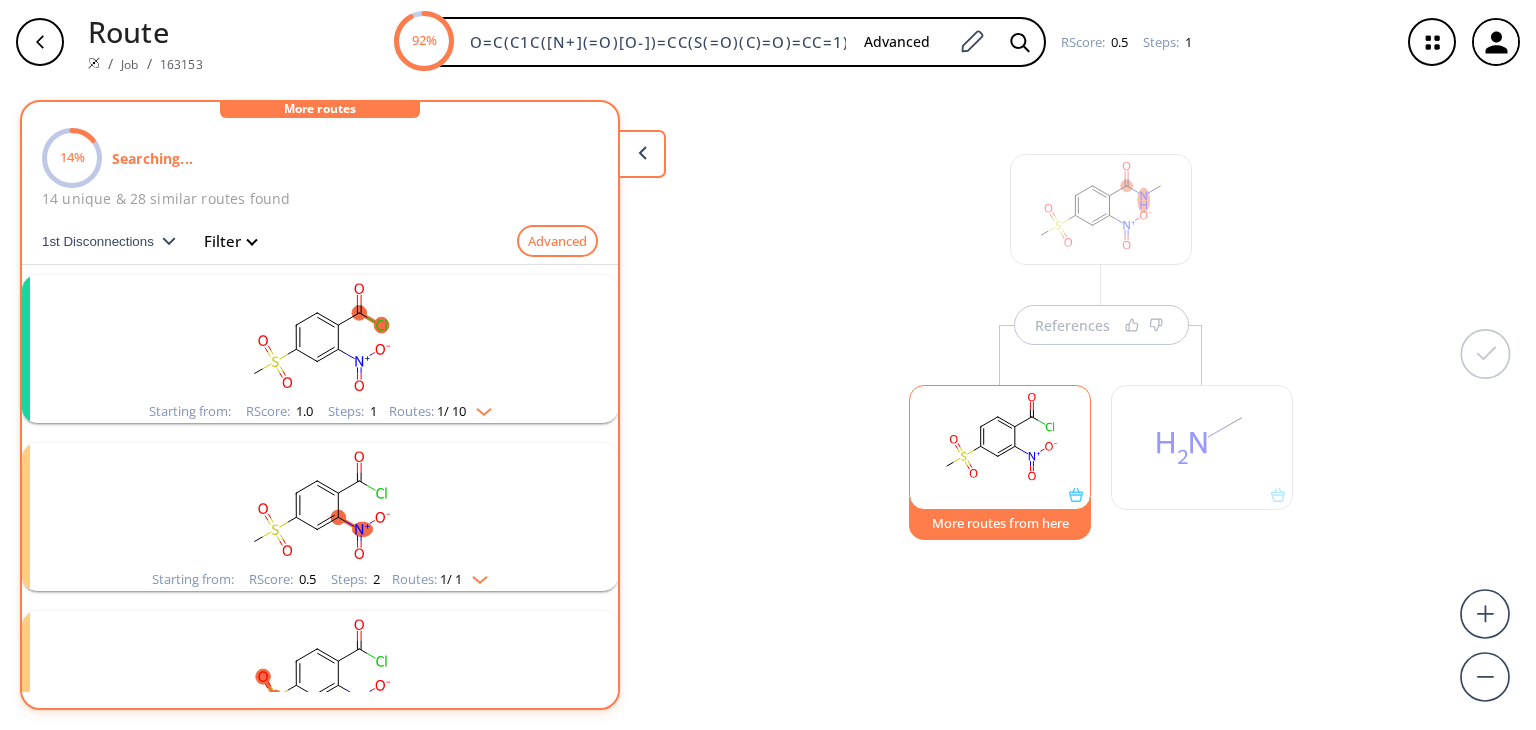 click at bounding box center [479, 408] 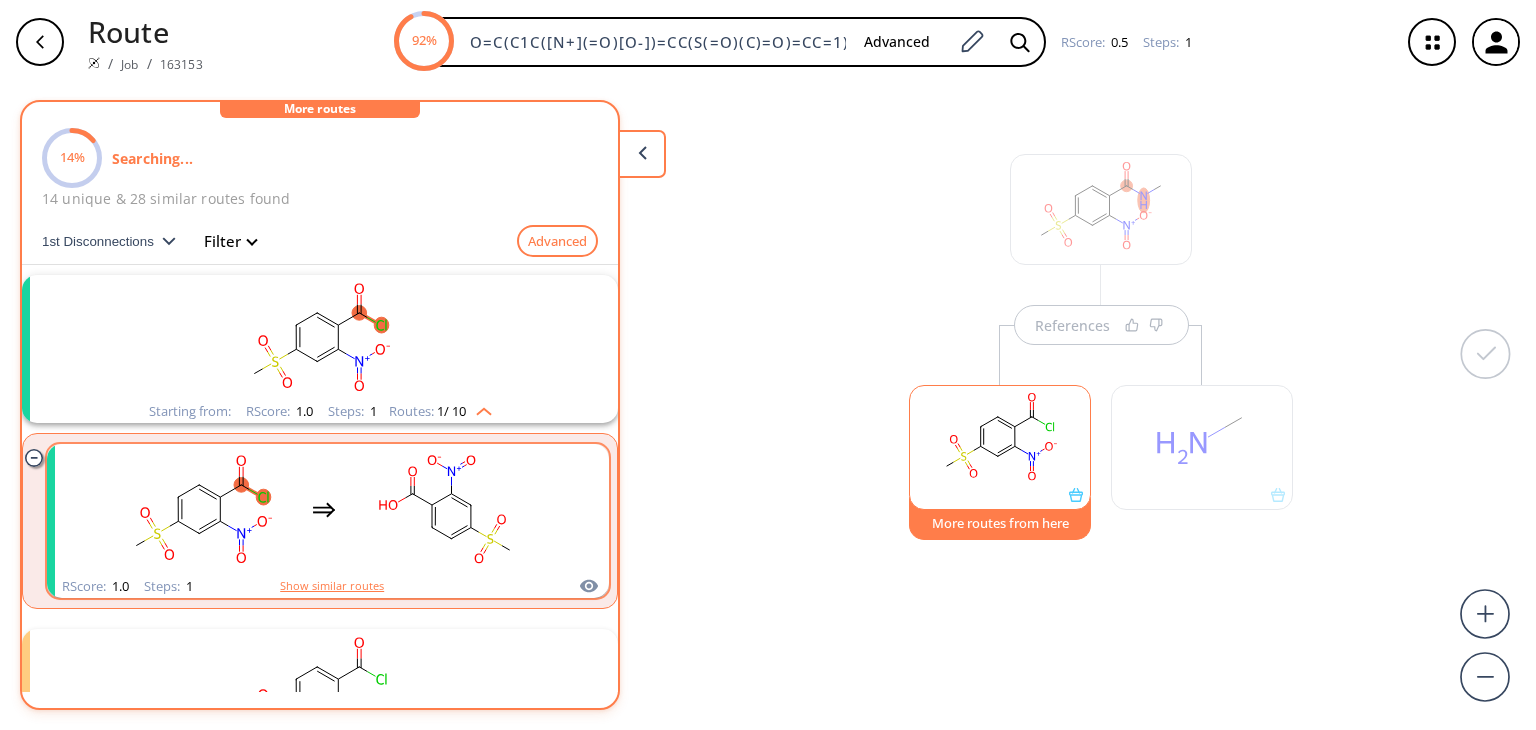 click on "Show similar routes" at bounding box center [332, 586] 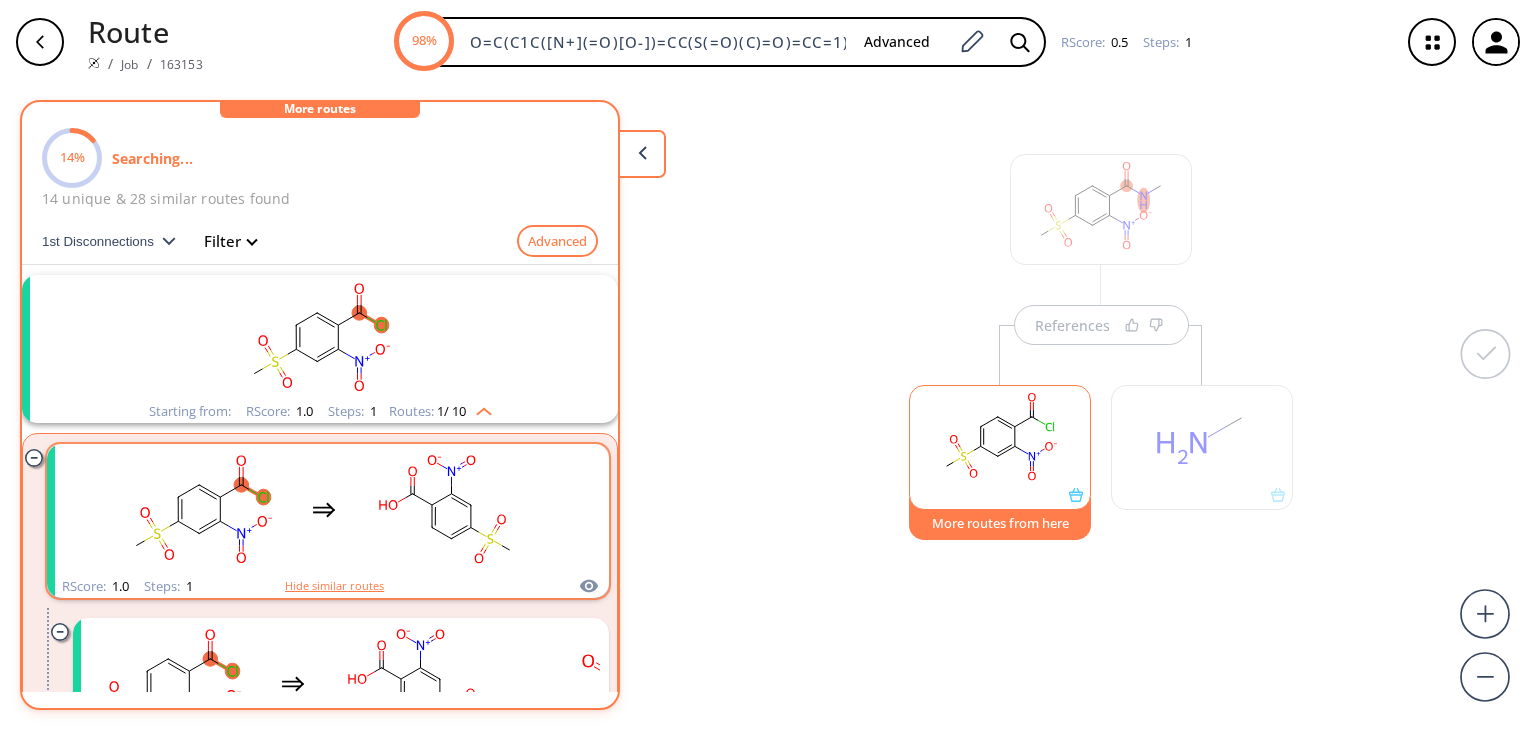 type 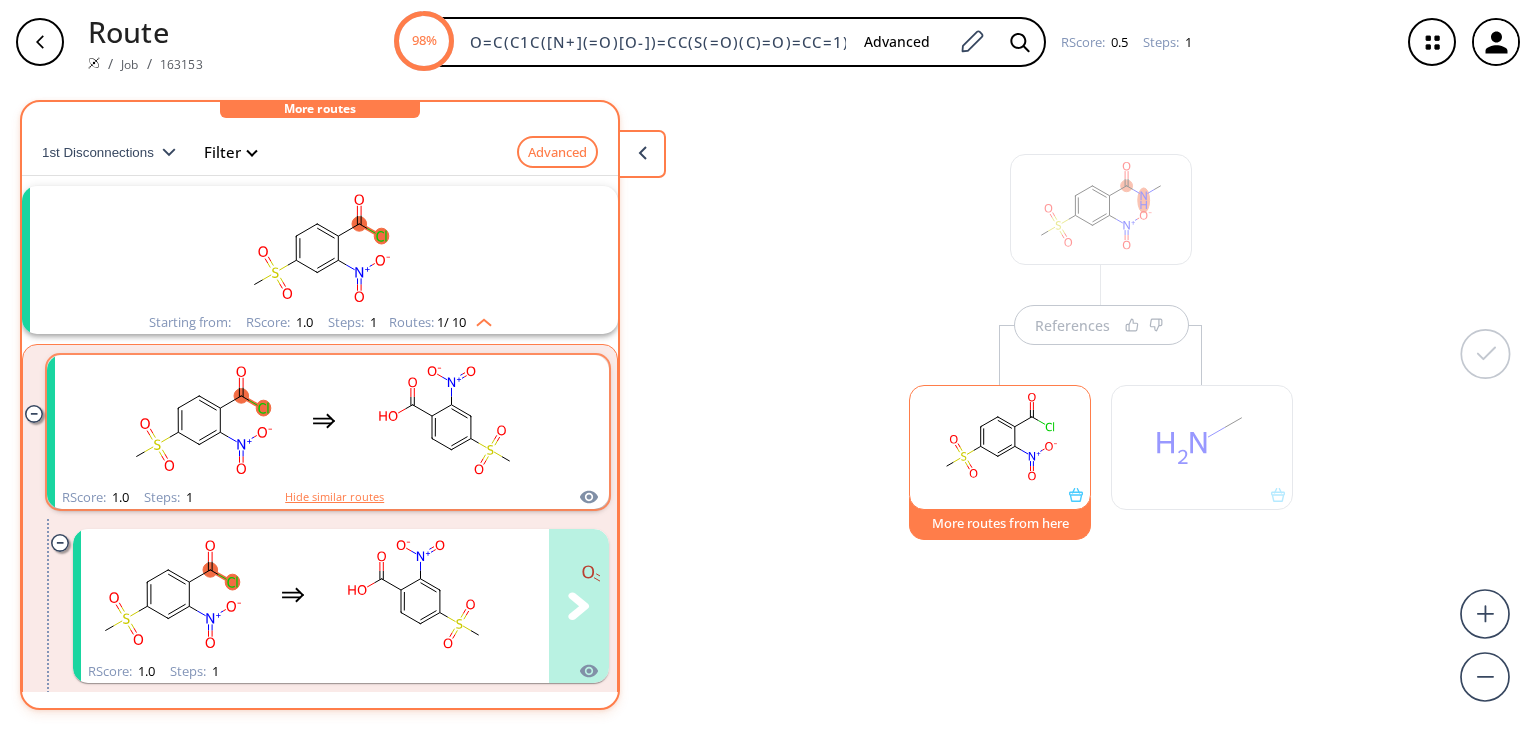 type 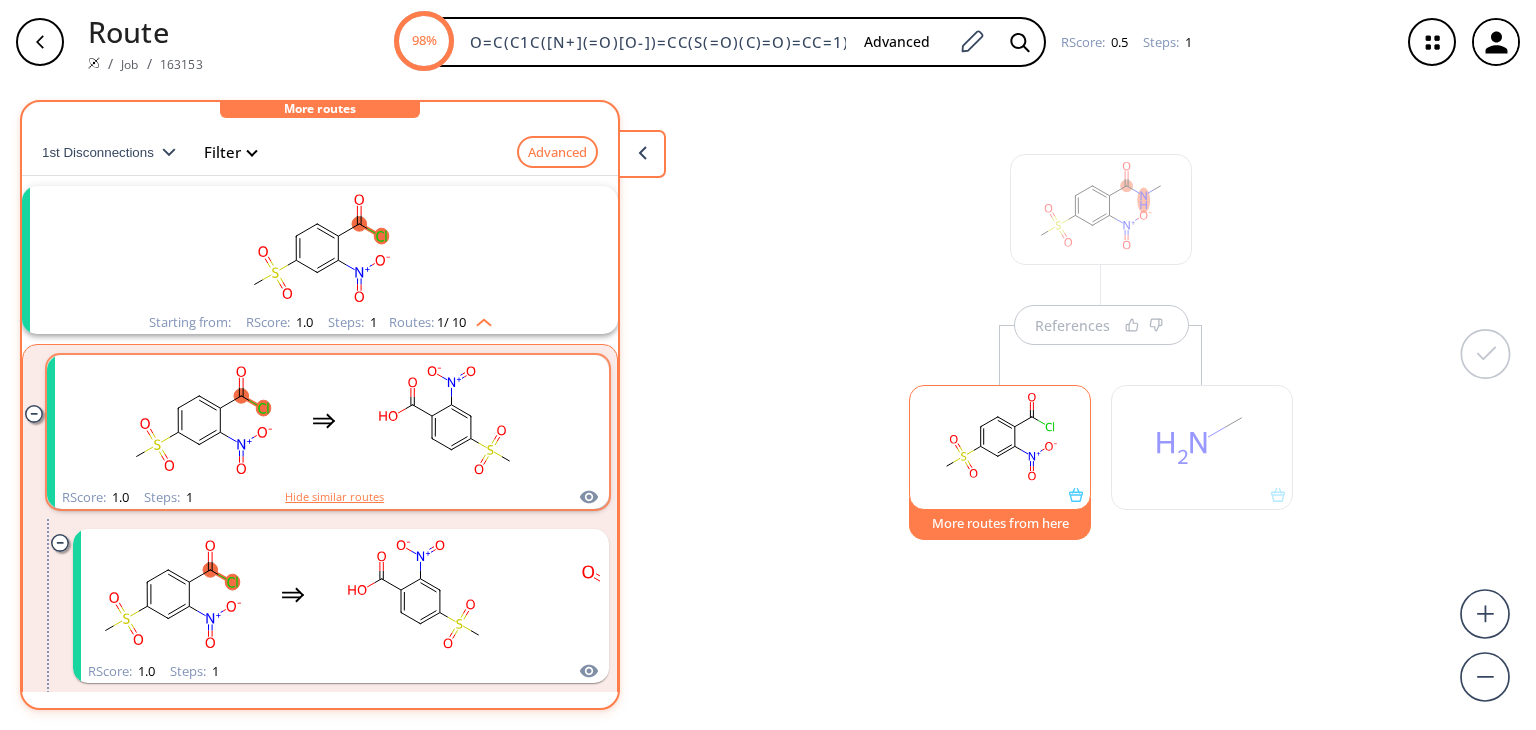 type 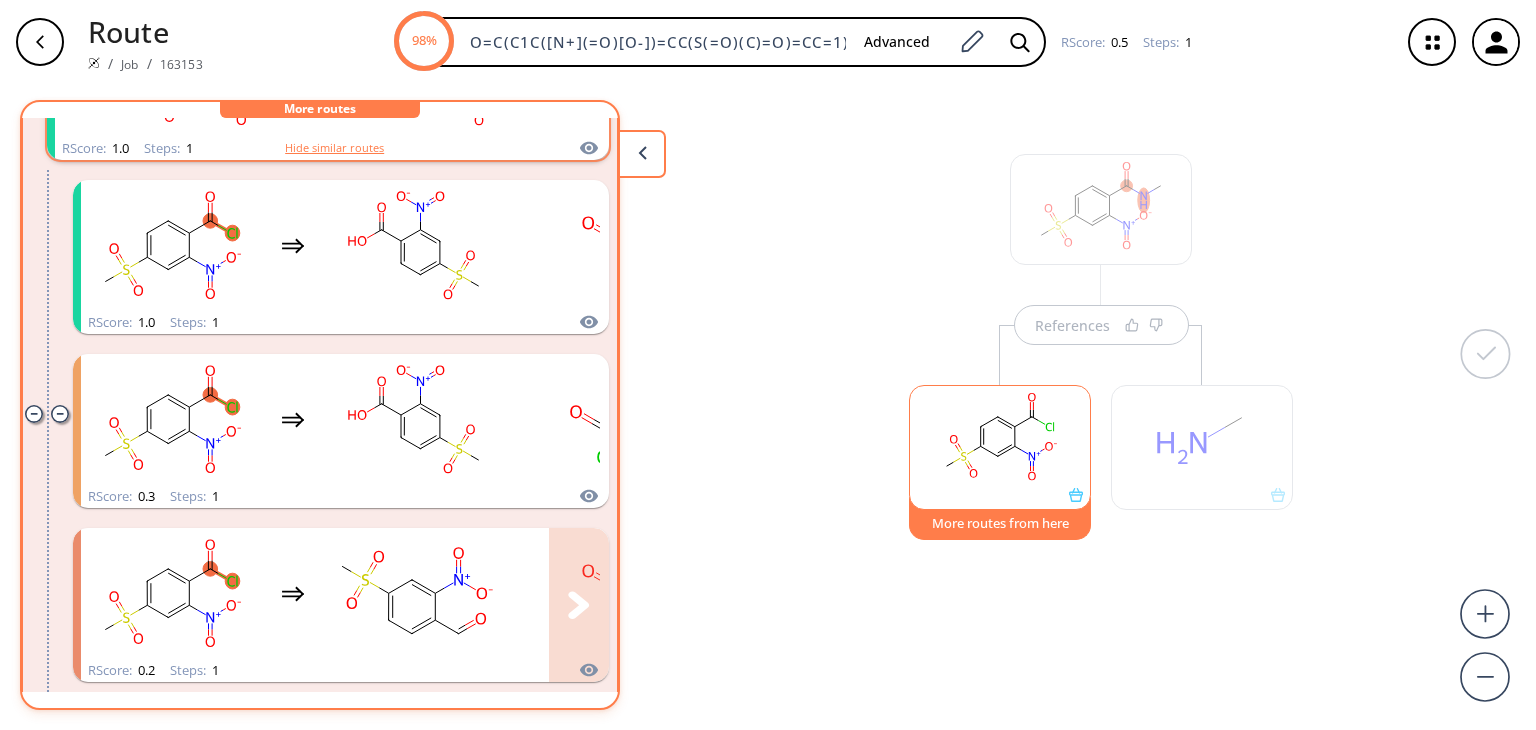 type 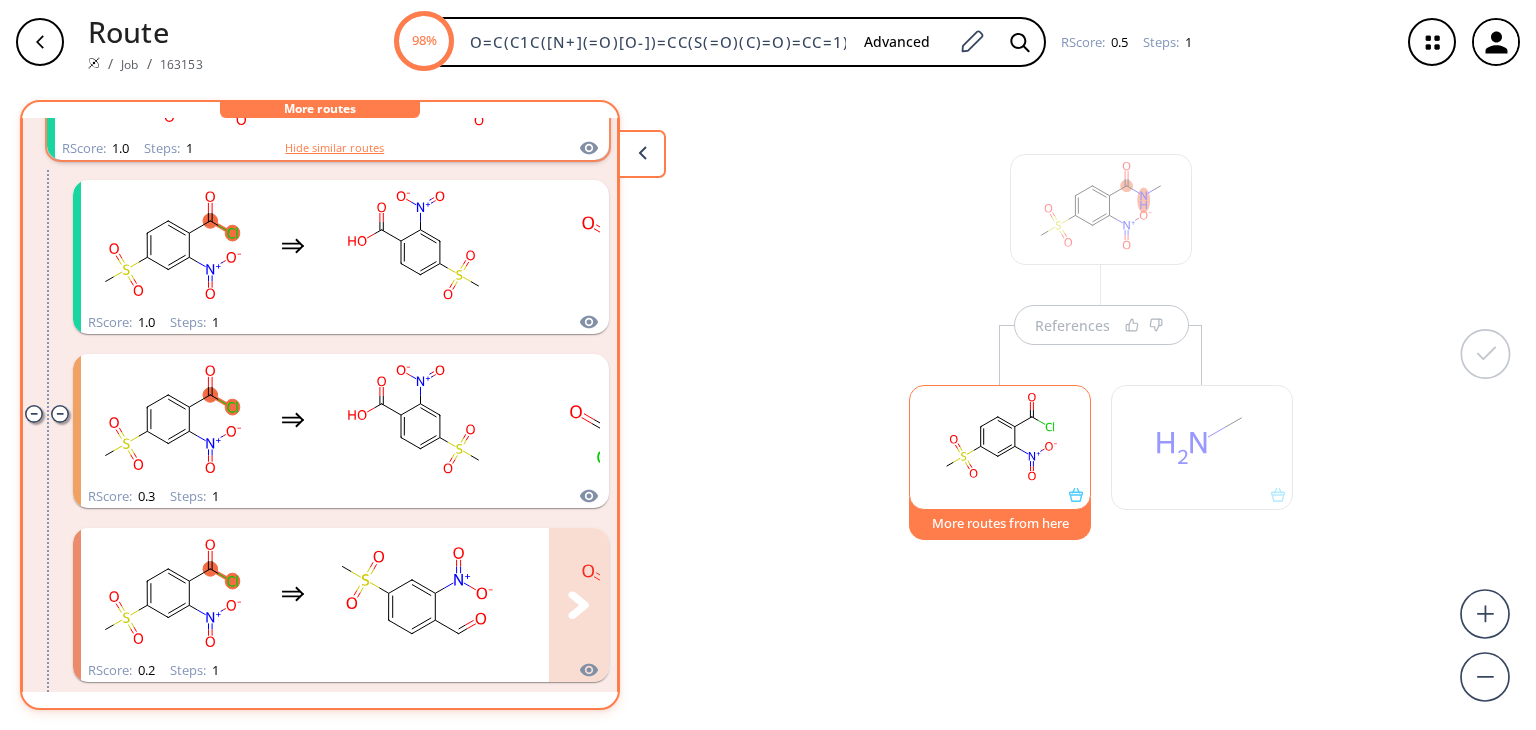type 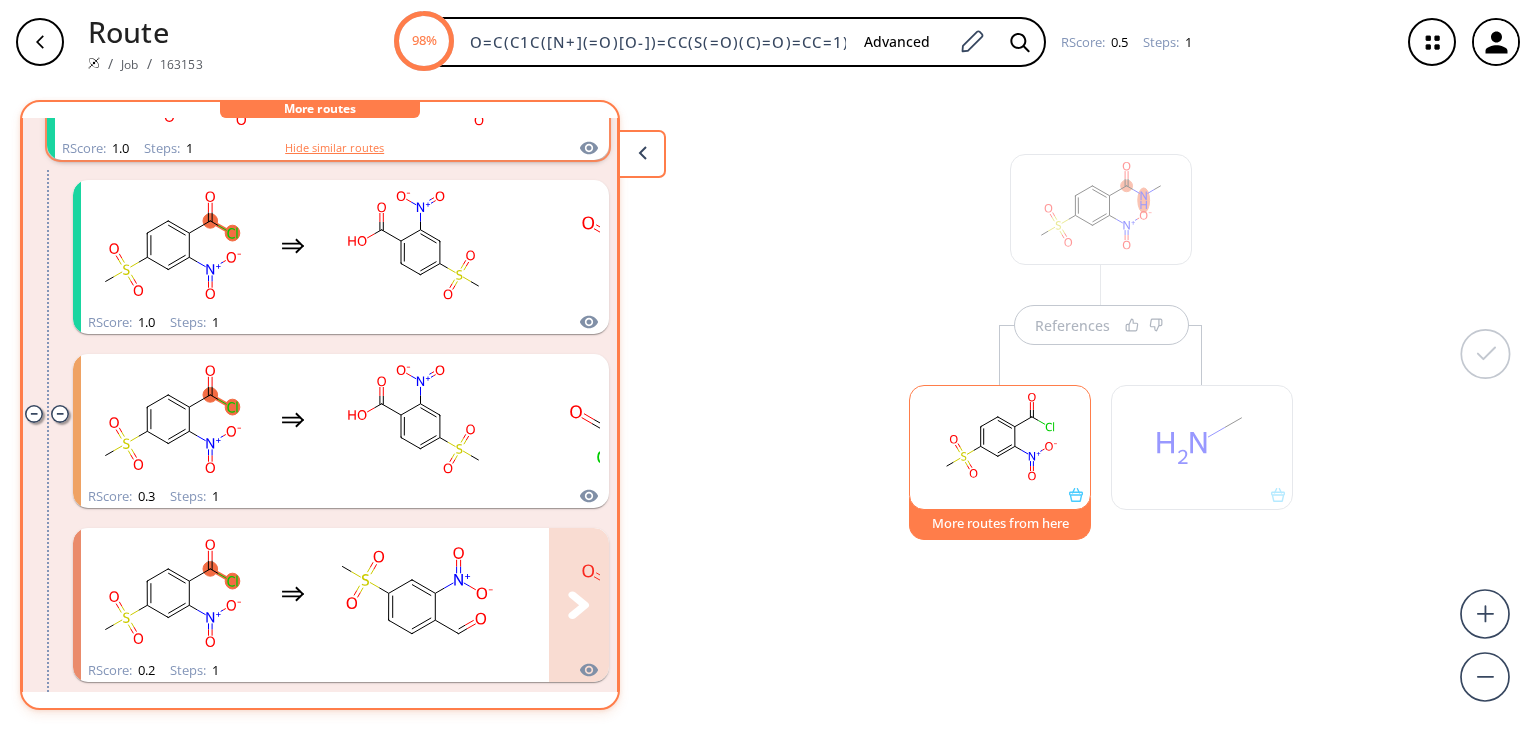 scroll, scrollTop: 612, scrollLeft: 0, axis: vertical 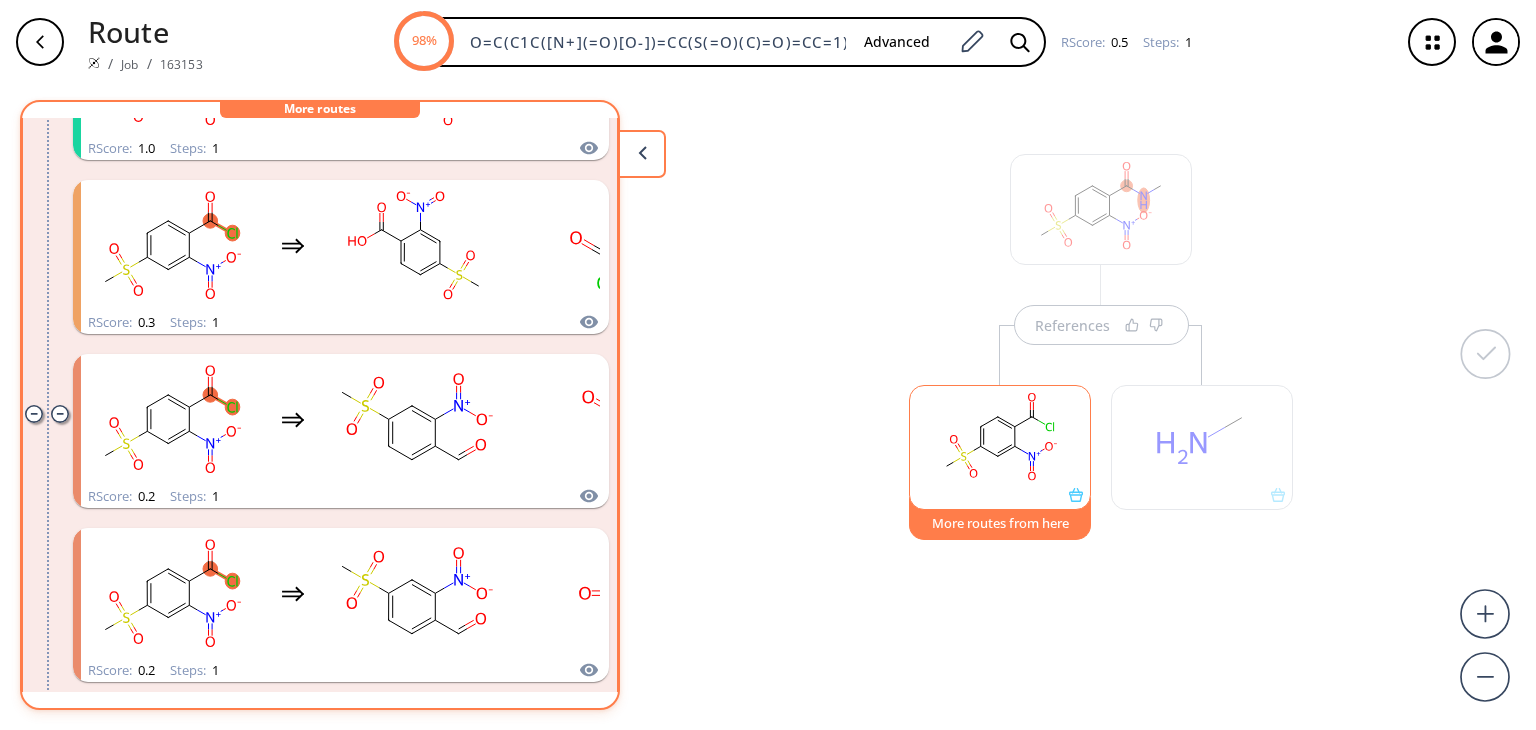 click on "Route / Job / 163153 98% O=C(C1C([N+](=O)[O-])=CC(S(=O)(C)=O)=CC=1)NC Advanced RScore :   0.5   Steps :   1" at bounding box center (768, 42) 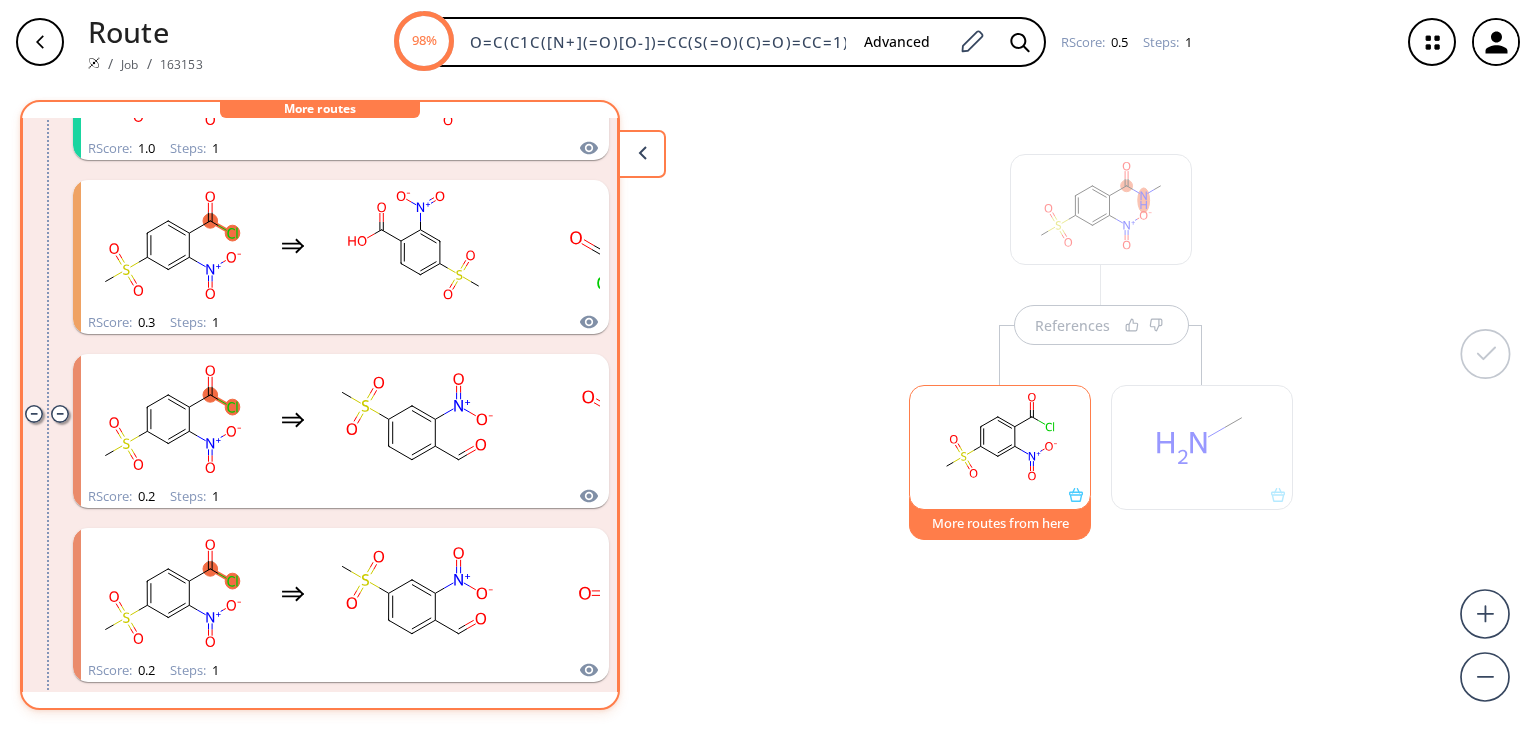 click at bounding box center [40, 42] 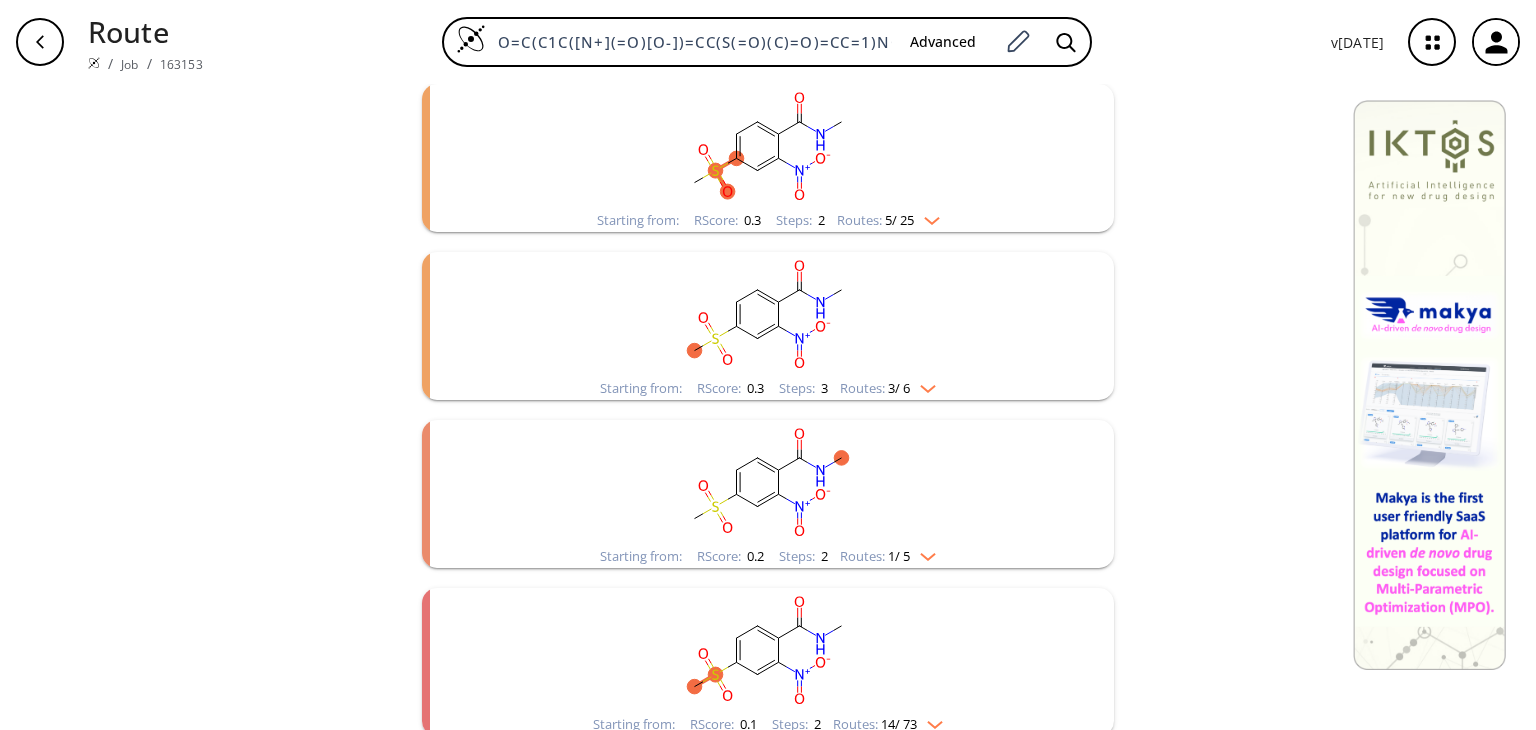 scroll, scrollTop: 1110, scrollLeft: 0, axis: vertical 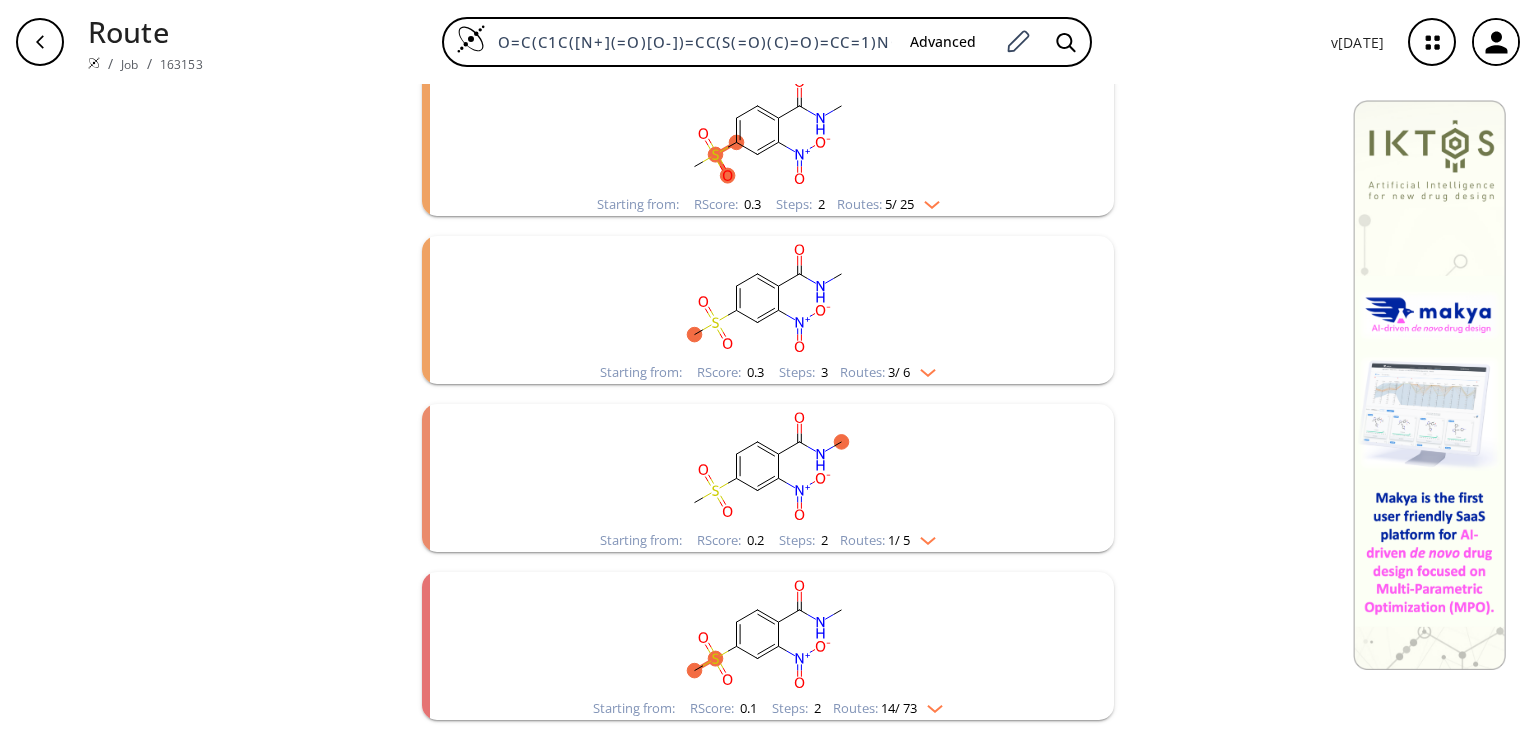 click at bounding box center [923, 537] 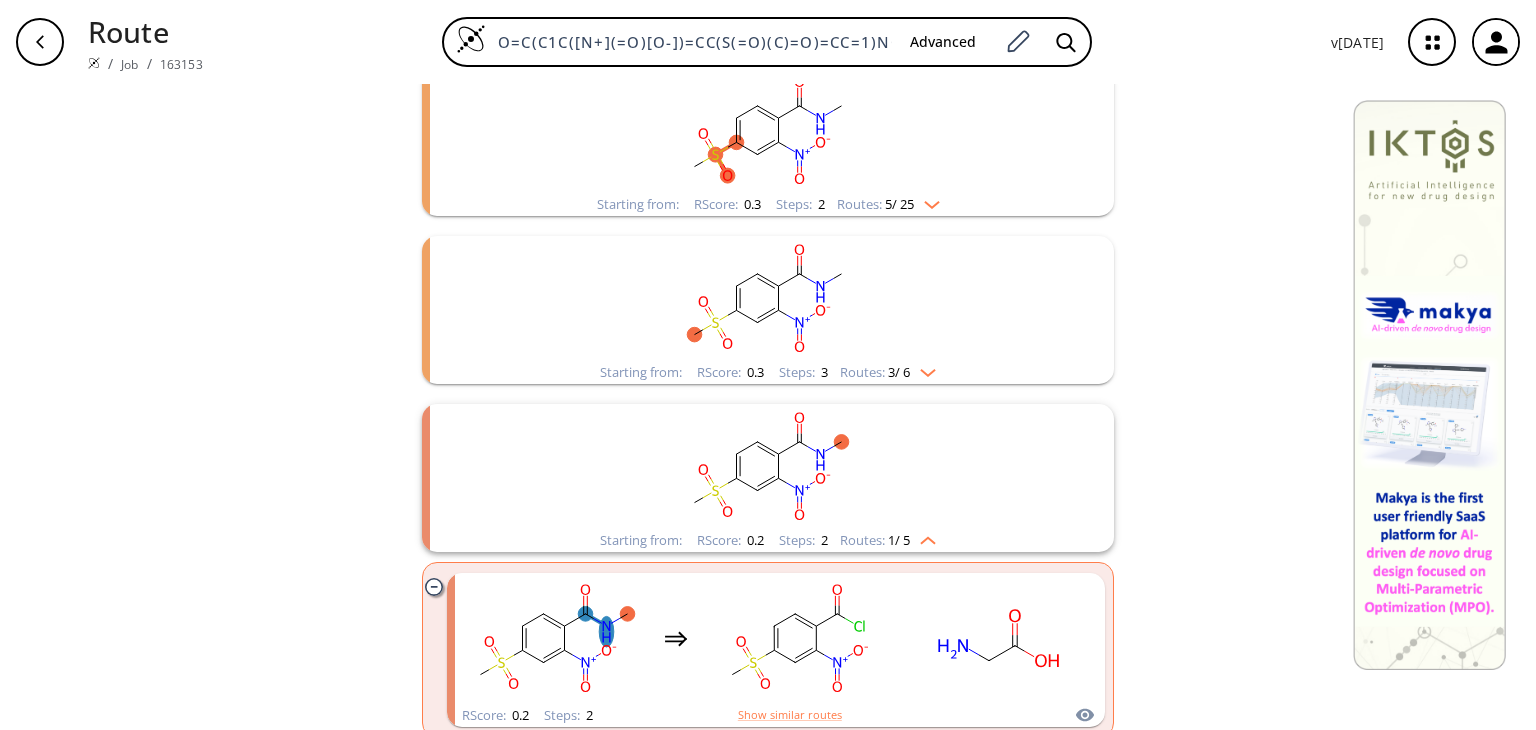 type 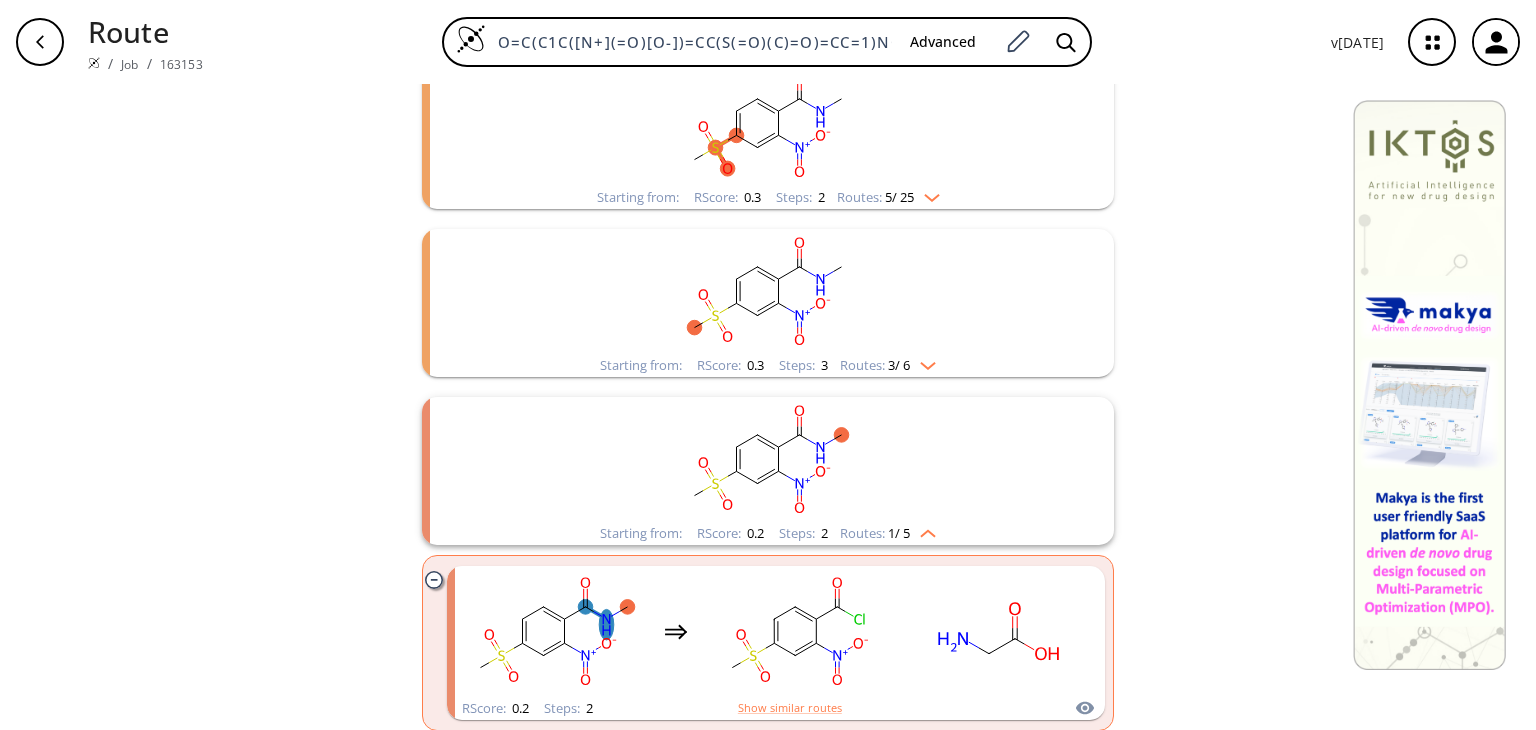 type 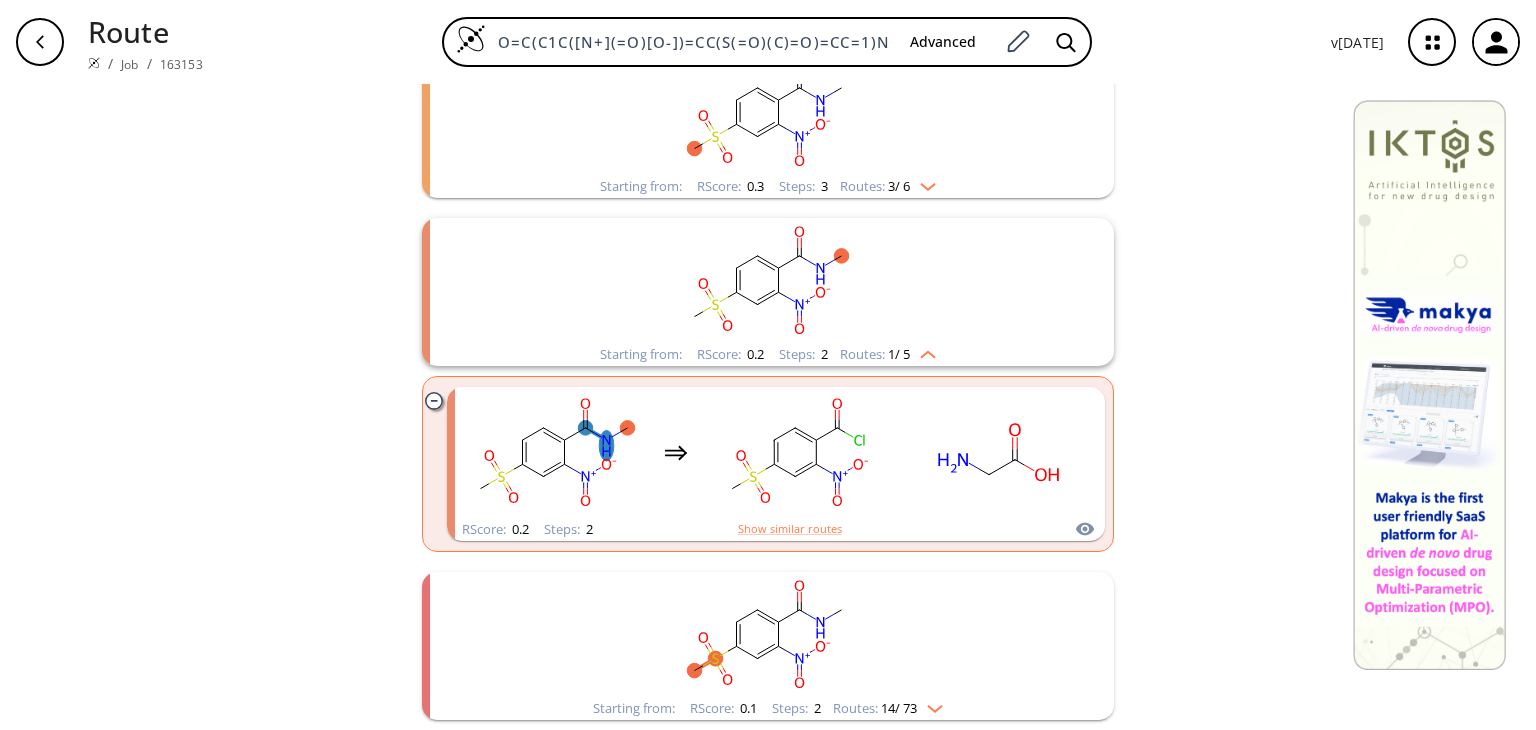 type 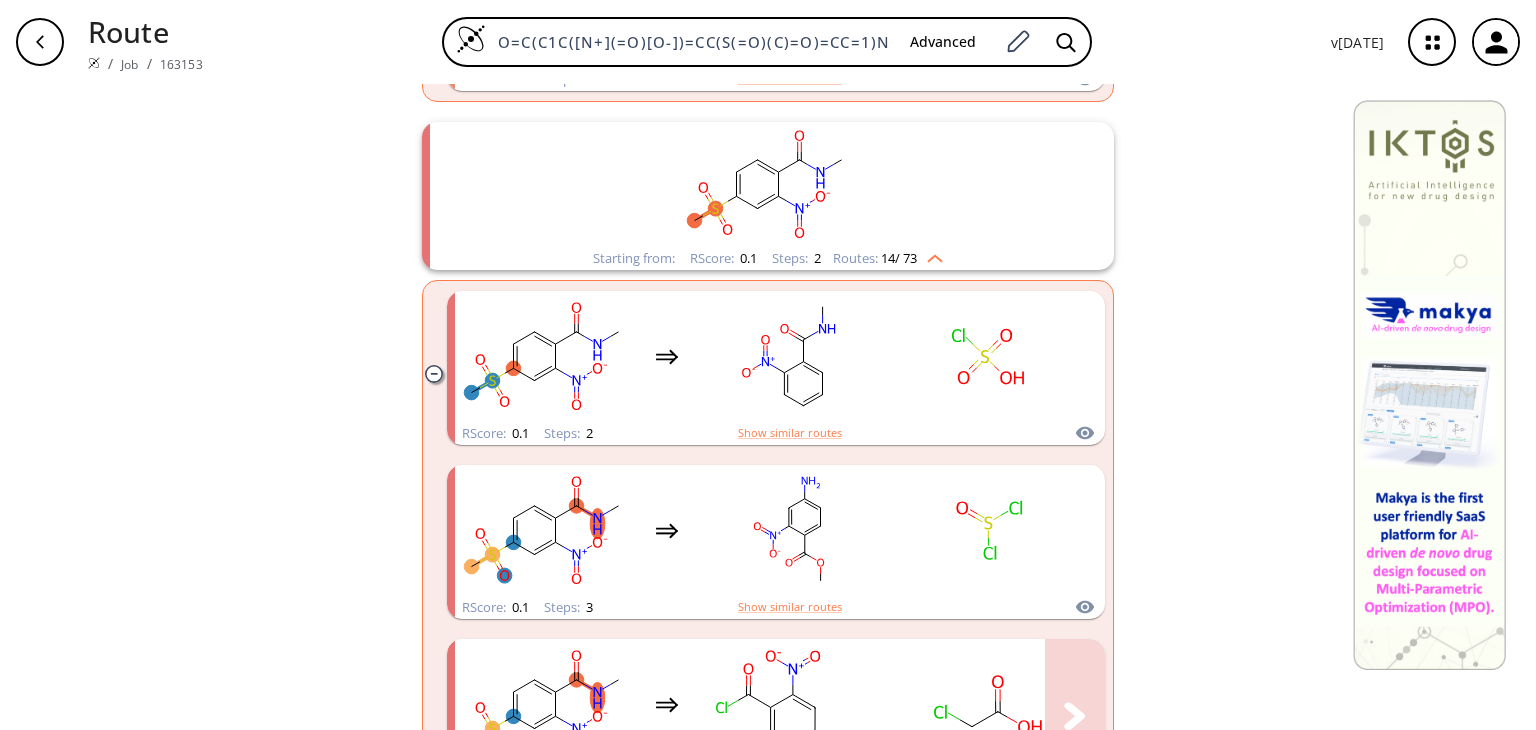 type 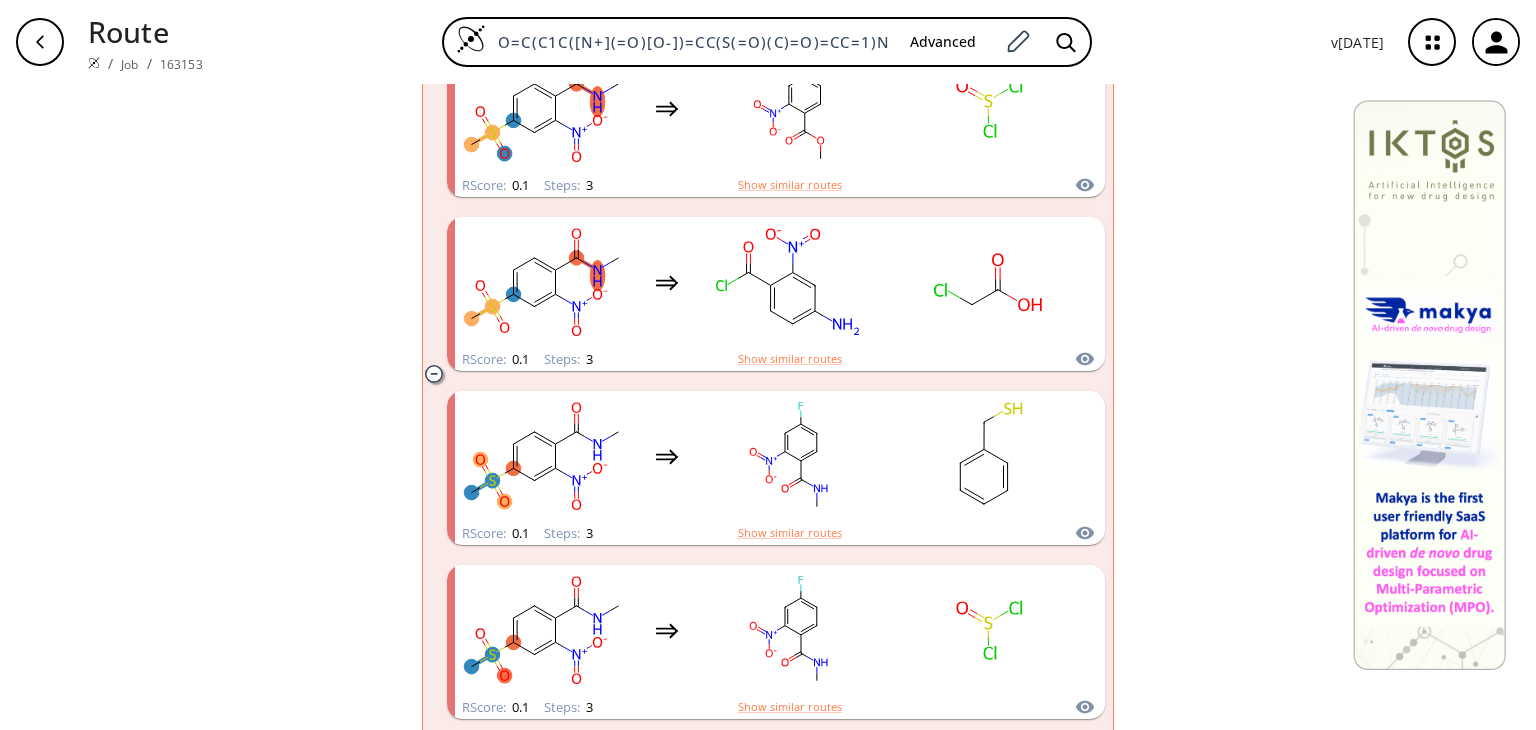 type 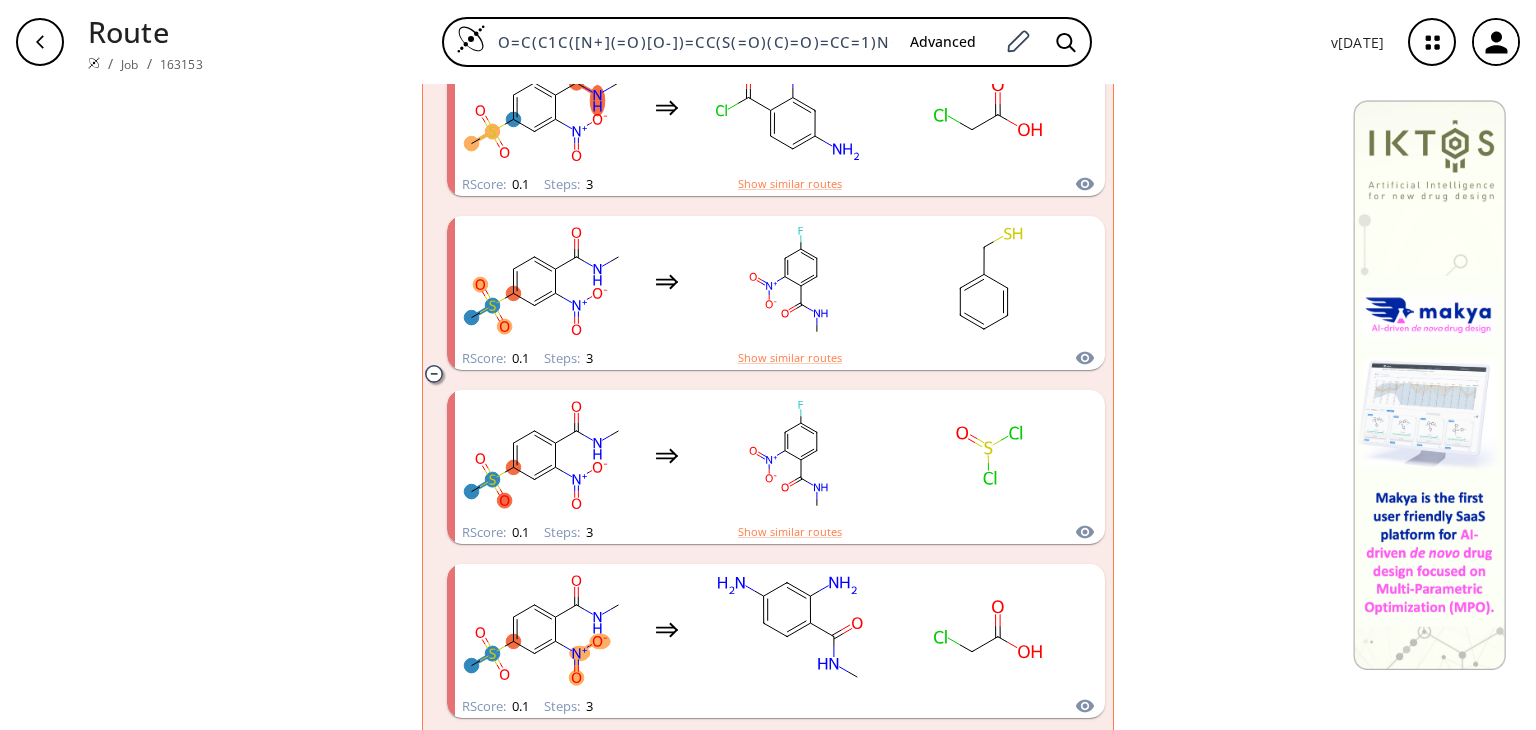 type 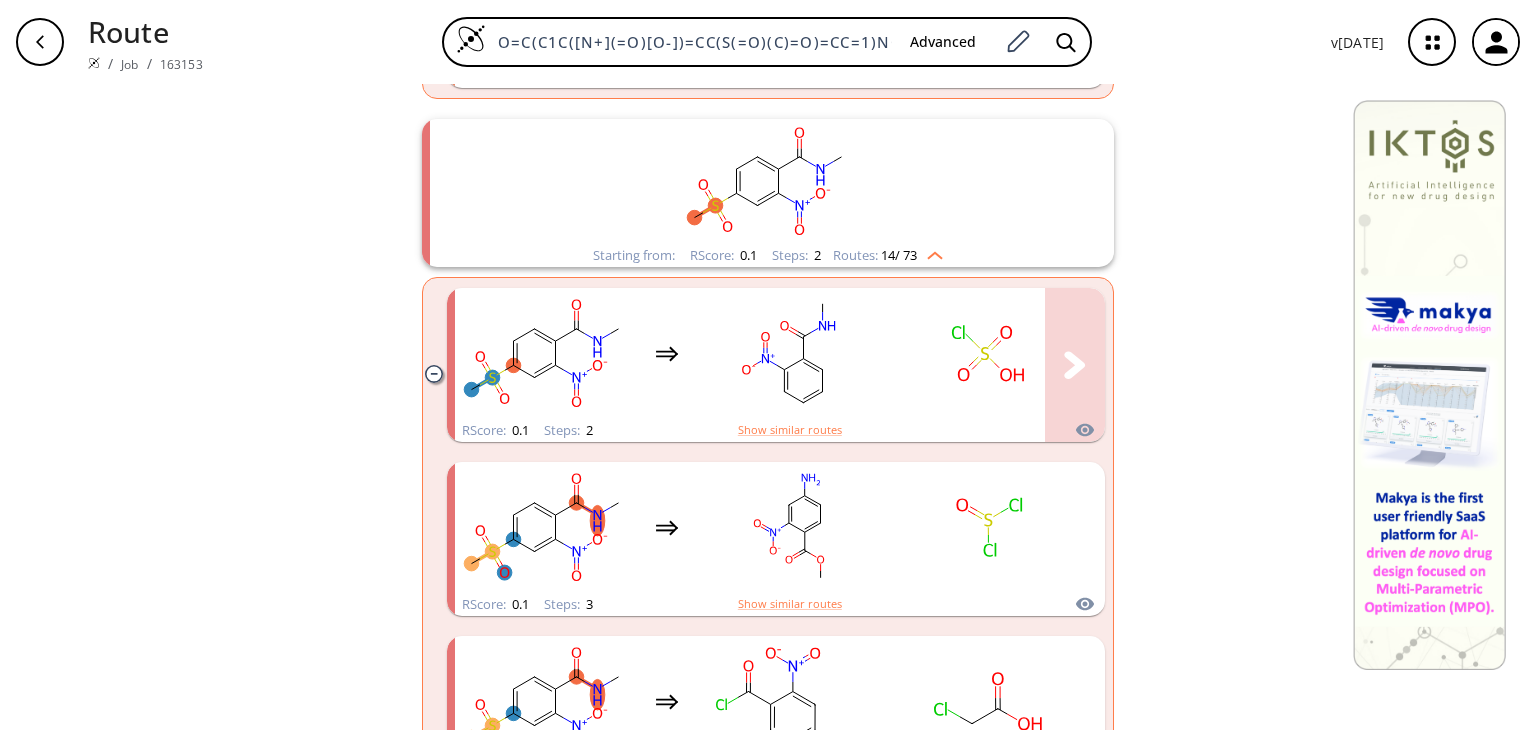 type 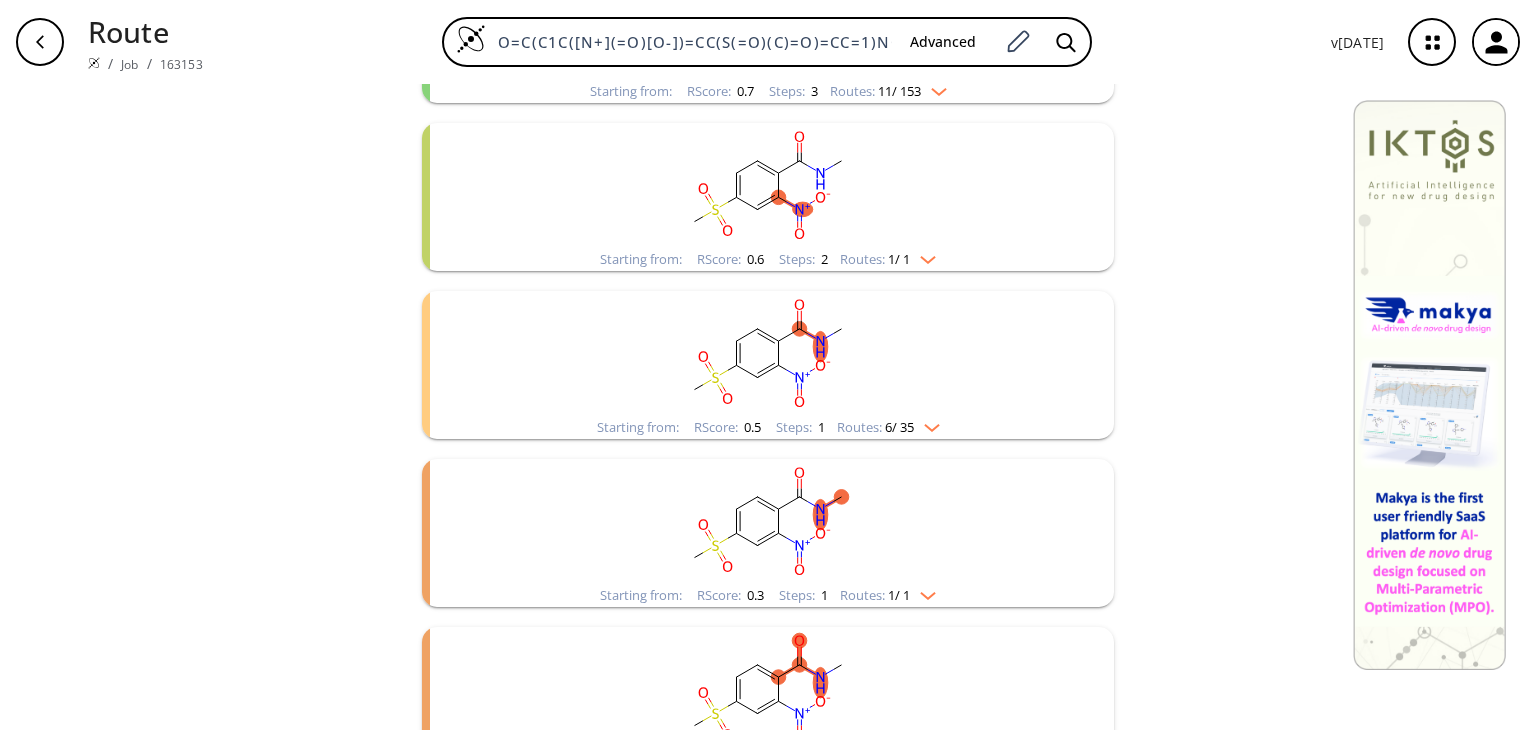 type 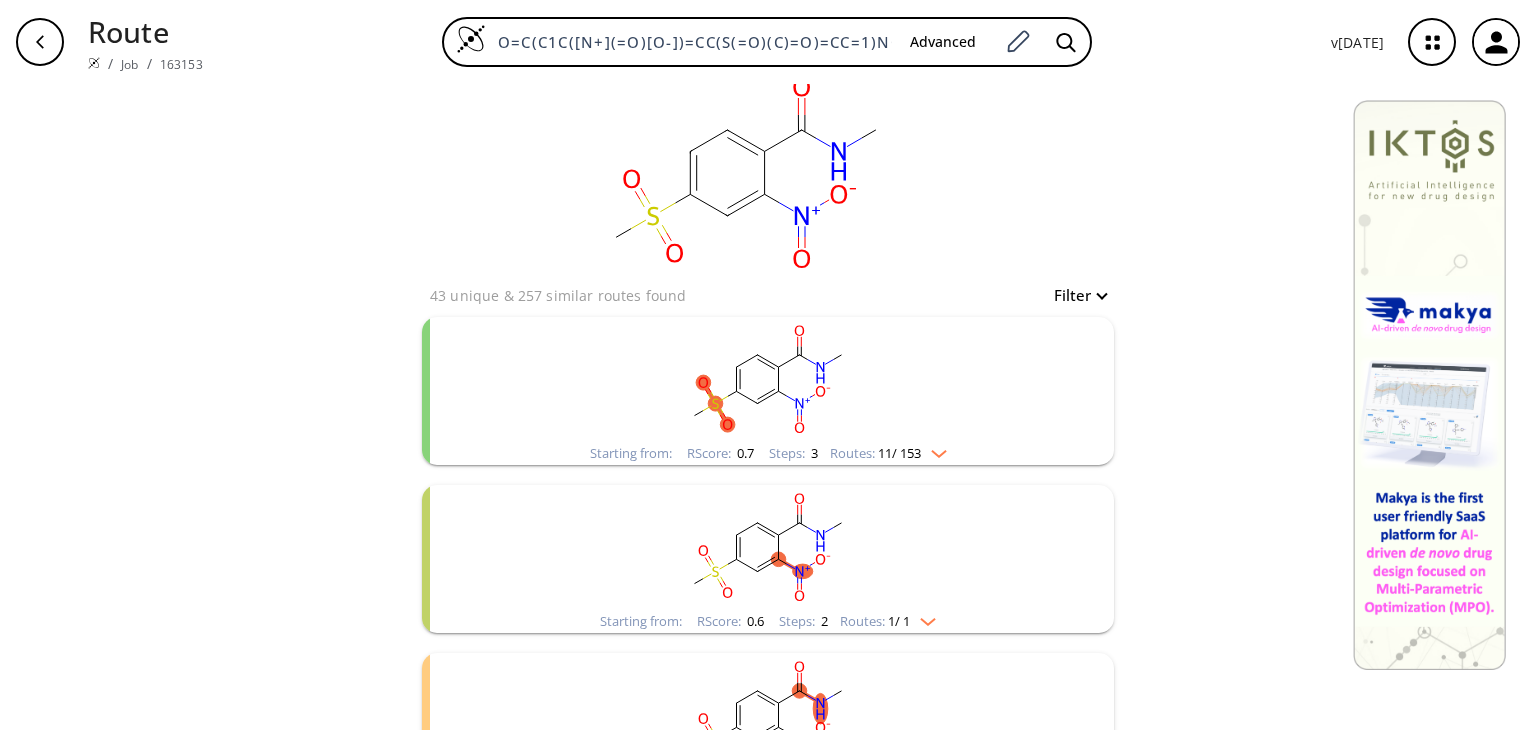 scroll, scrollTop: 0, scrollLeft: 0, axis: both 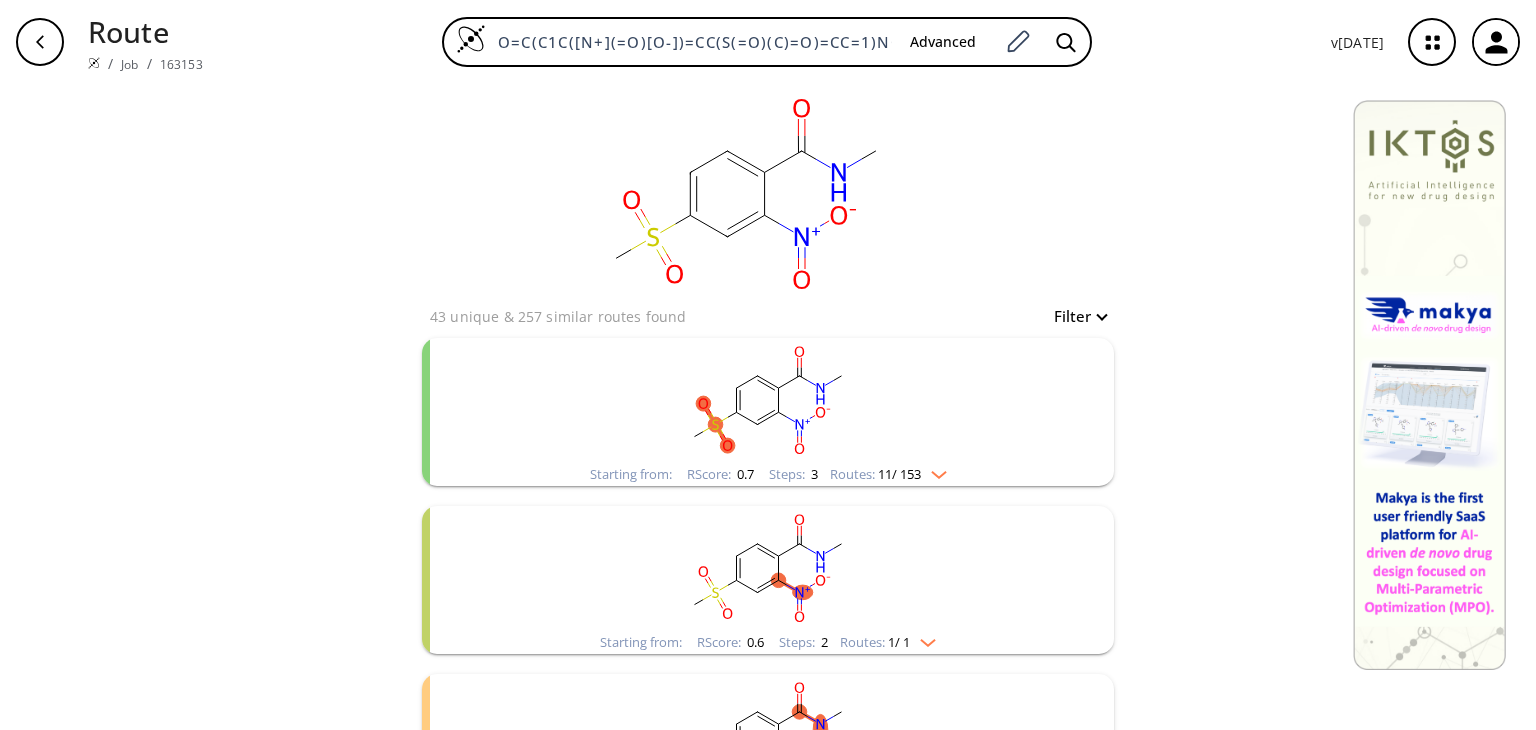 click on "Filter" at bounding box center (1074, 316) 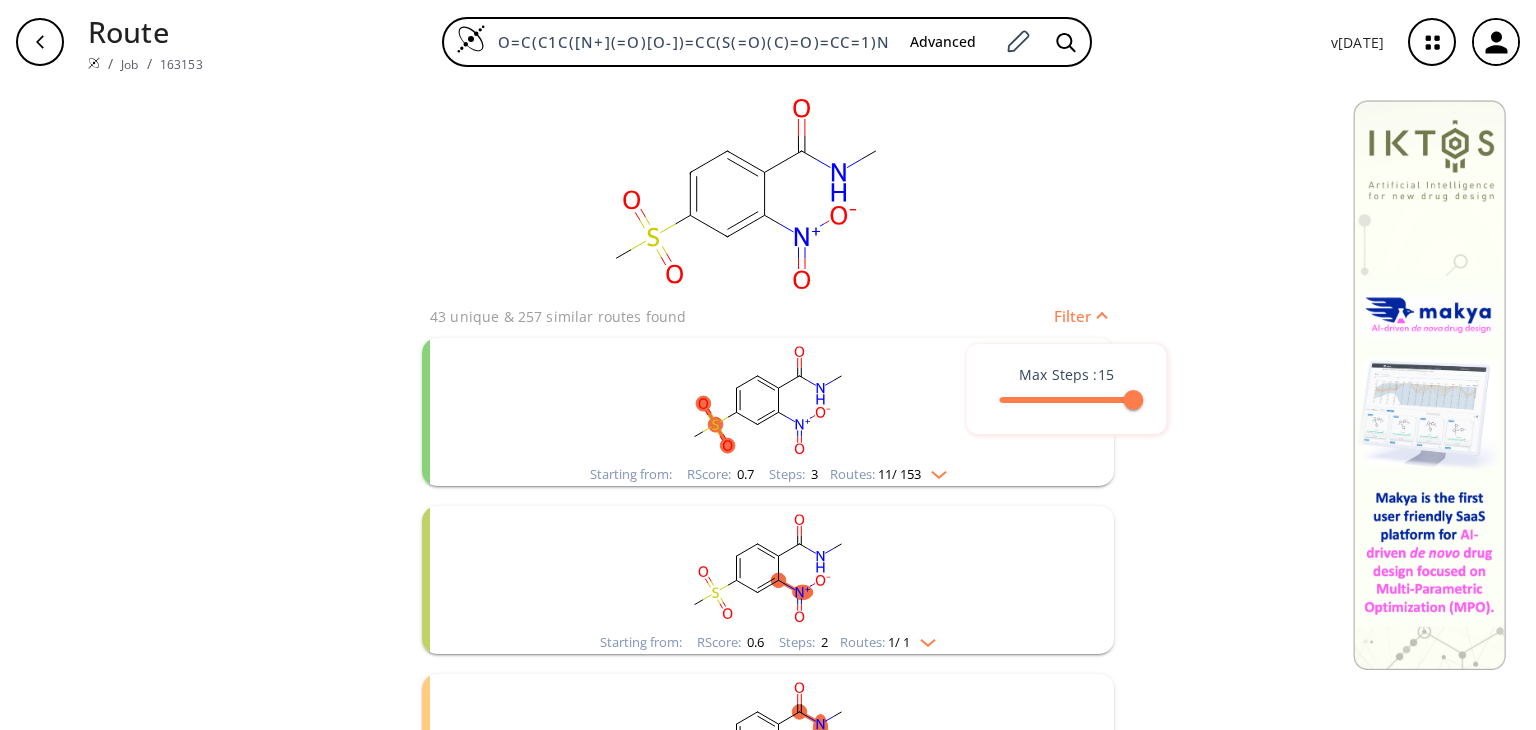 click at bounding box center (768, 365) 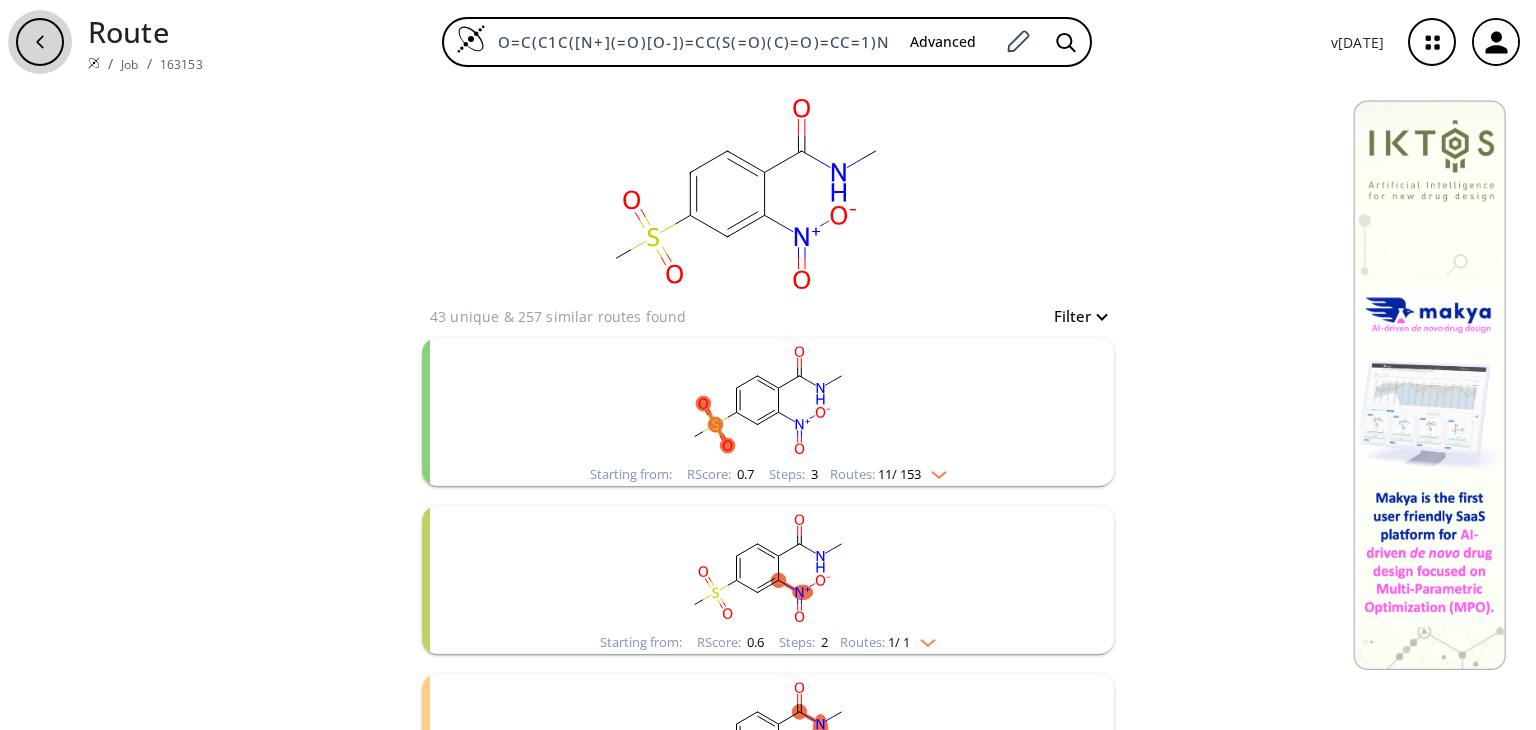 click 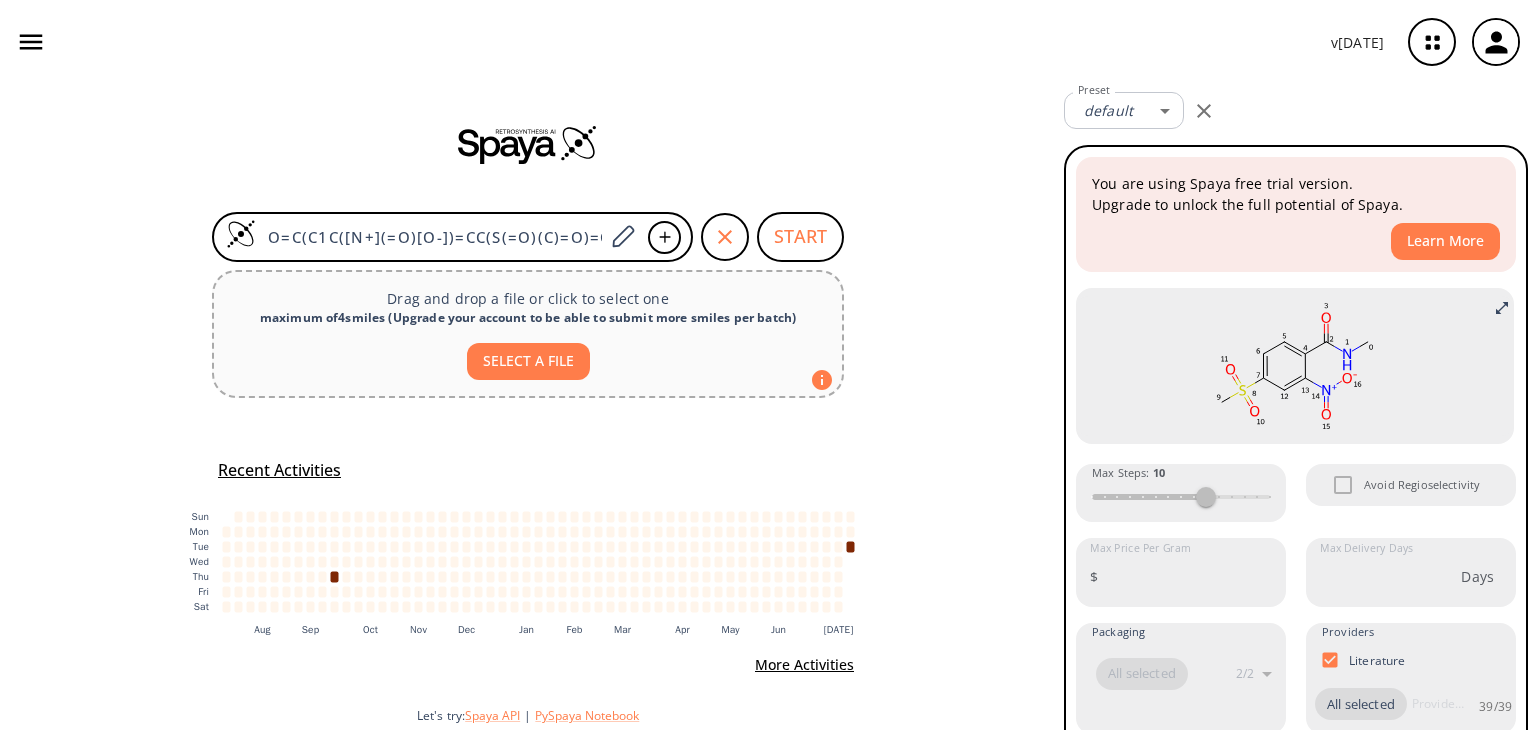 scroll, scrollTop: 2, scrollLeft: 0, axis: vertical 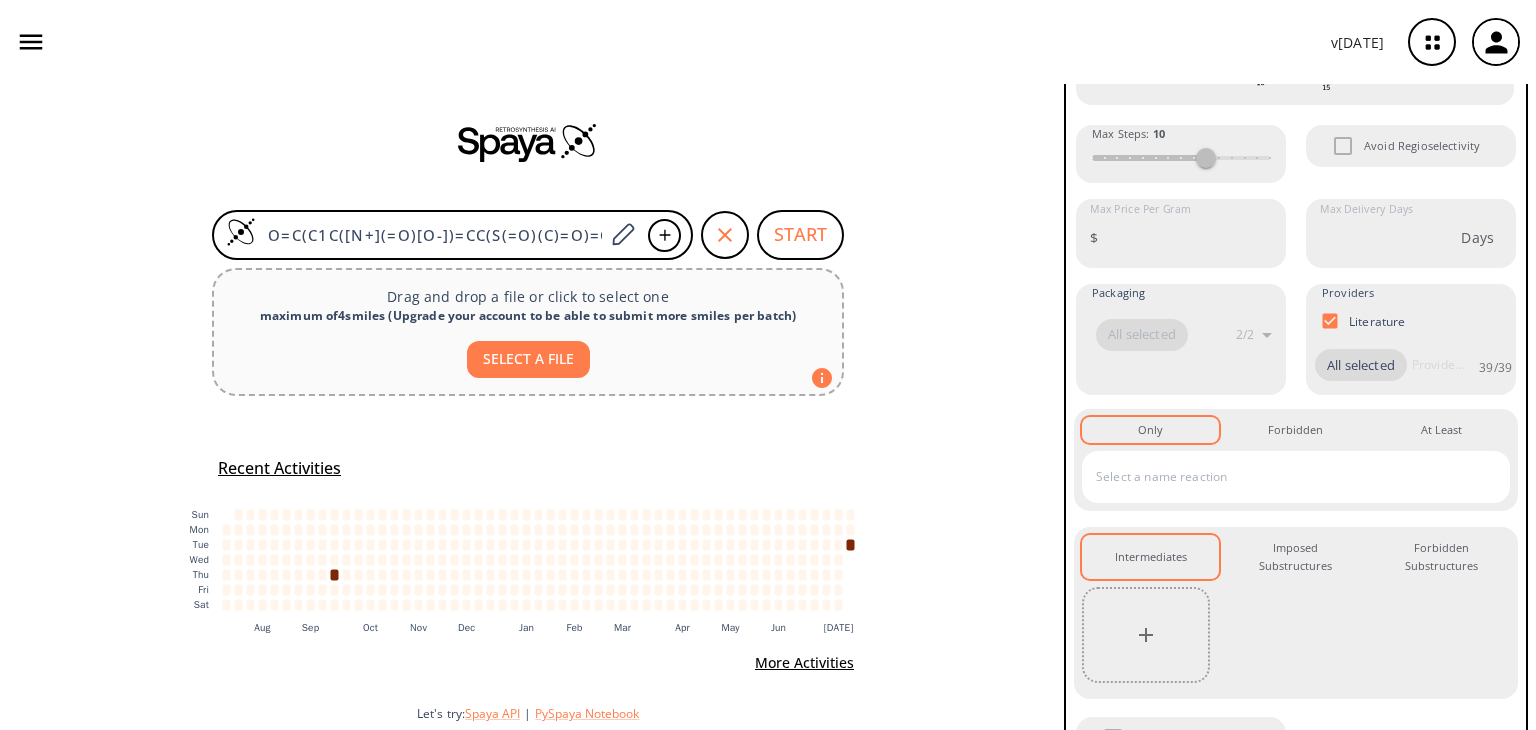 click 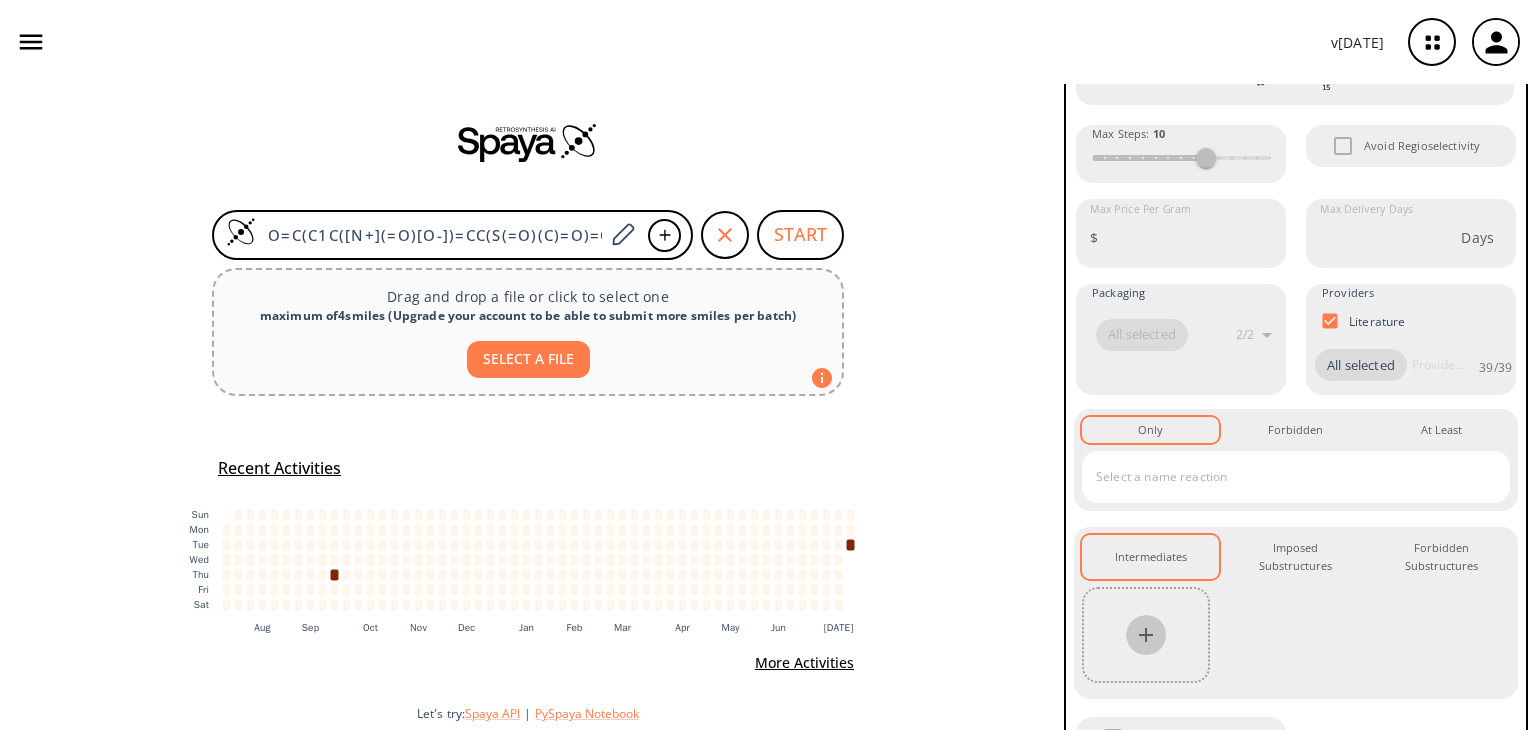click 